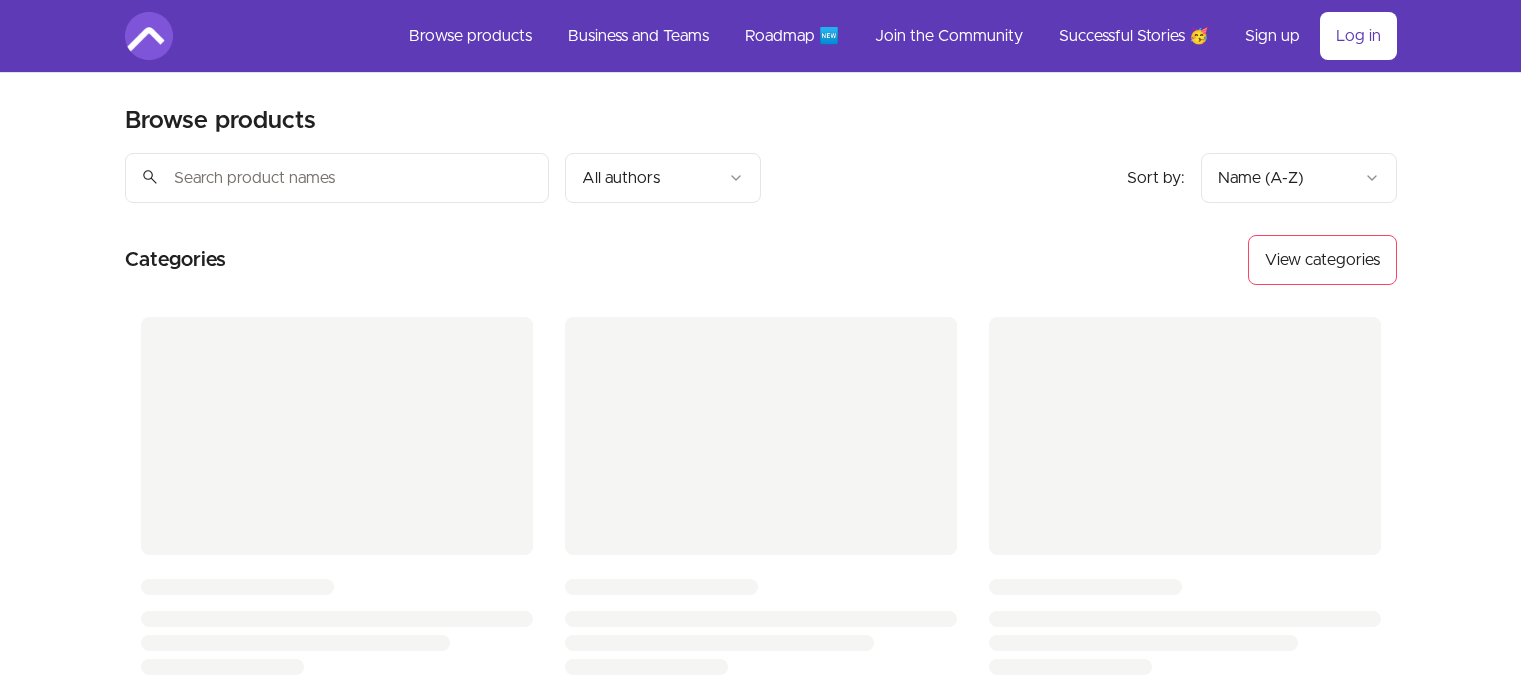 scroll, scrollTop: 0, scrollLeft: 0, axis: both 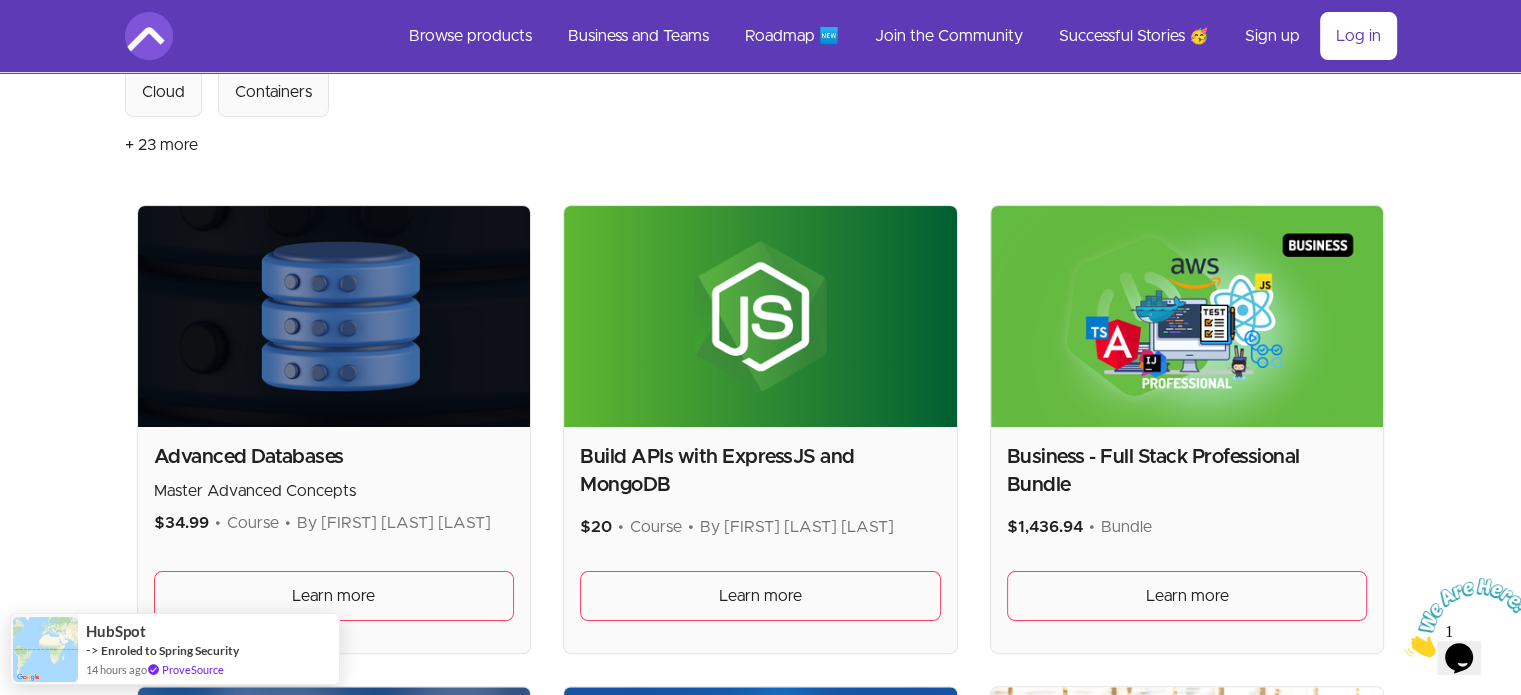 click at bounding box center [1405, 651] 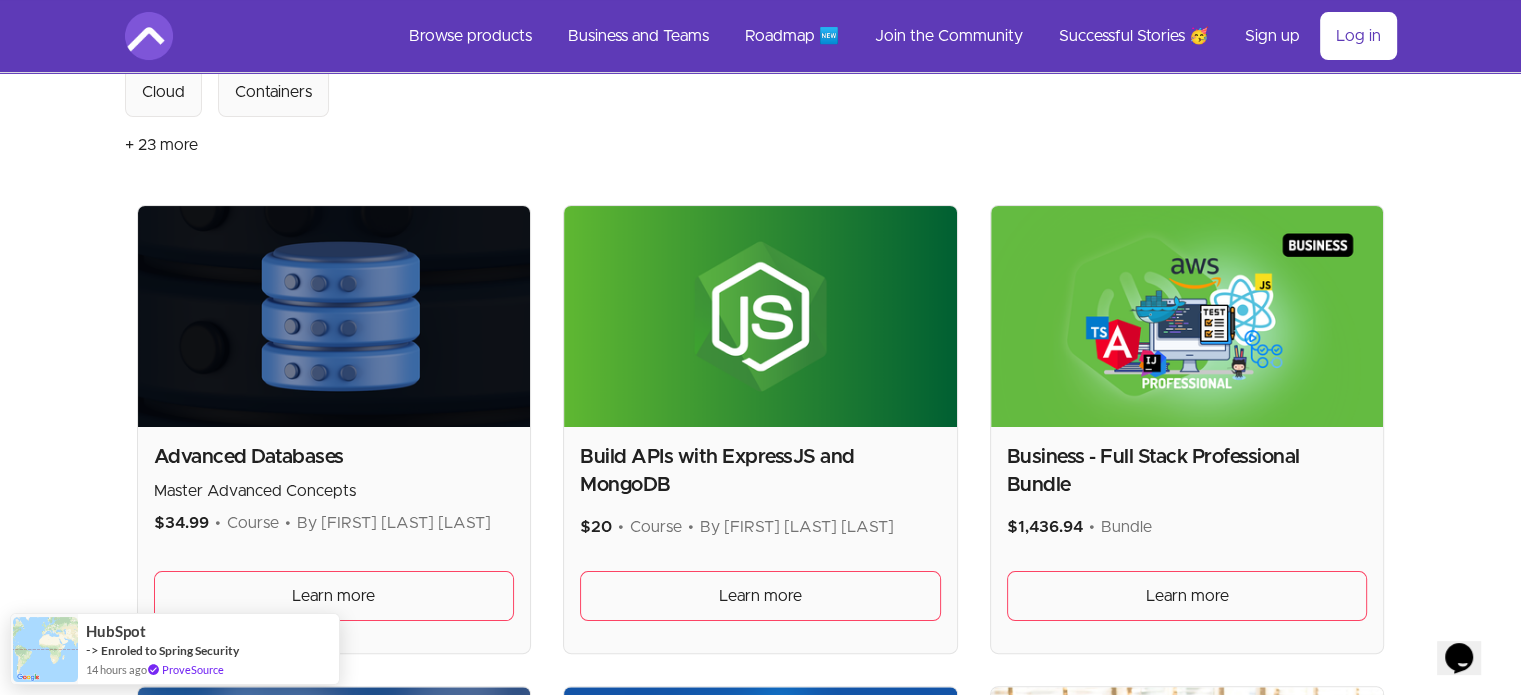 scroll, scrollTop: 0, scrollLeft: 0, axis: both 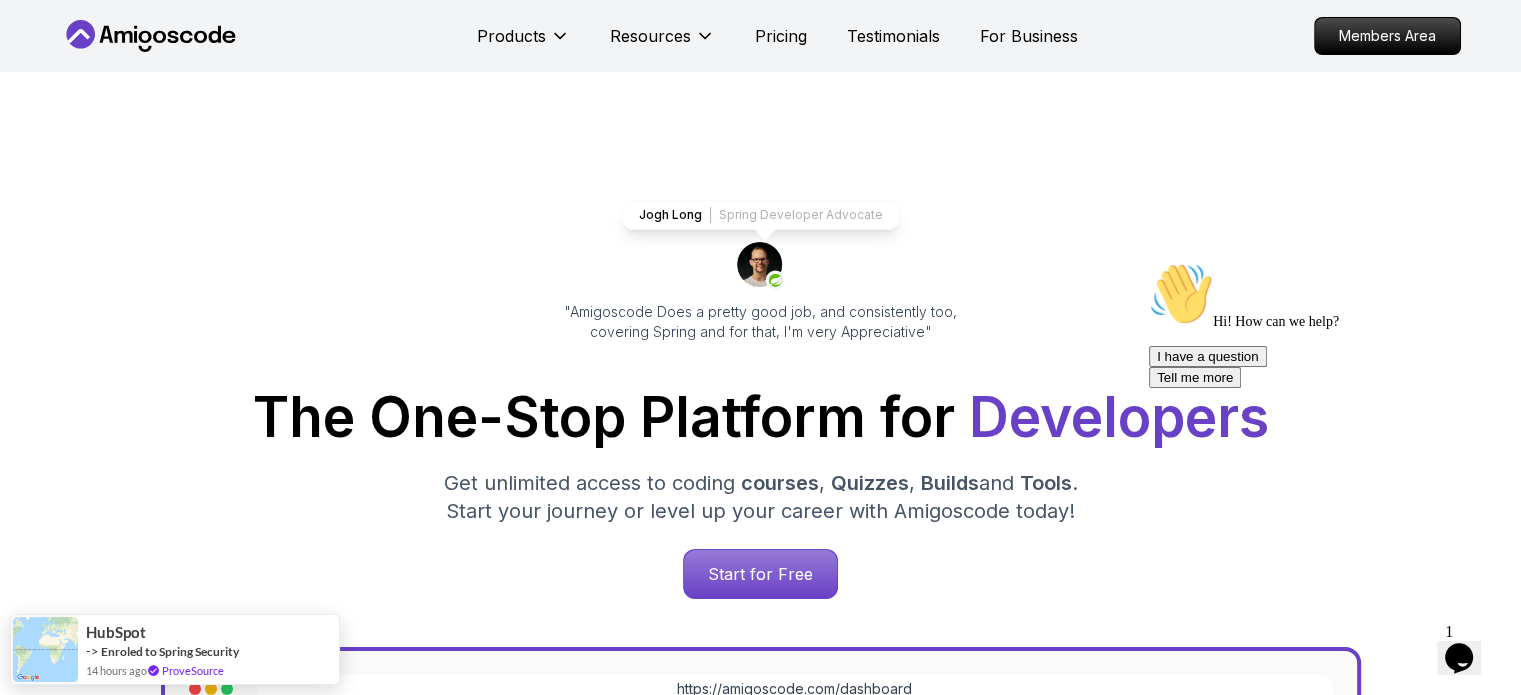 click on "Products Resources Pricing Testimonials For Business Members Area Products Resources Pricing Testimonials For Business Members Area Jogh Long Spring Developer Advocate "Amigoscode Does a pretty good job, and consistently too, covering Spring and for that, I'm very Appreciative" The One-Stop Platform for   Developers Get unlimited access to coding   courses ,   Quizzes ,   Builds  and   Tools . Start your journey or level up your career with Amigoscode today! Start for Free https://amigoscode.com/dashboard OUR AMIGO STUDENTS WORK IN TOP COMPANIES Courses Builds Discover Amigoscode's Latest   Premium Courses! Get unlimited access to coding   courses ,   Quizzes ,   Builds  and   Tools . Start your journey or level up your career with Amigoscode today! Browse all  courses Advanced Spring Boot Pro Dive deep into Spring Boot with our advanced course, designed to take your skills from intermediate to expert level. NEW Spring Boot for Beginners Java for Developers Pro React JS Developer Guide Pro Spring AI Pro Pro" at bounding box center (760, 5860) 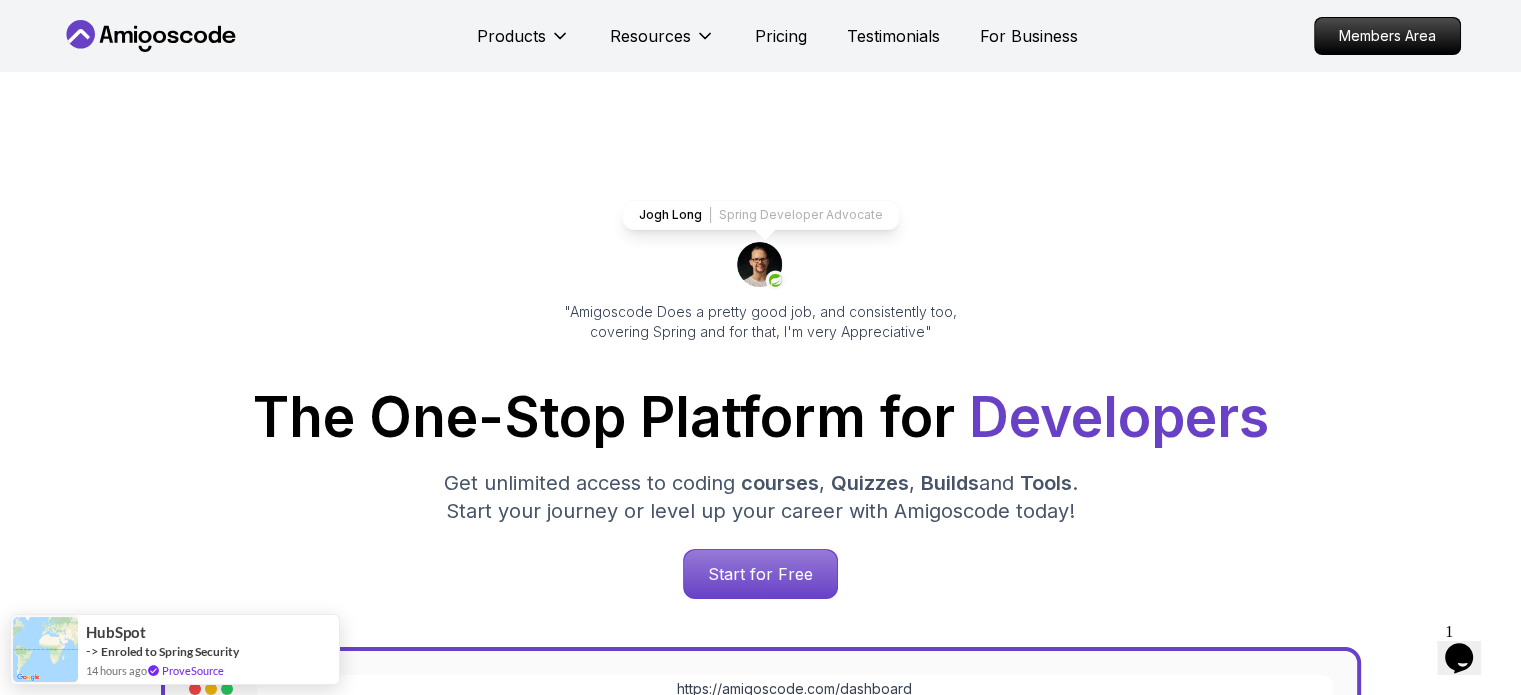 click 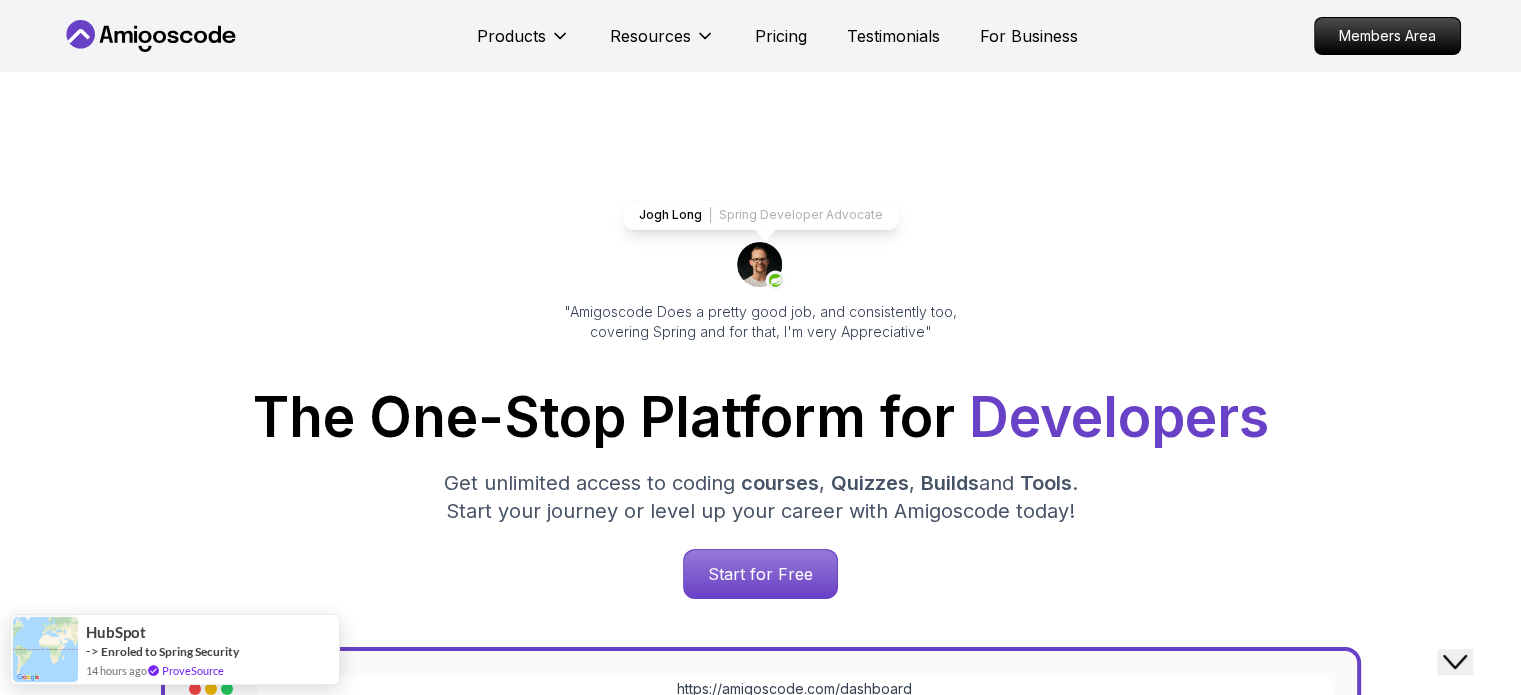 click 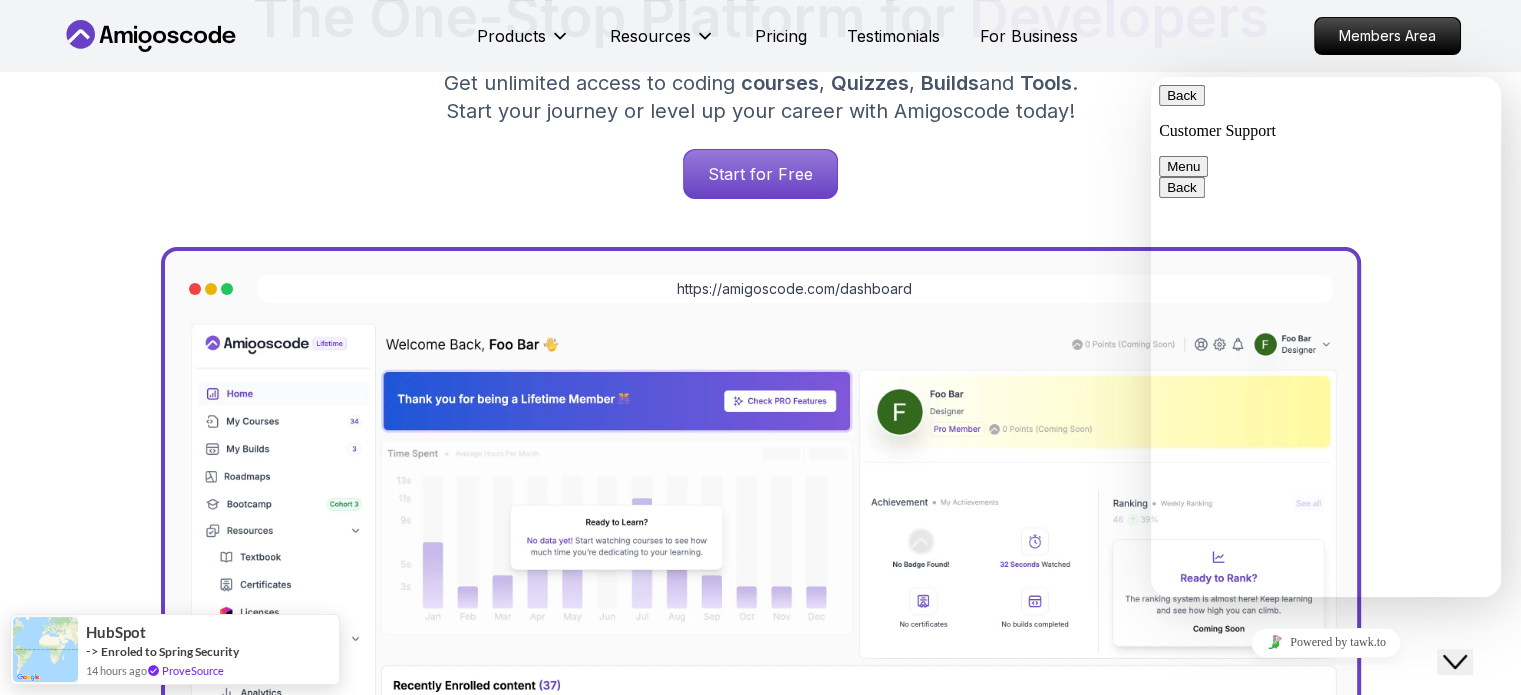 click on "Menu" at bounding box center [1183, 166] 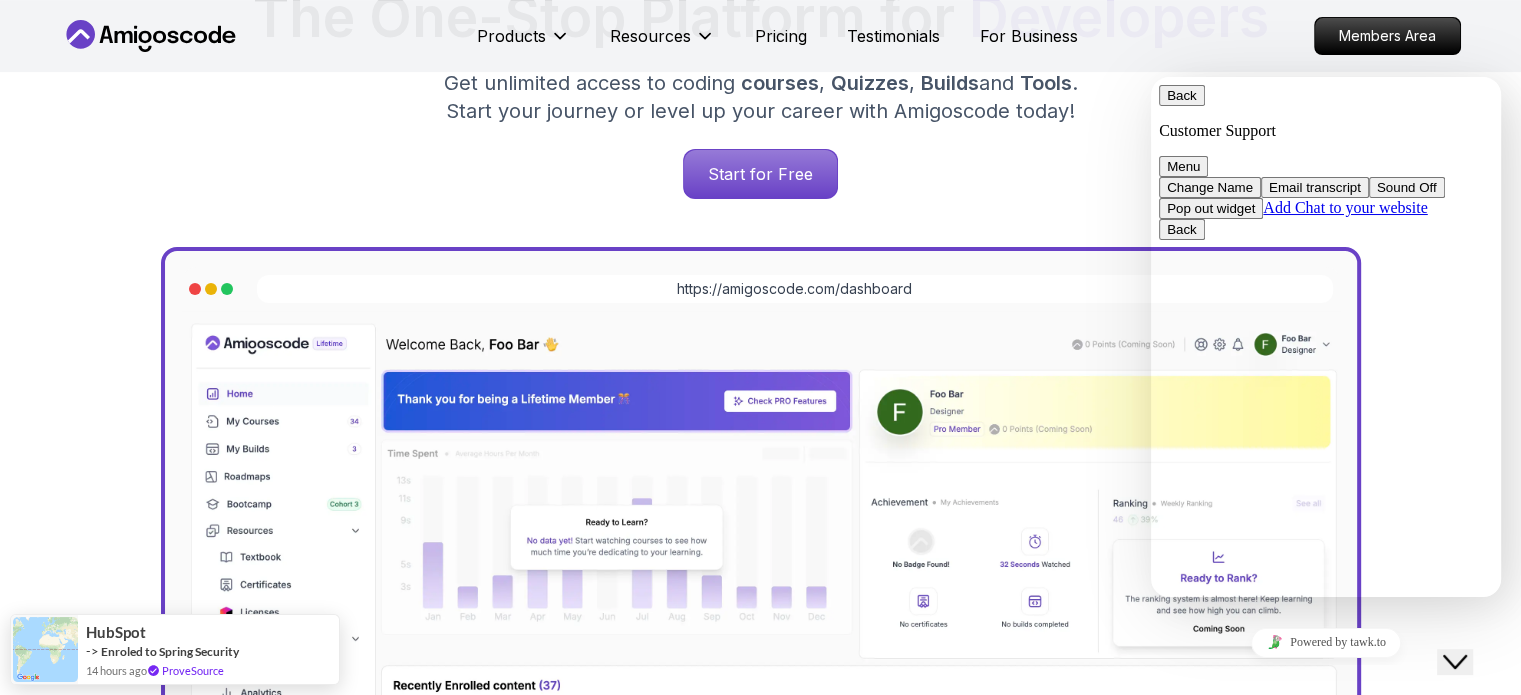 click on "Close Chat This icon closes the chat window." 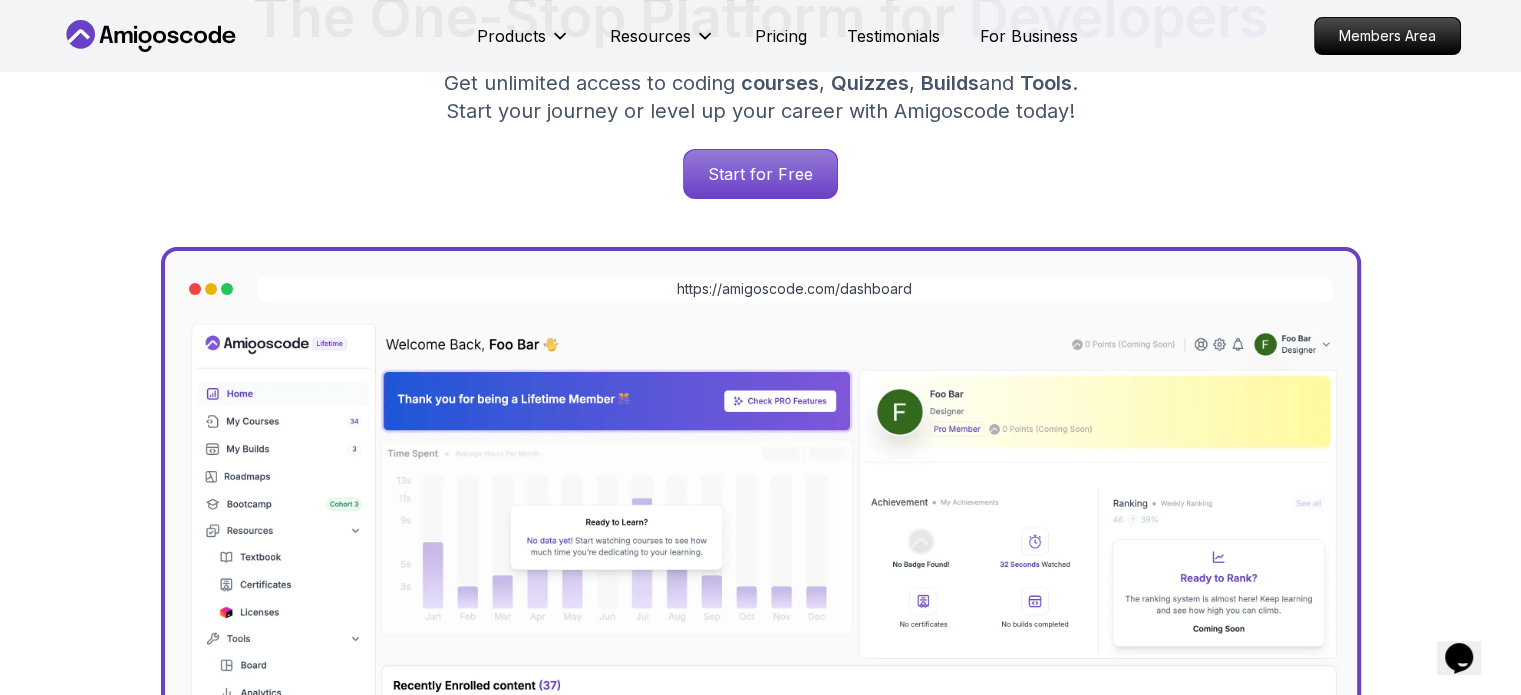 scroll, scrollTop: 100, scrollLeft: 0, axis: vertical 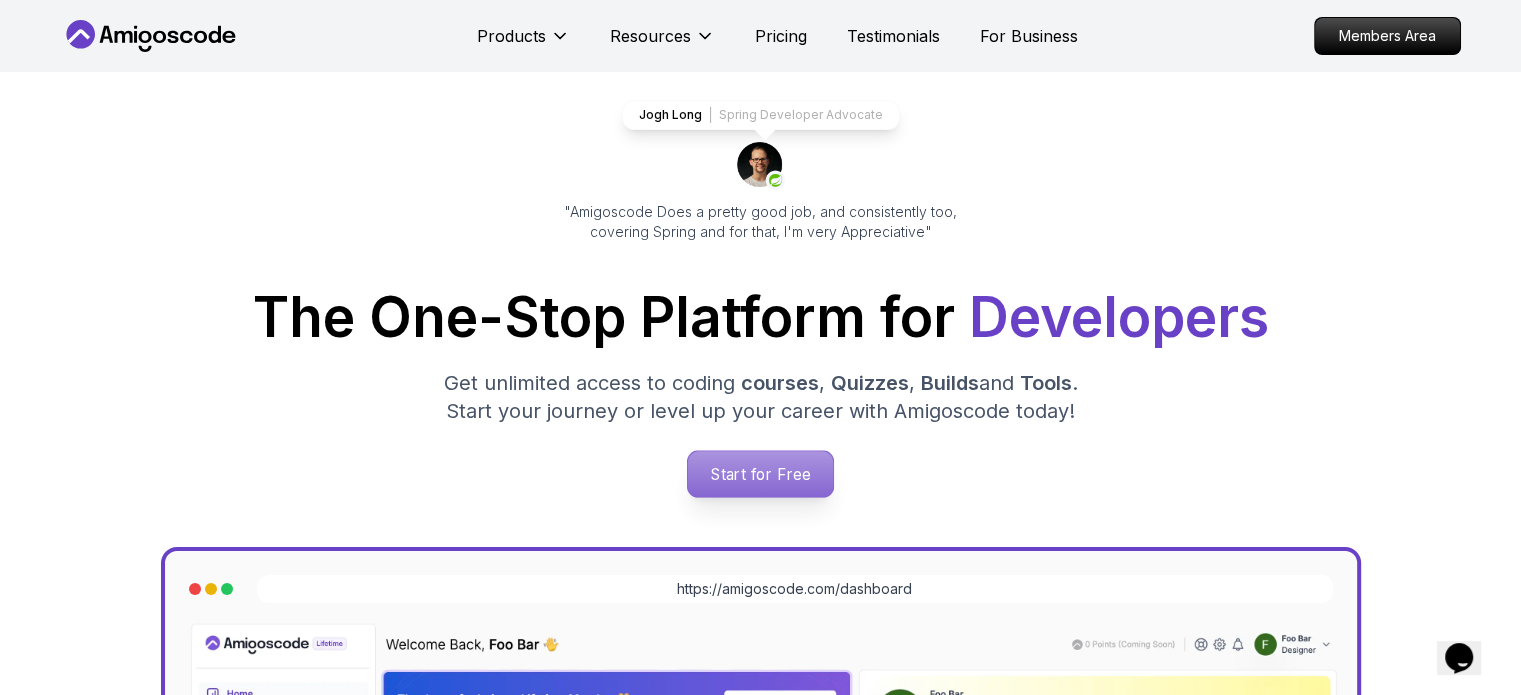 click on "Start for Free" at bounding box center [760, 474] 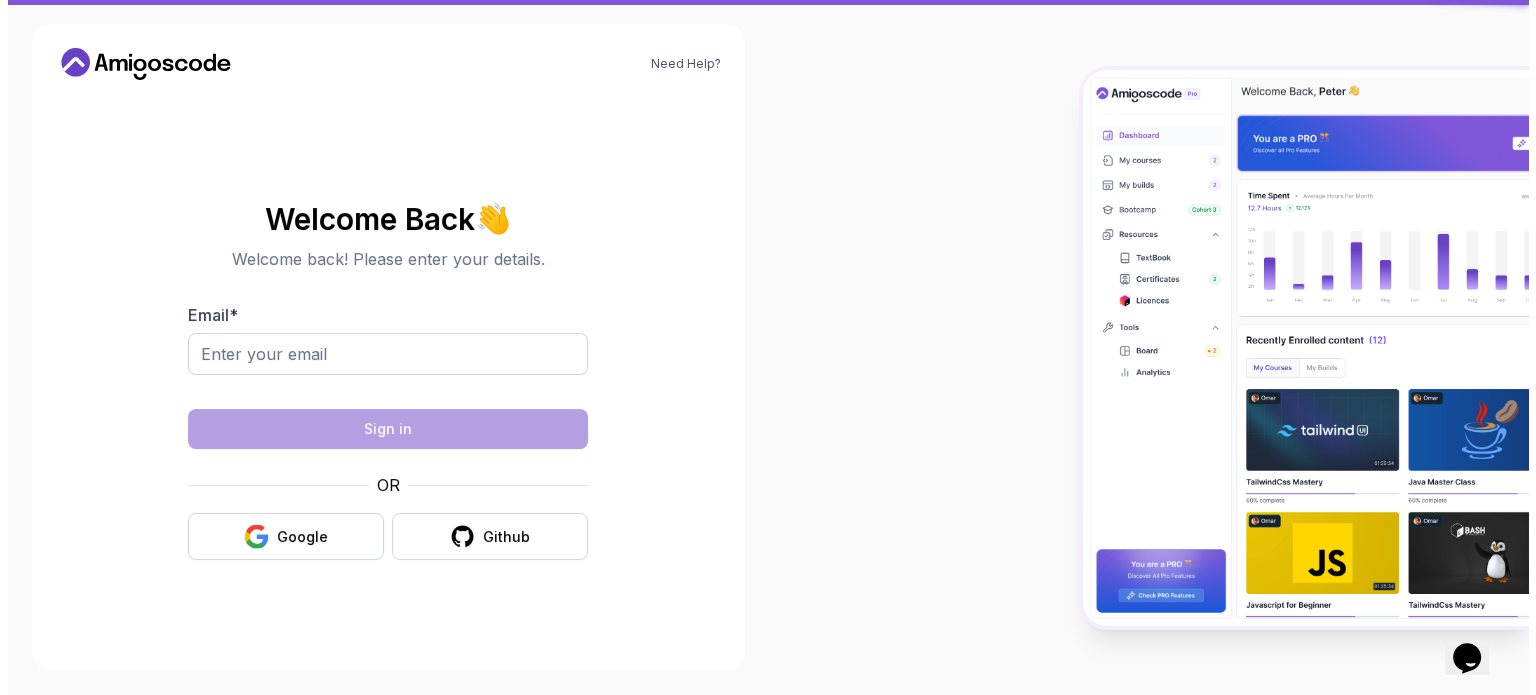 scroll, scrollTop: 0, scrollLeft: 0, axis: both 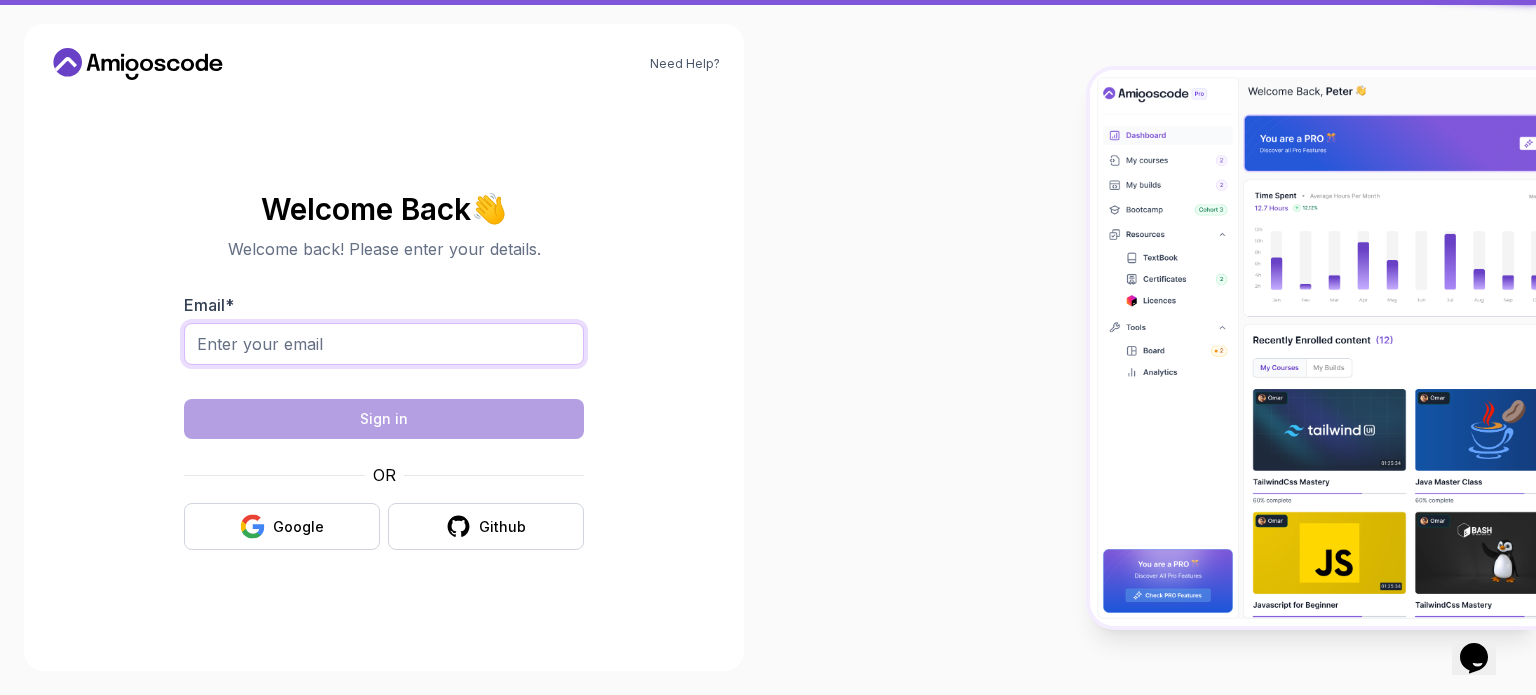 click on "Email *" at bounding box center [384, 344] 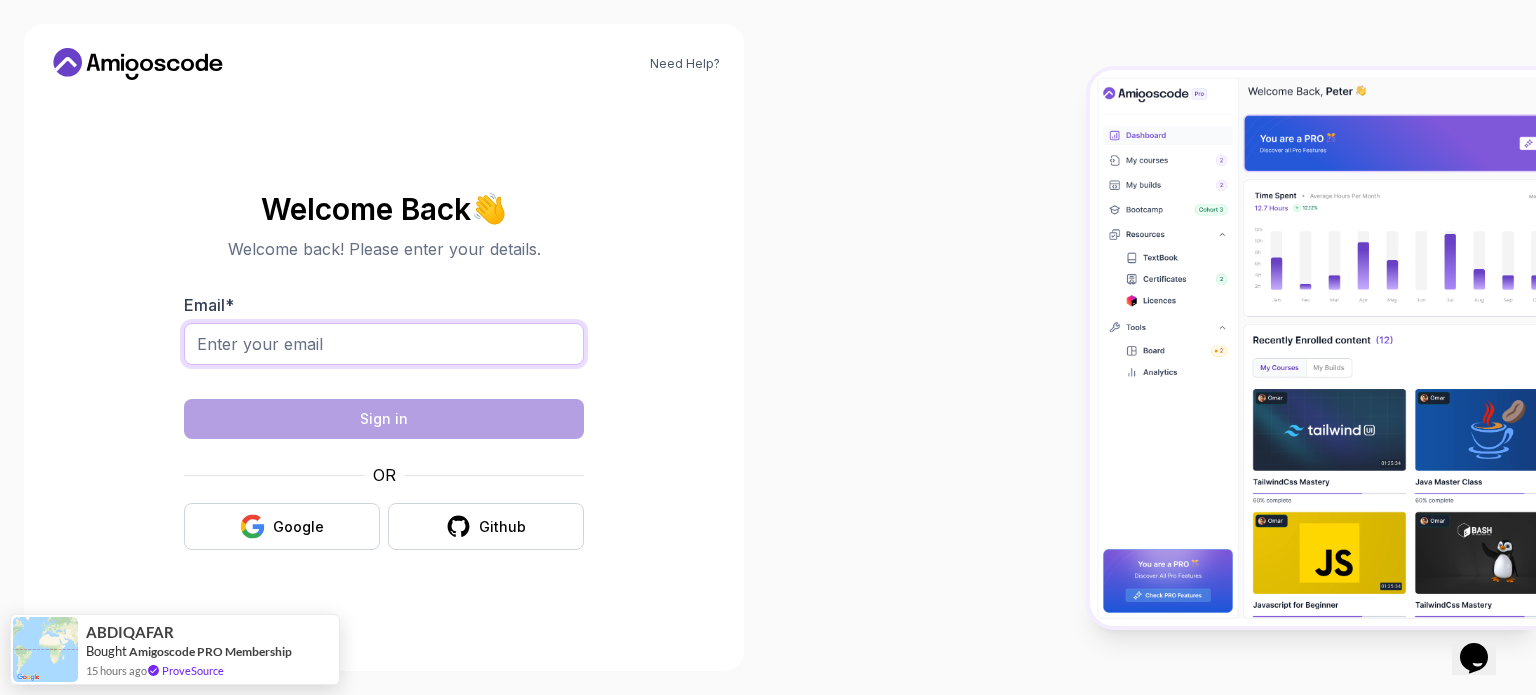 drag, startPoint x: 343, startPoint y: 348, endPoint x: 345, endPoint y: 364, distance: 16.124516 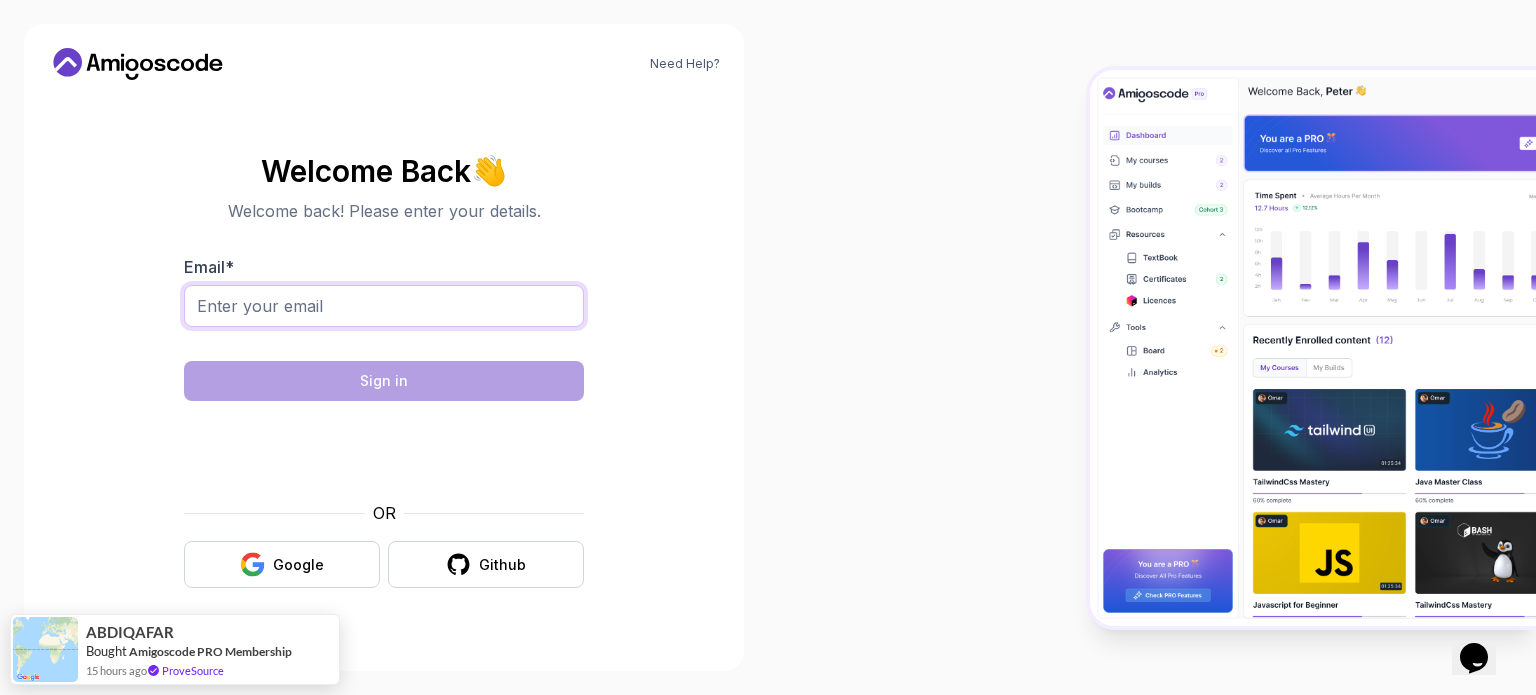 type on "haifa.chagwey@gmail.com" 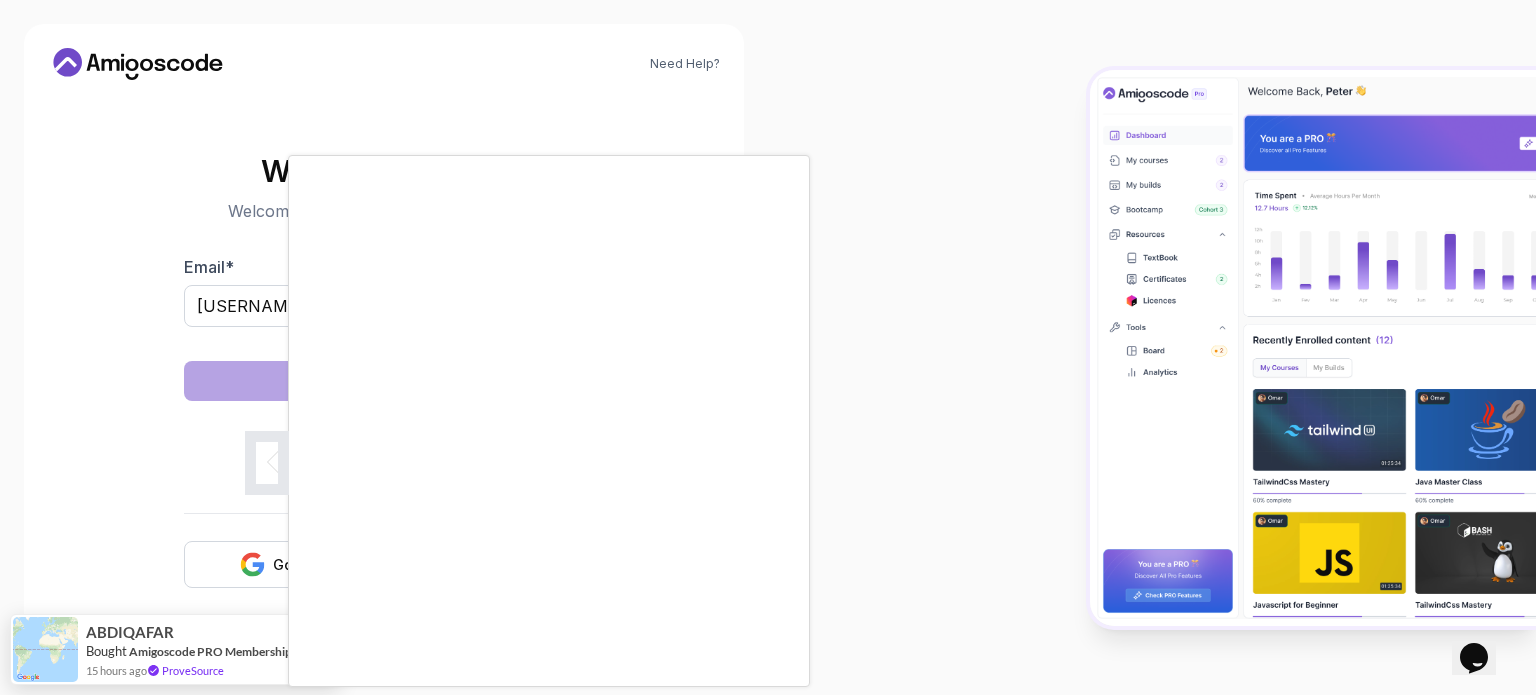 click at bounding box center [768, 347] 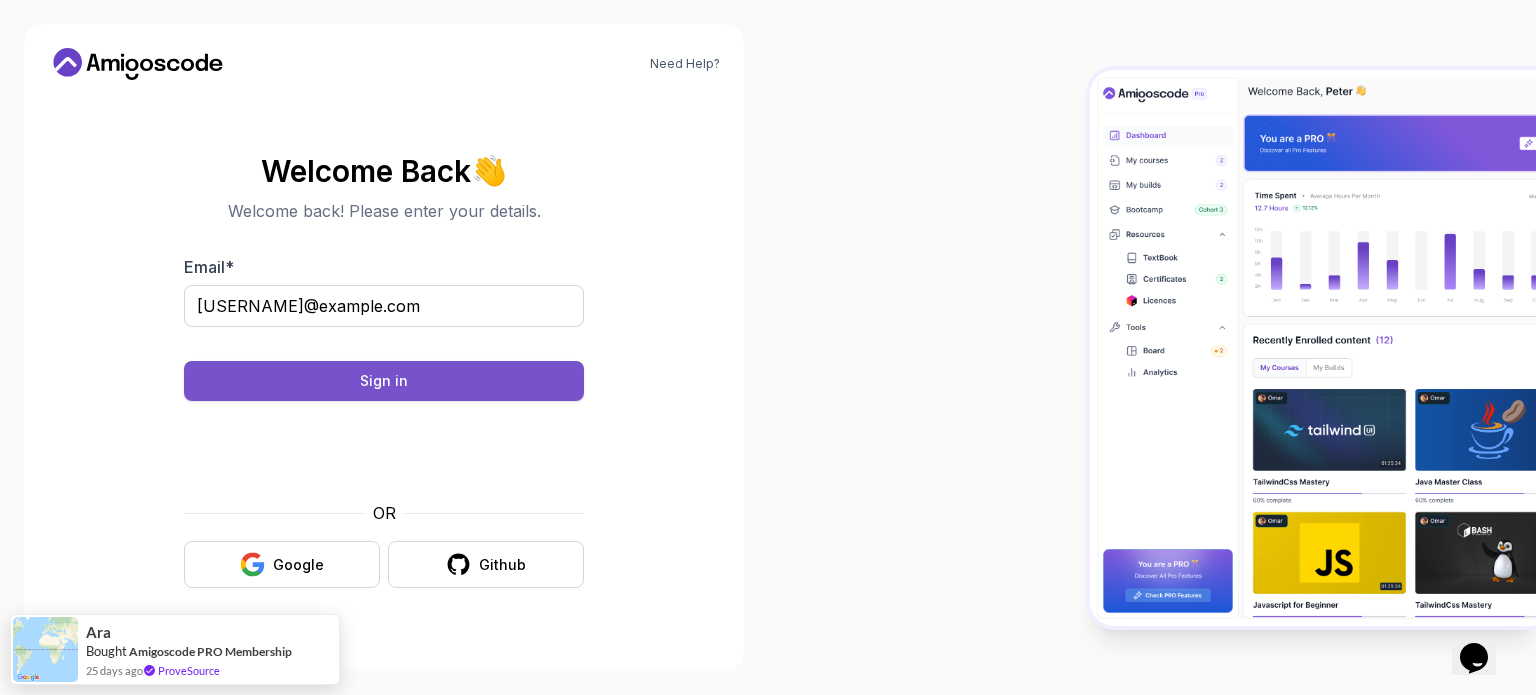 click on "Sign in" at bounding box center [384, 381] 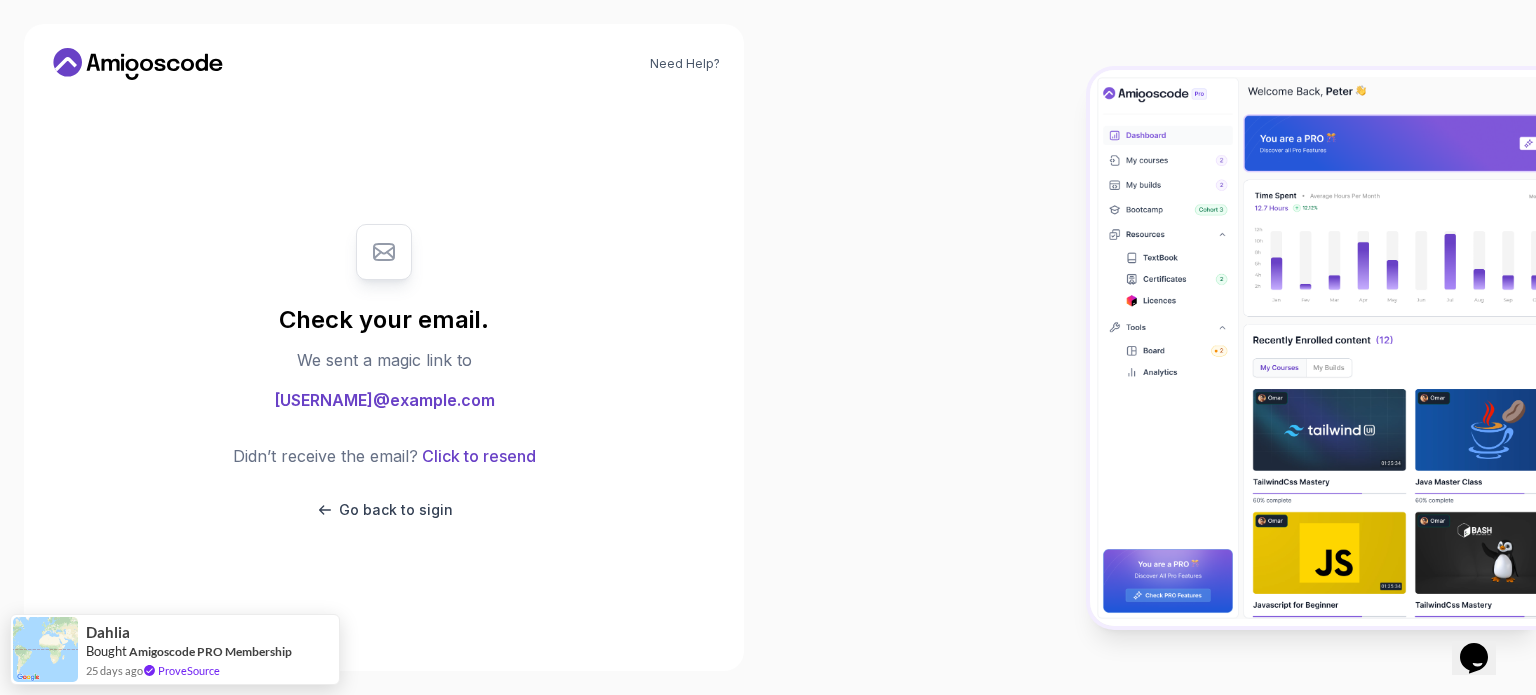 click 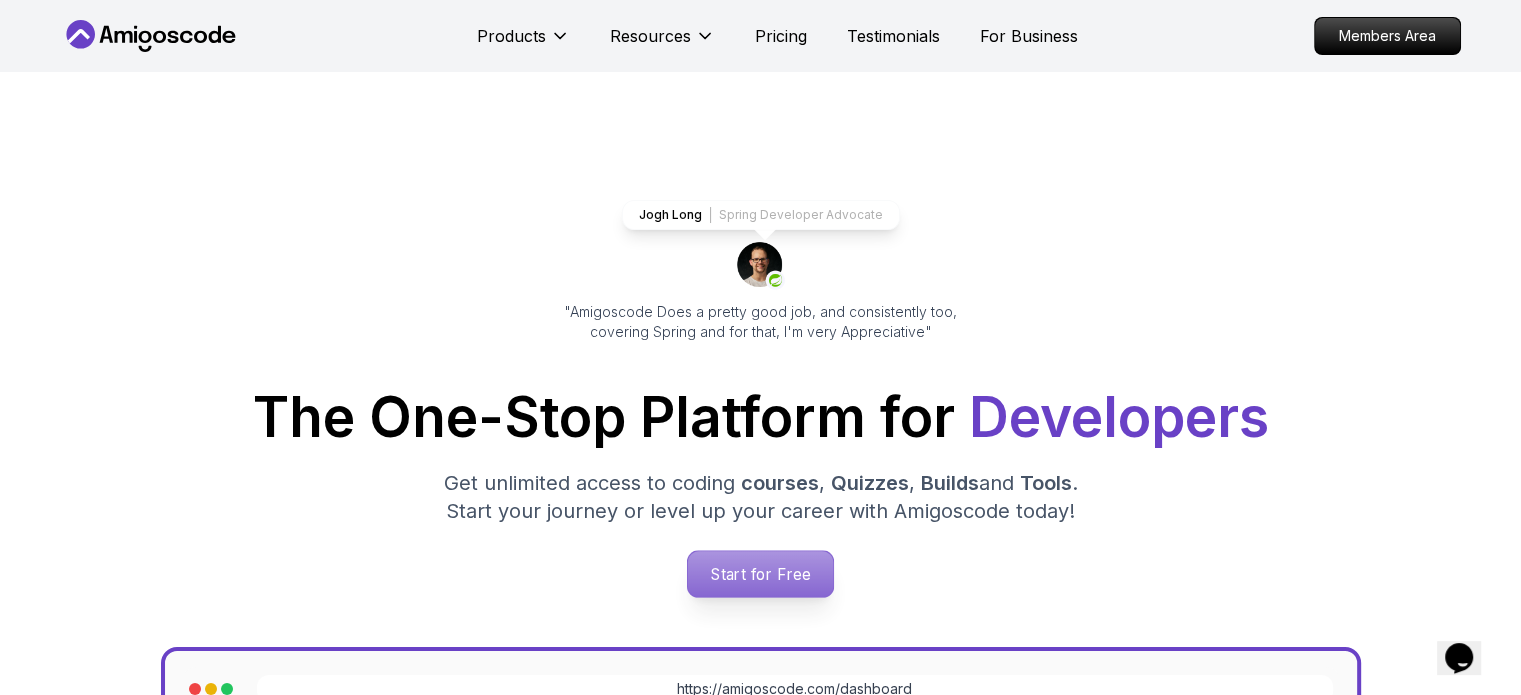 click on "Start for Free" at bounding box center (760, 574) 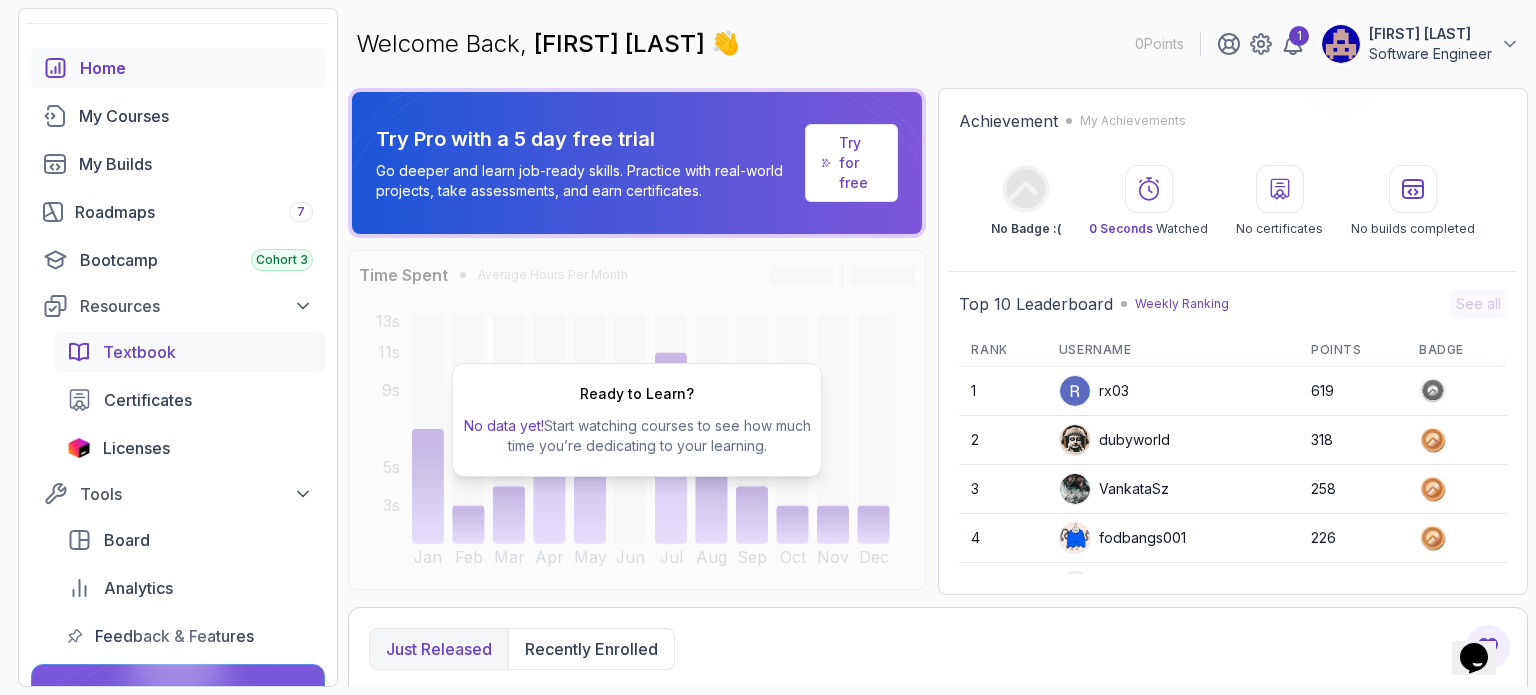 scroll, scrollTop: 100, scrollLeft: 0, axis: vertical 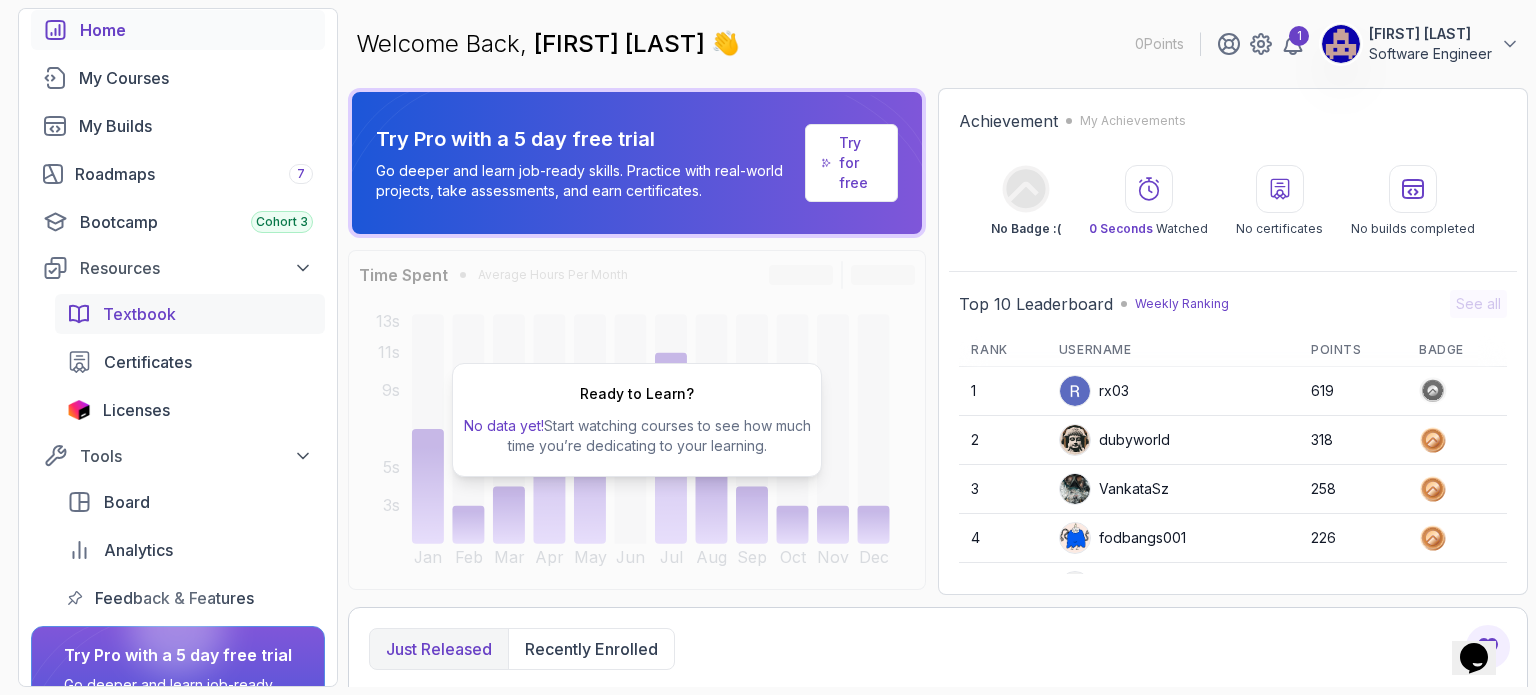 click on "Textbook" at bounding box center (139, 314) 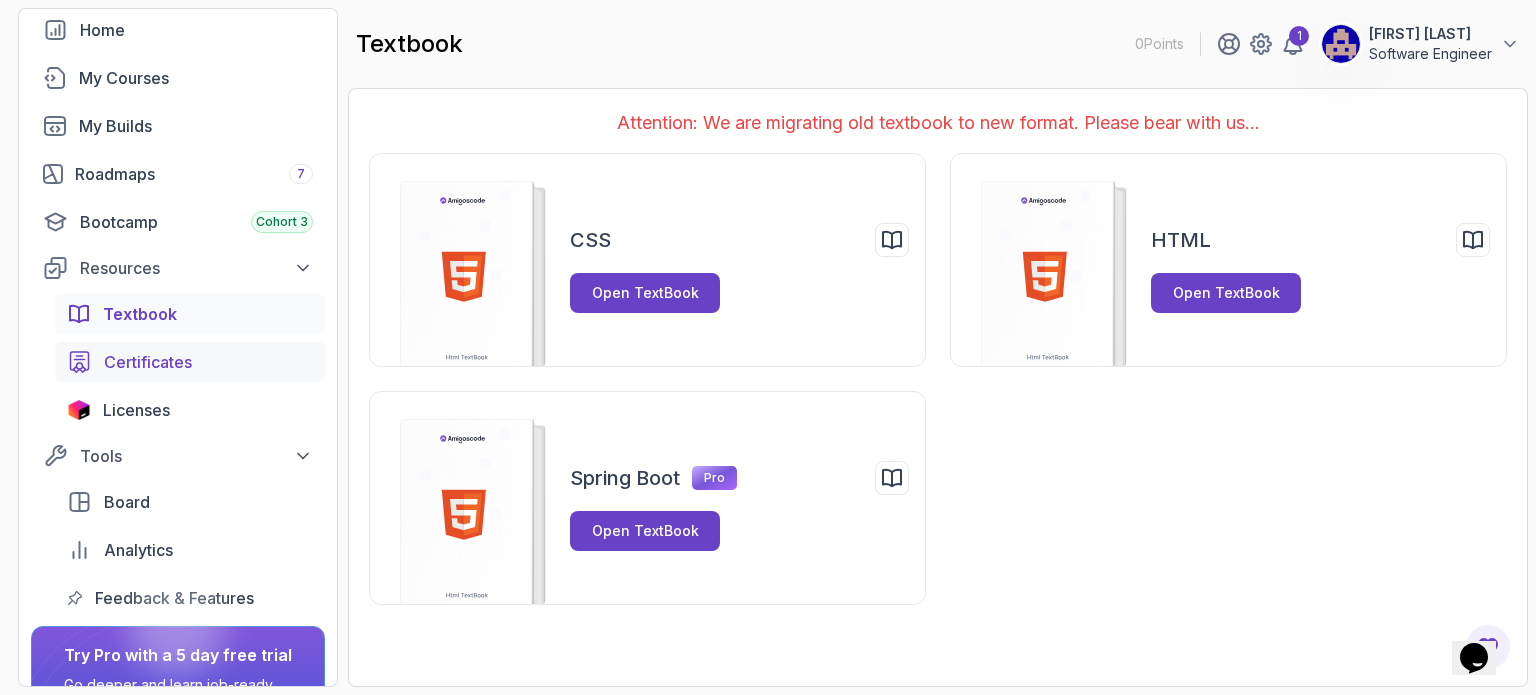 scroll, scrollTop: 0, scrollLeft: 0, axis: both 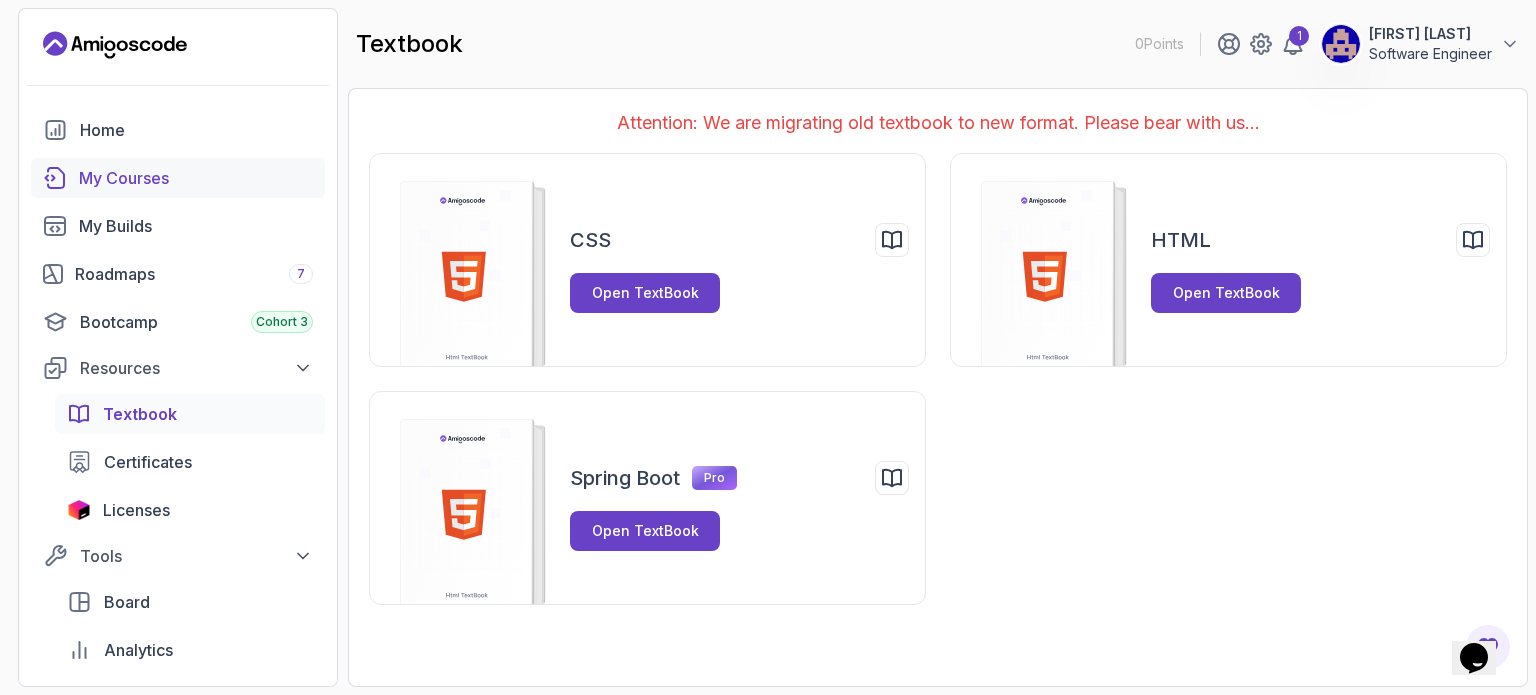 click on "My Courses" at bounding box center (196, 178) 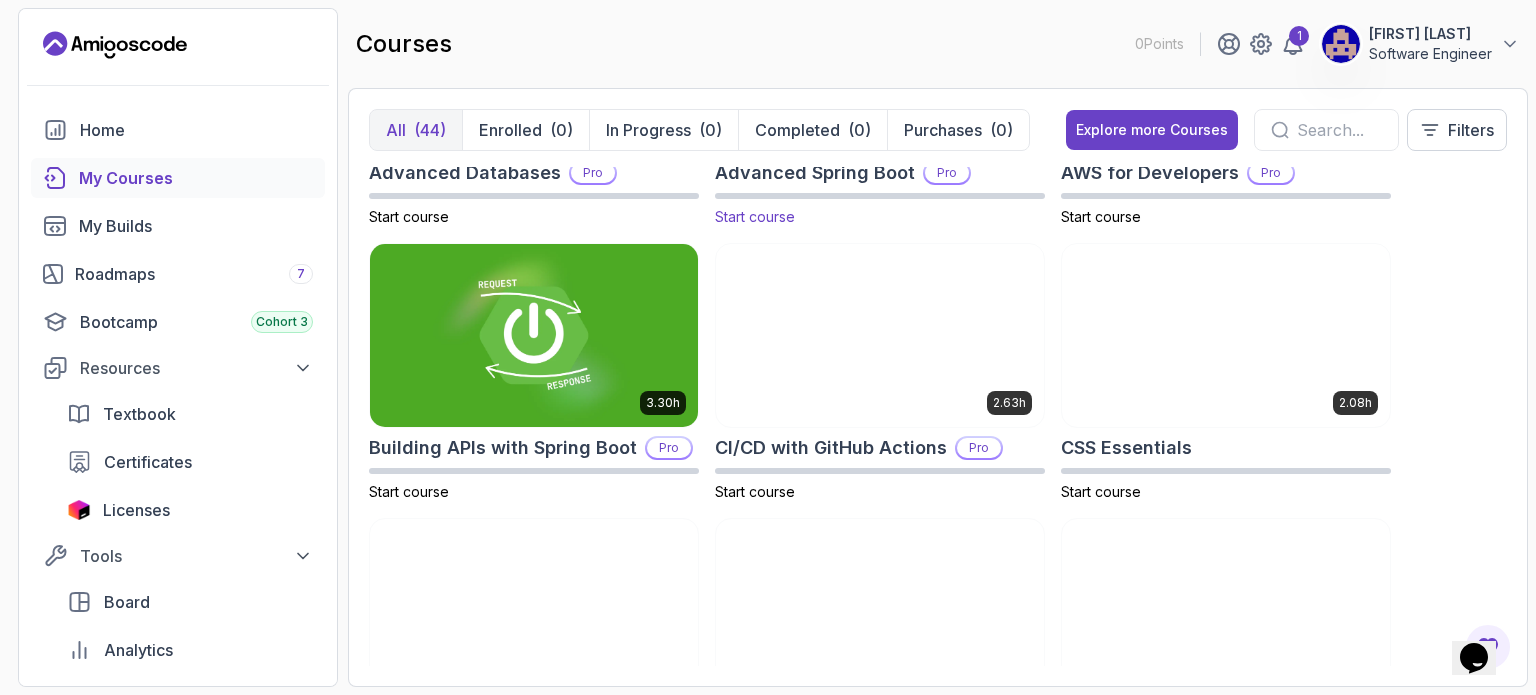 scroll, scrollTop: 0, scrollLeft: 0, axis: both 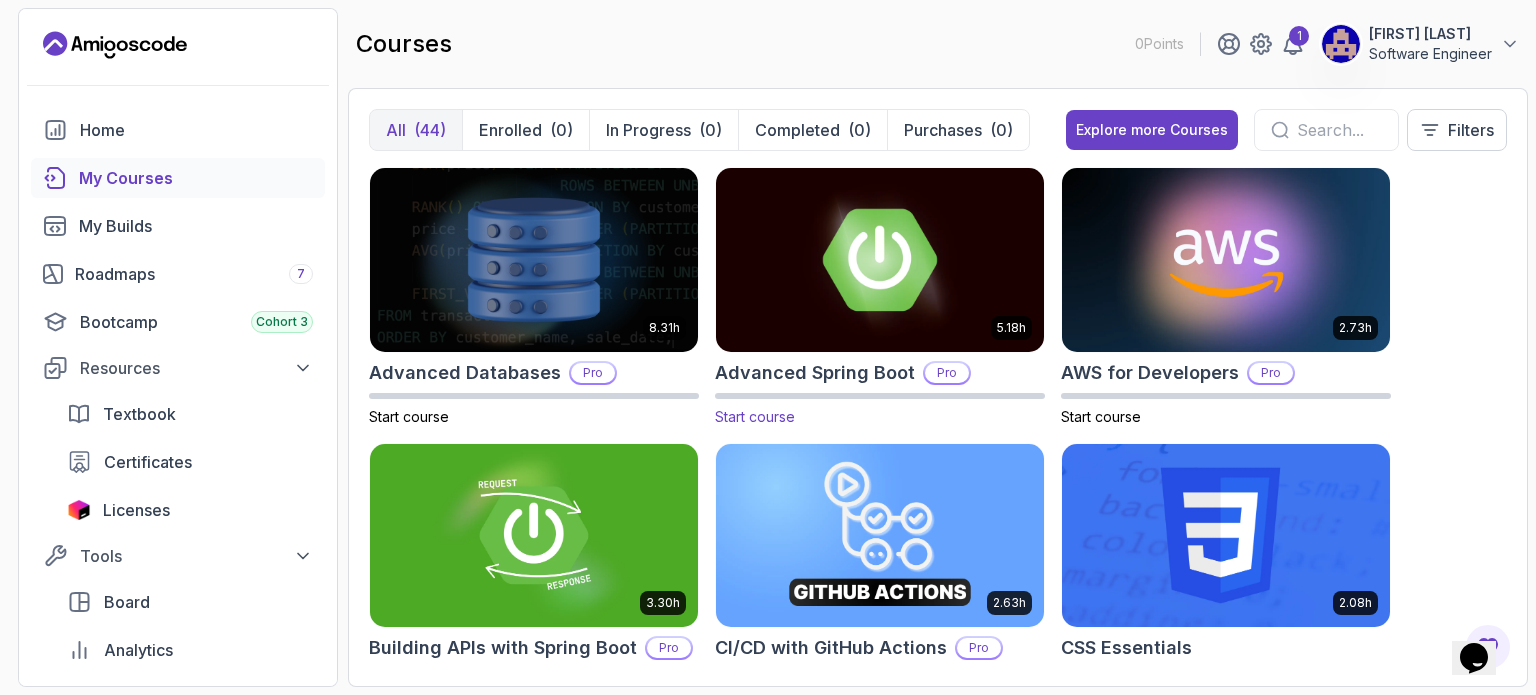 click at bounding box center [880, 259] 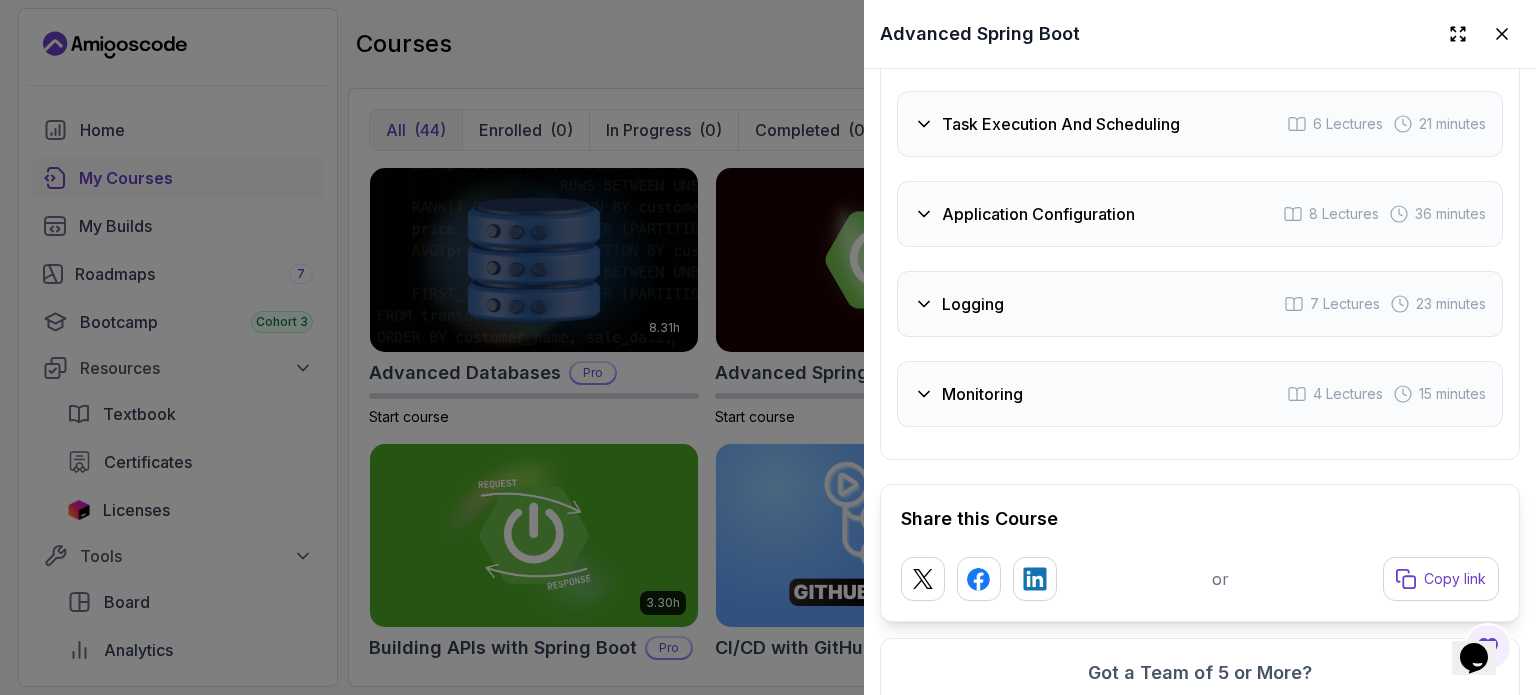 scroll, scrollTop: 4212, scrollLeft: 0, axis: vertical 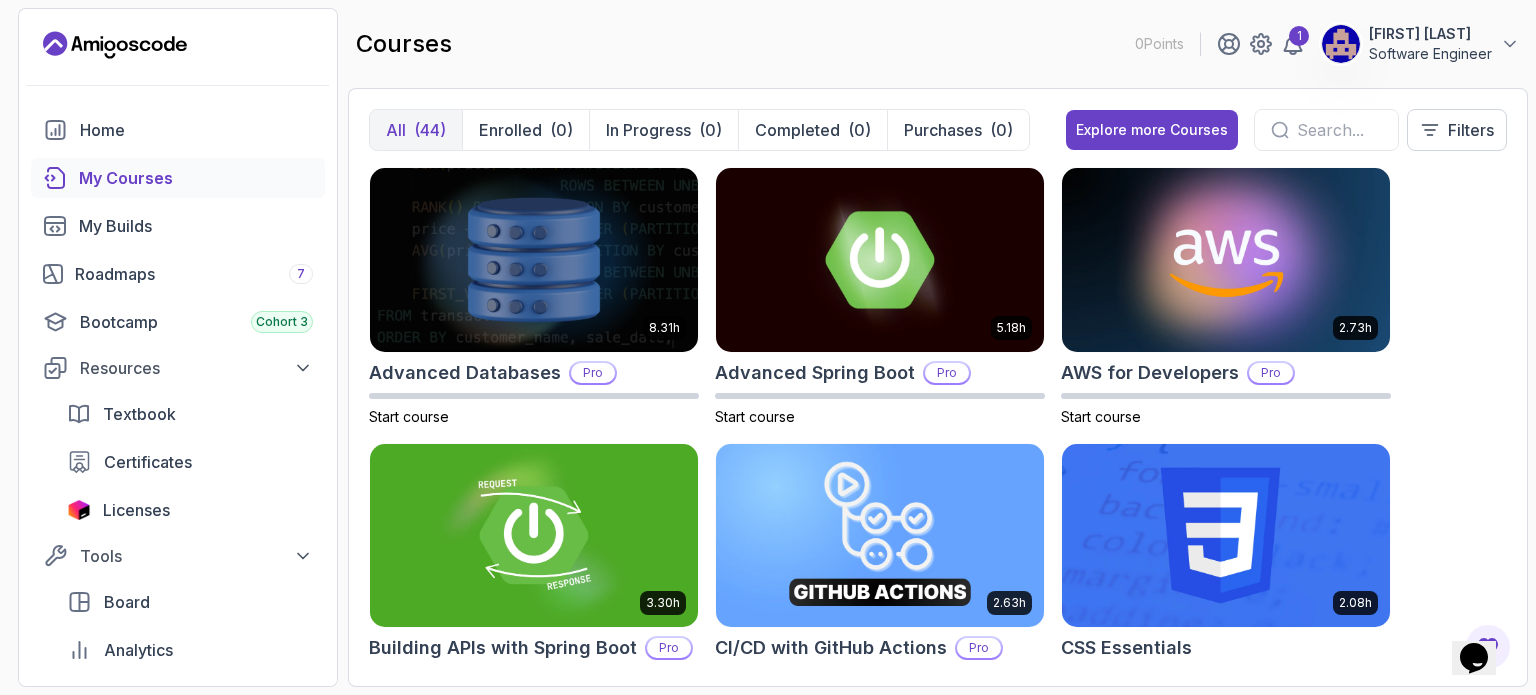 click at bounding box center [1339, 130] 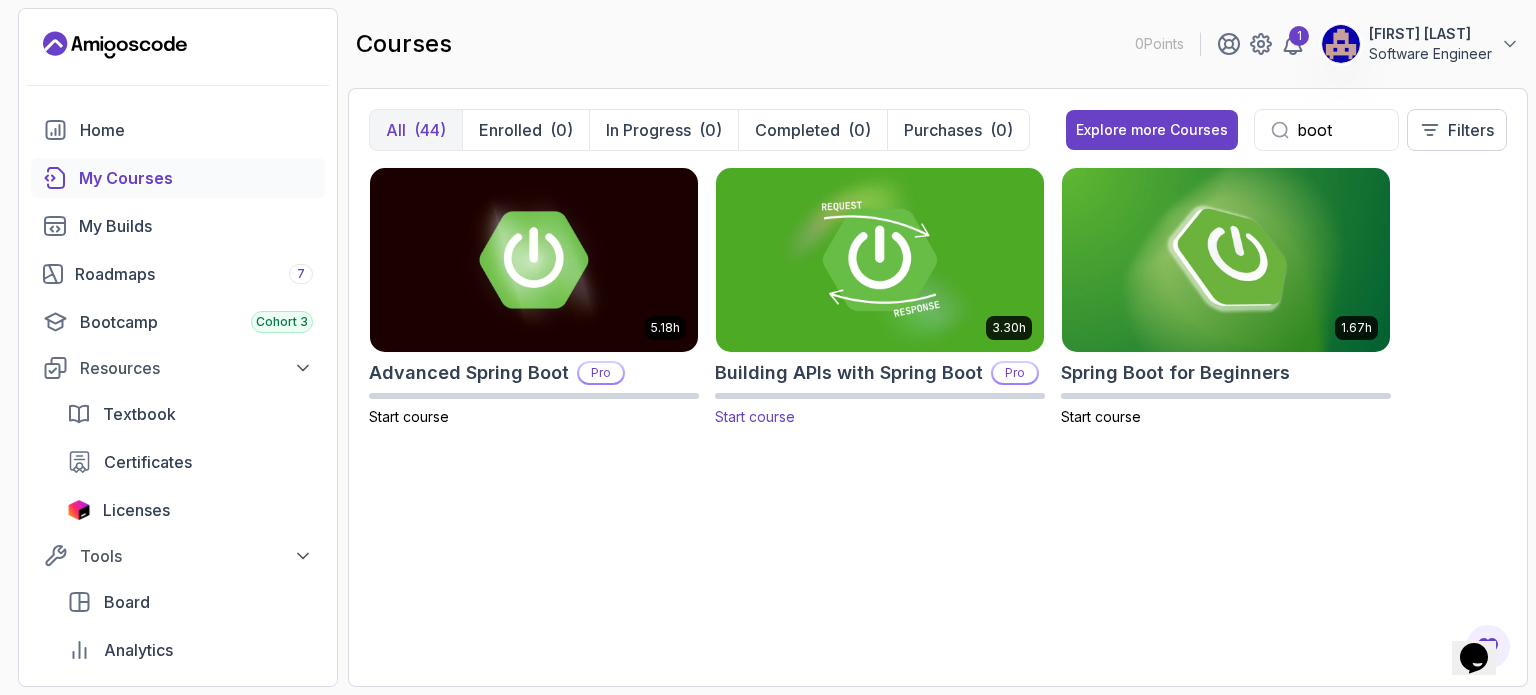 click at bounding box center [880, 259] 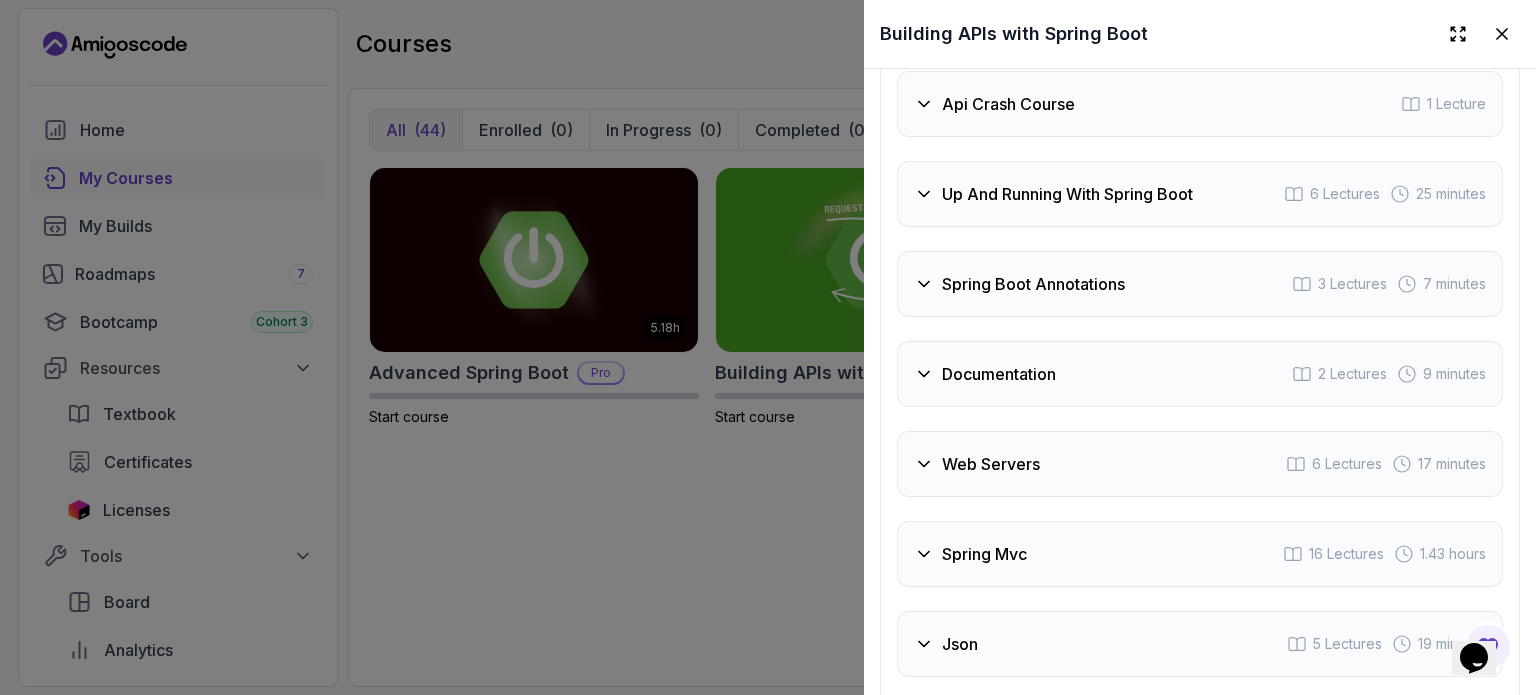 scroll, scrollTop: 4100, scrollLeft: 0, axis: vertical 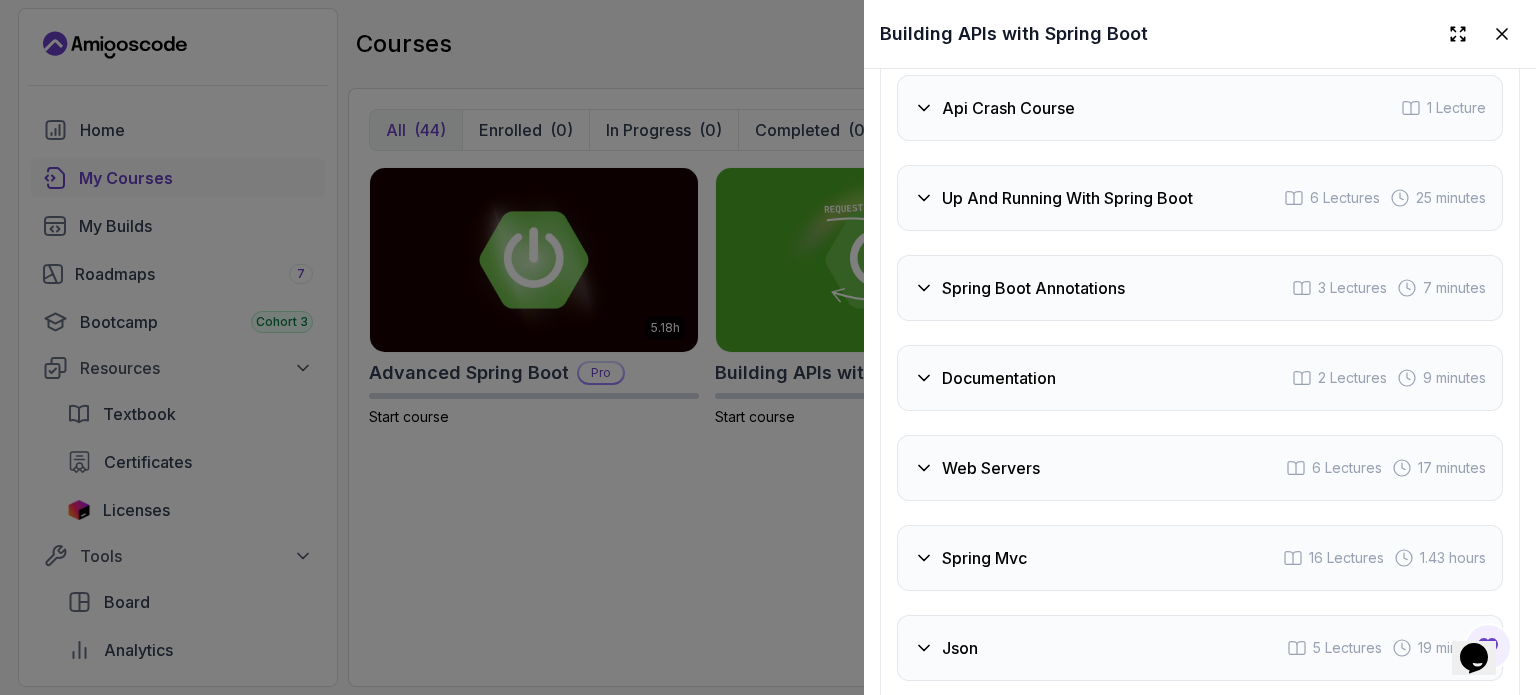 click on "Api Crash Course 1   Lecture" at bounding box center (1200, 108) 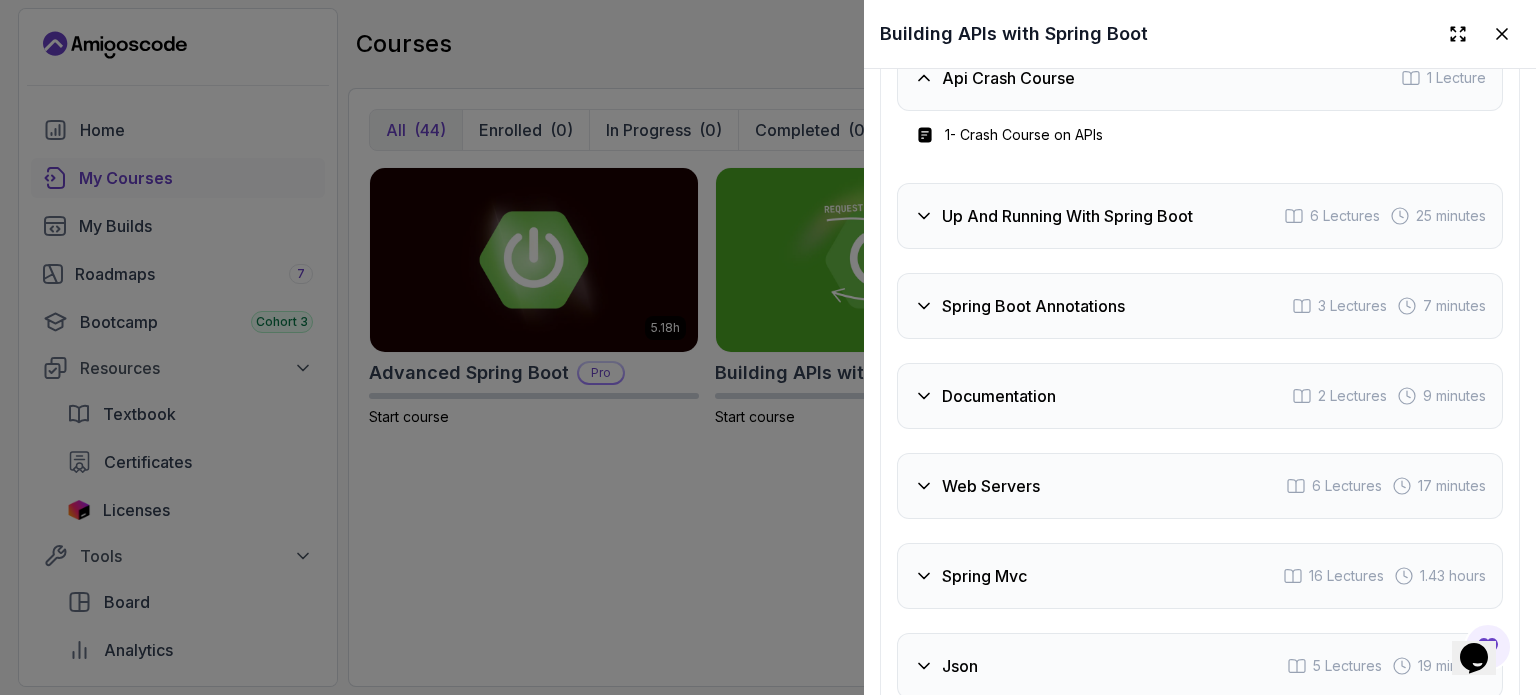 scroll, scrollTop: 3900, scrollLeft: 0, axis: vertical 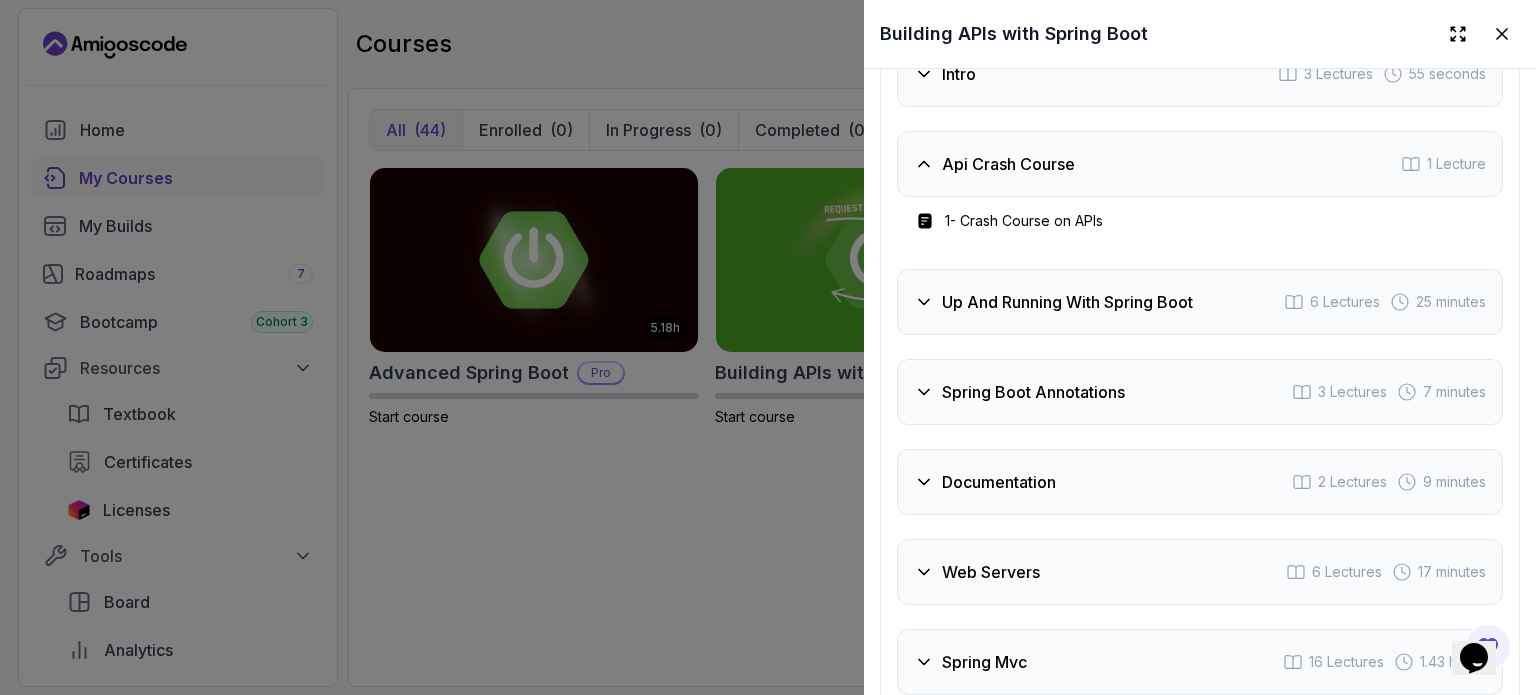 click on "Api Crash Course 1   Lecture" at bounding box center [1200, 164] 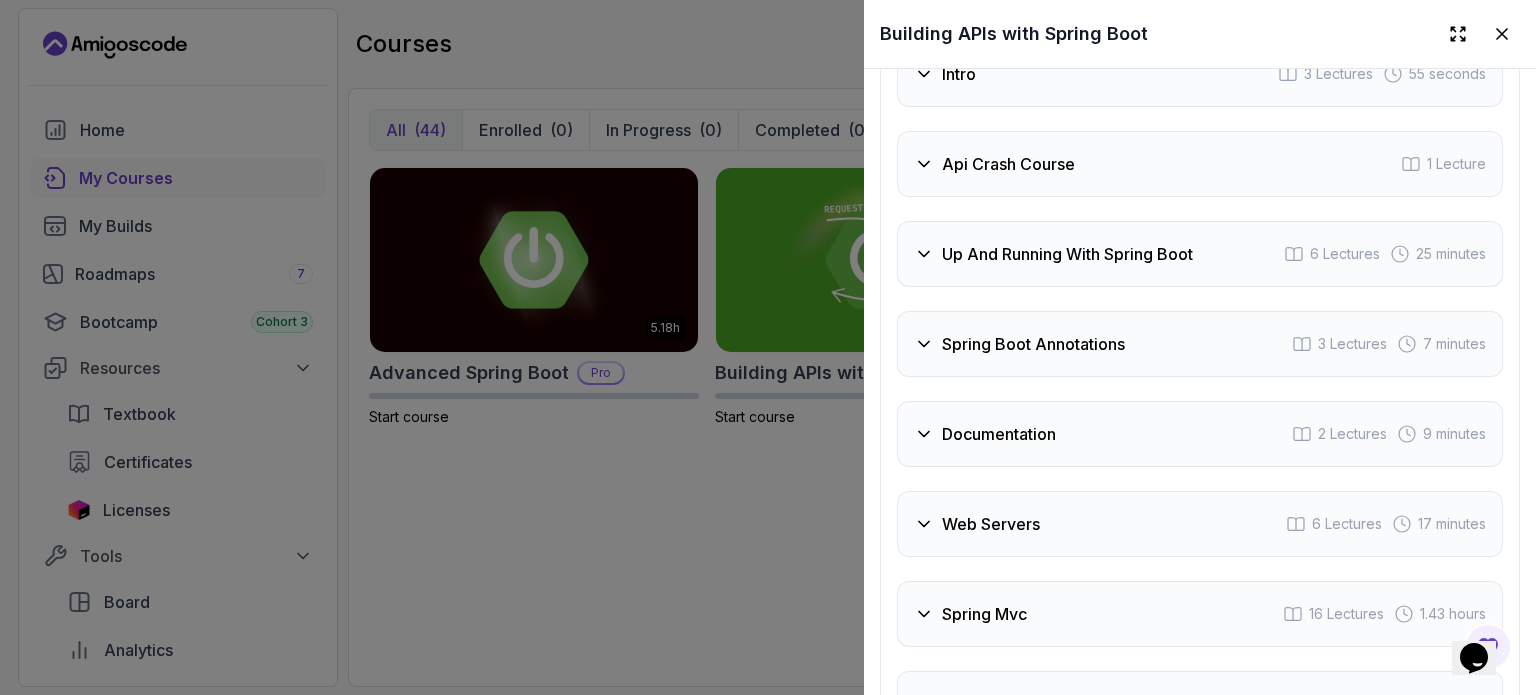 click on "Api Crash Course 1   Lecture" at bounding box center [1200, 164] 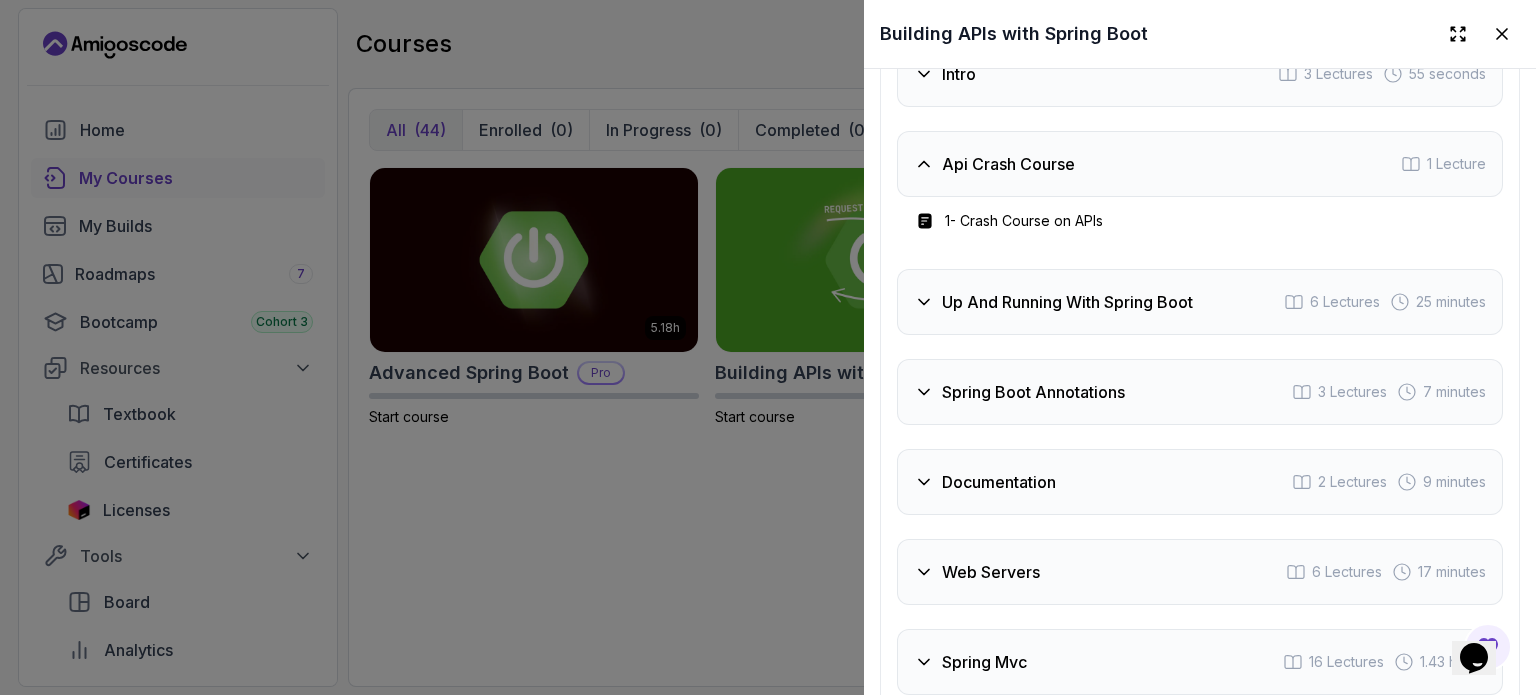 click on "Api Crash Course 1   Lecture" at bounding box center (1200, 164) 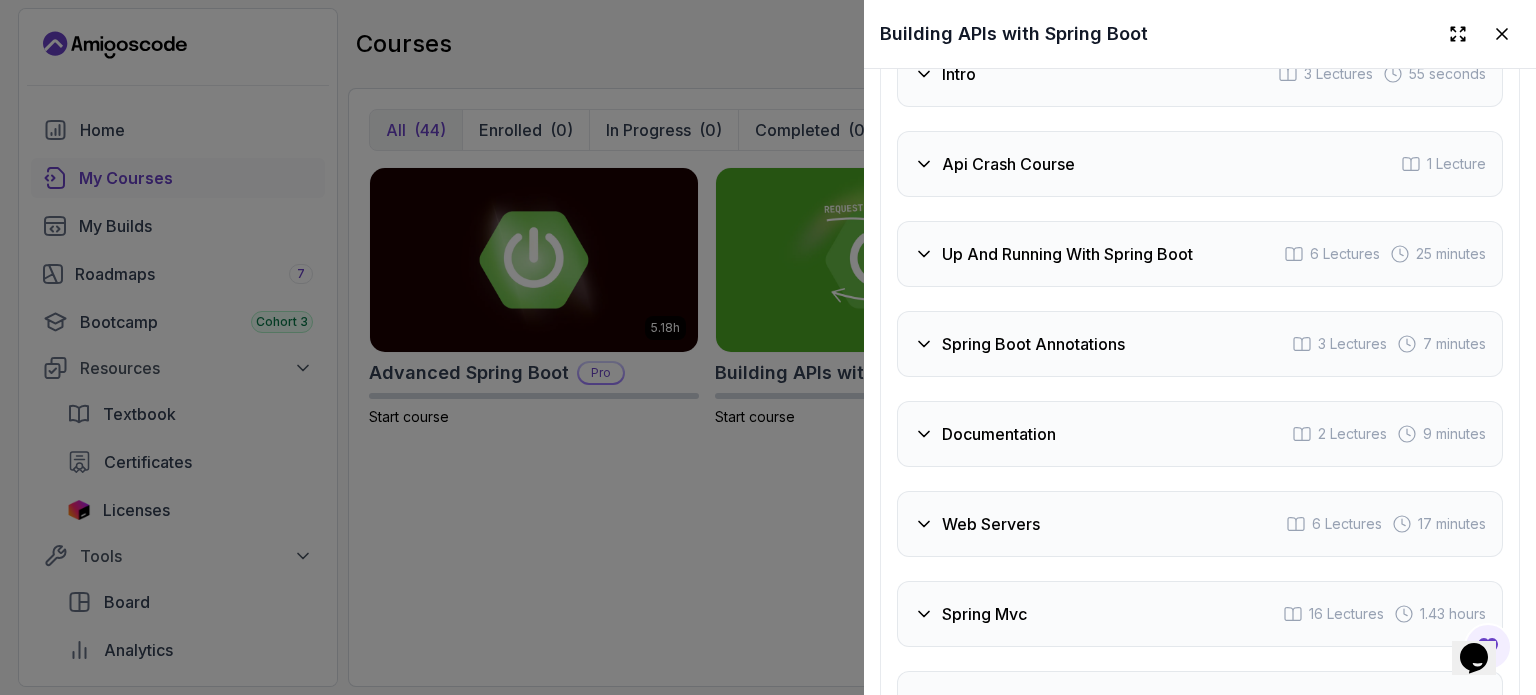 click on "Up And Running With Spring Boot 6   Lectures     25 minutes" at bounding box center (1200, 254) 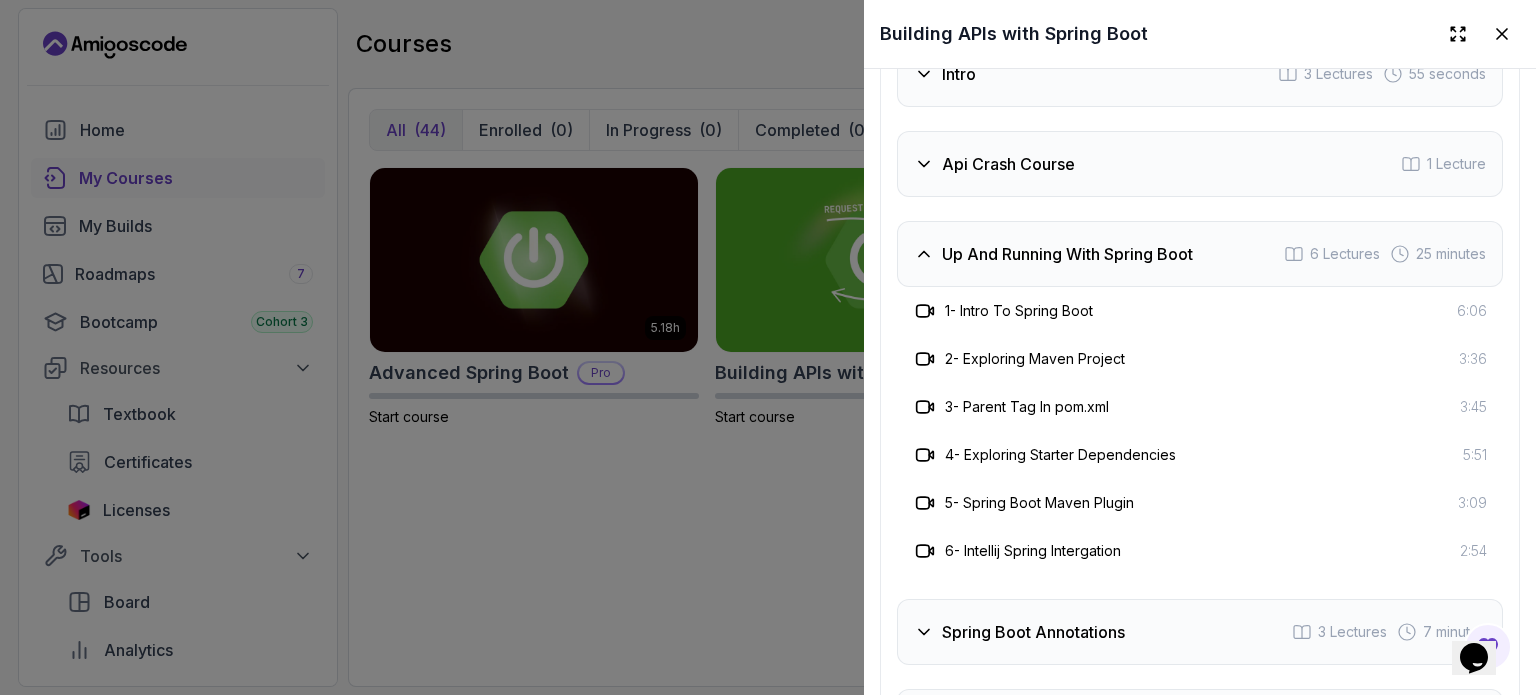 click on "Up And Running With Spring Boot" at bounding box center (1067, 254) 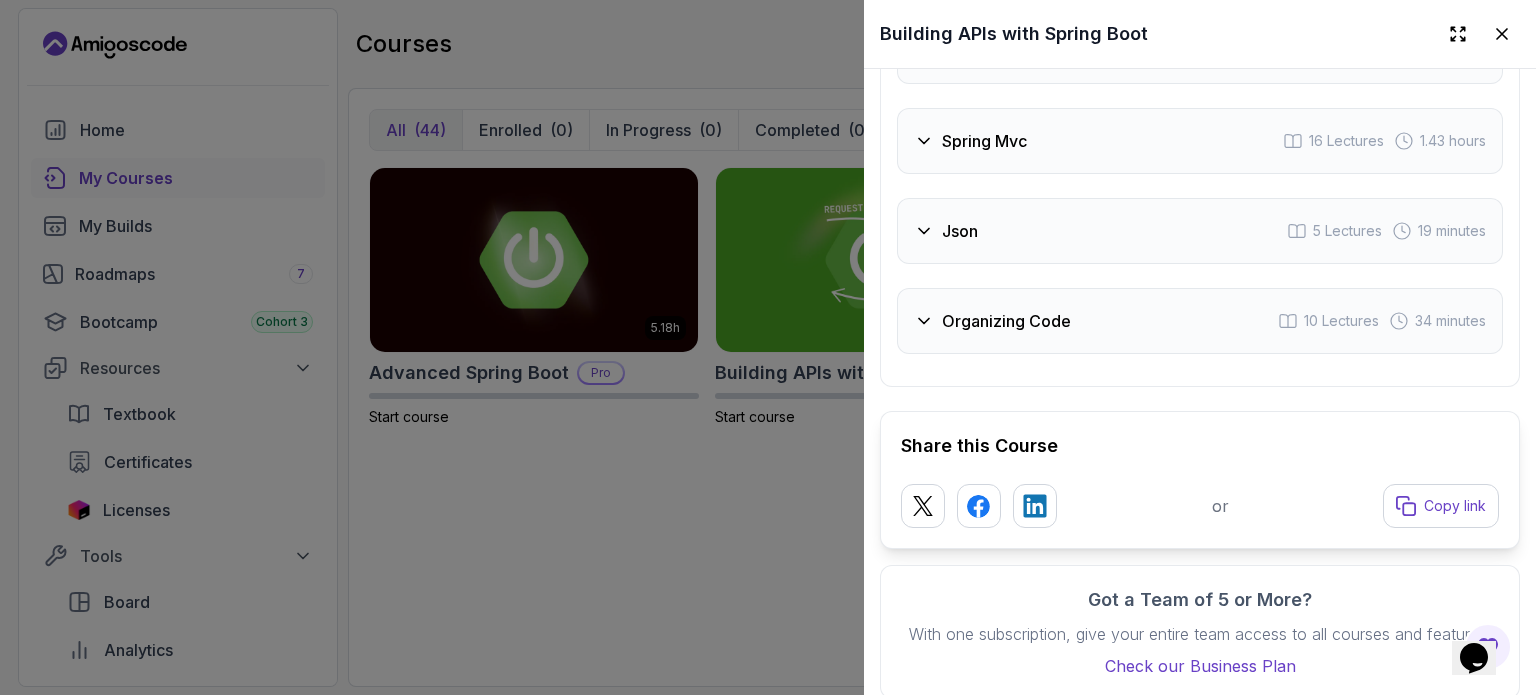 scroll, scrollTop: 4400, scrollLeft: 0, axis: vertical 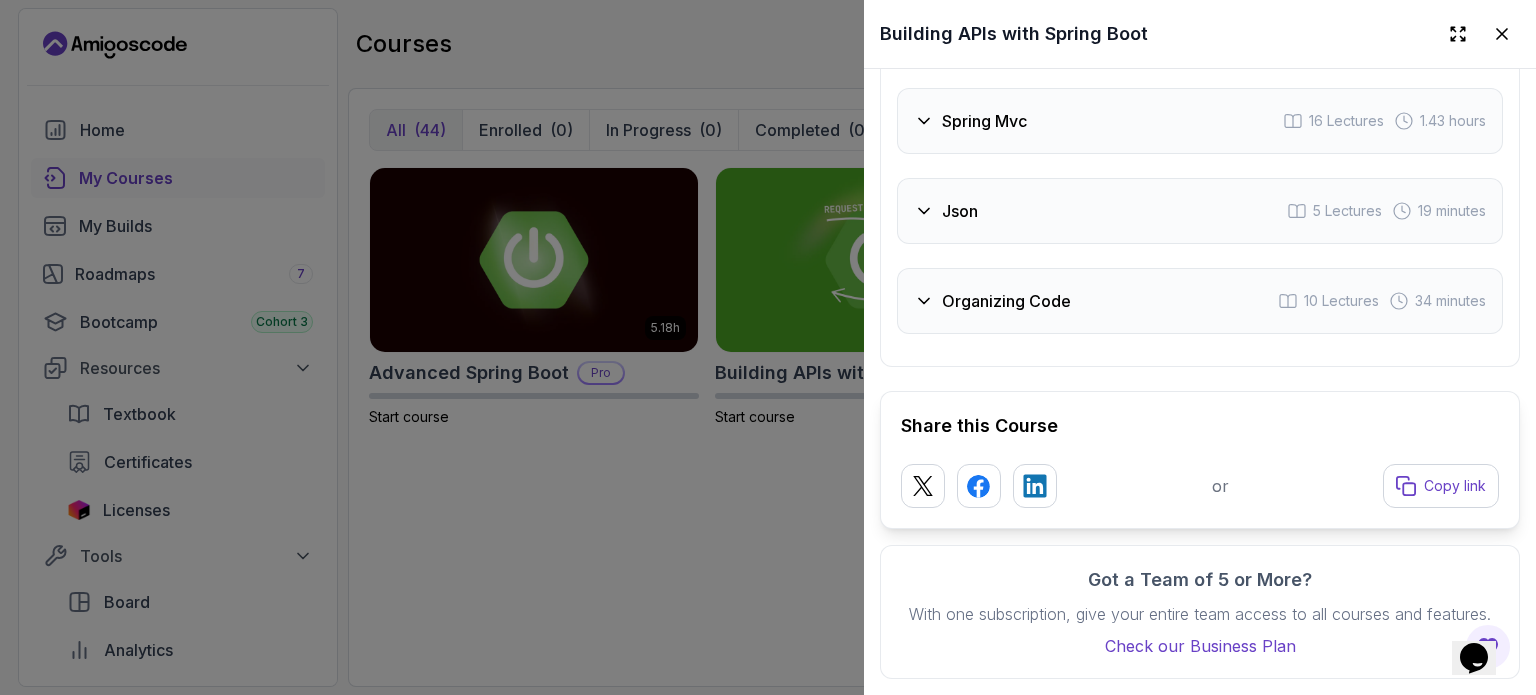 click on "Organizing Code 10   Lectures     34 minutes" at bounding box center [1200, 301] 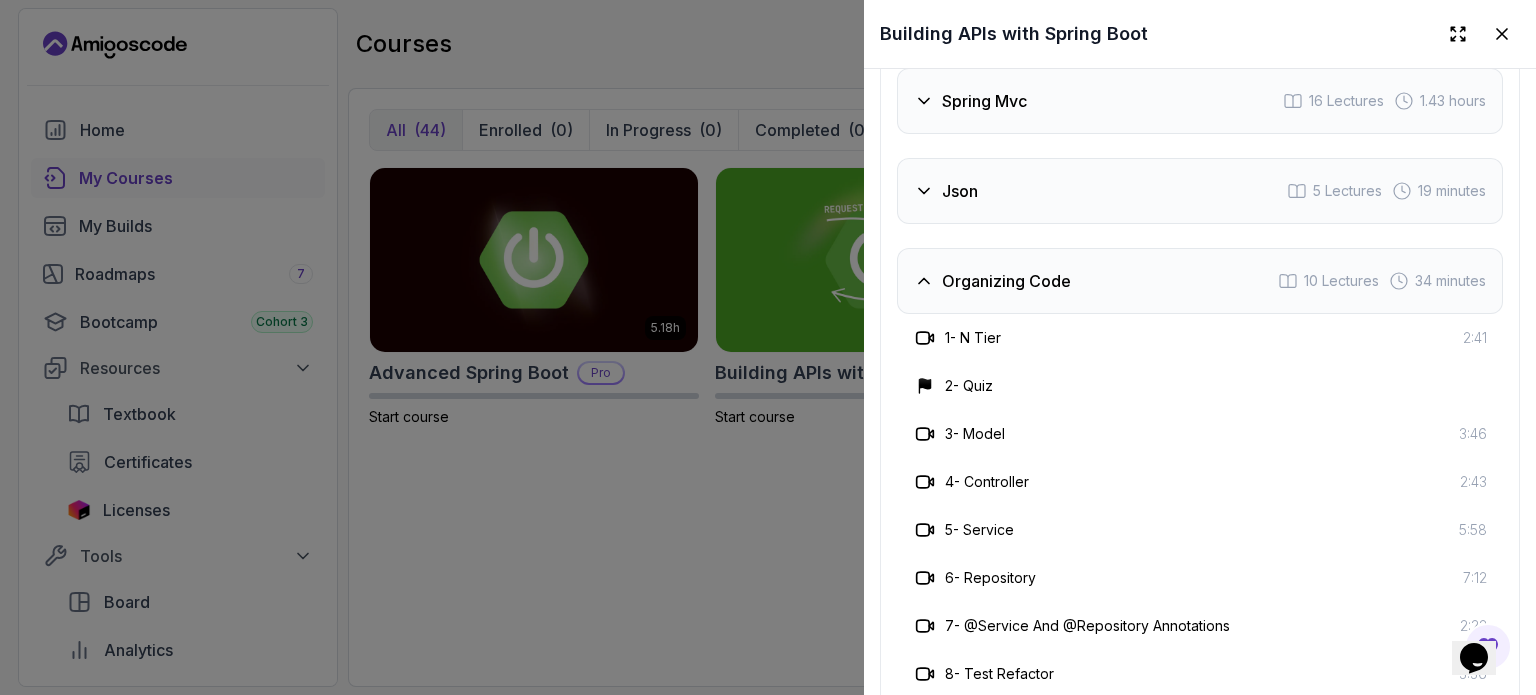 scroll, scrollTop: 4400, scrollLeft: 0, axis: vertical 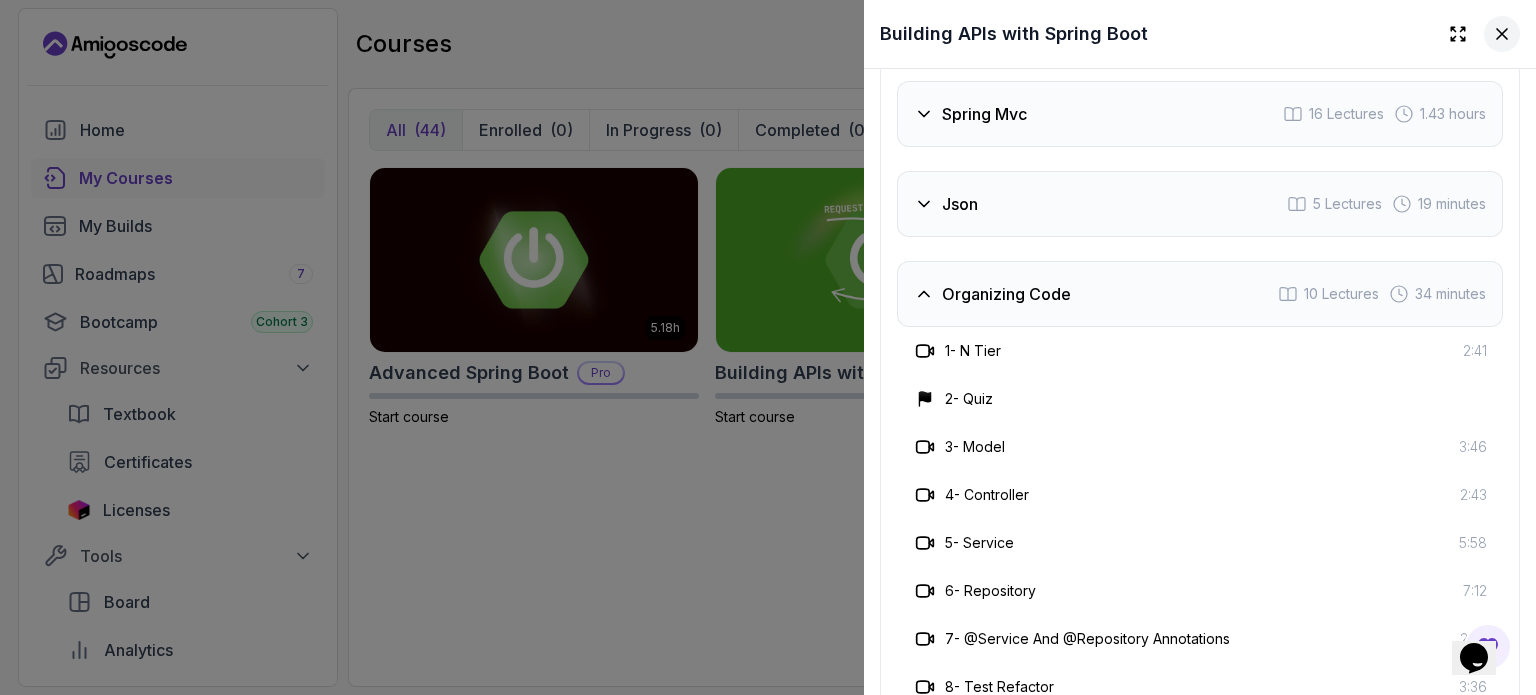 click 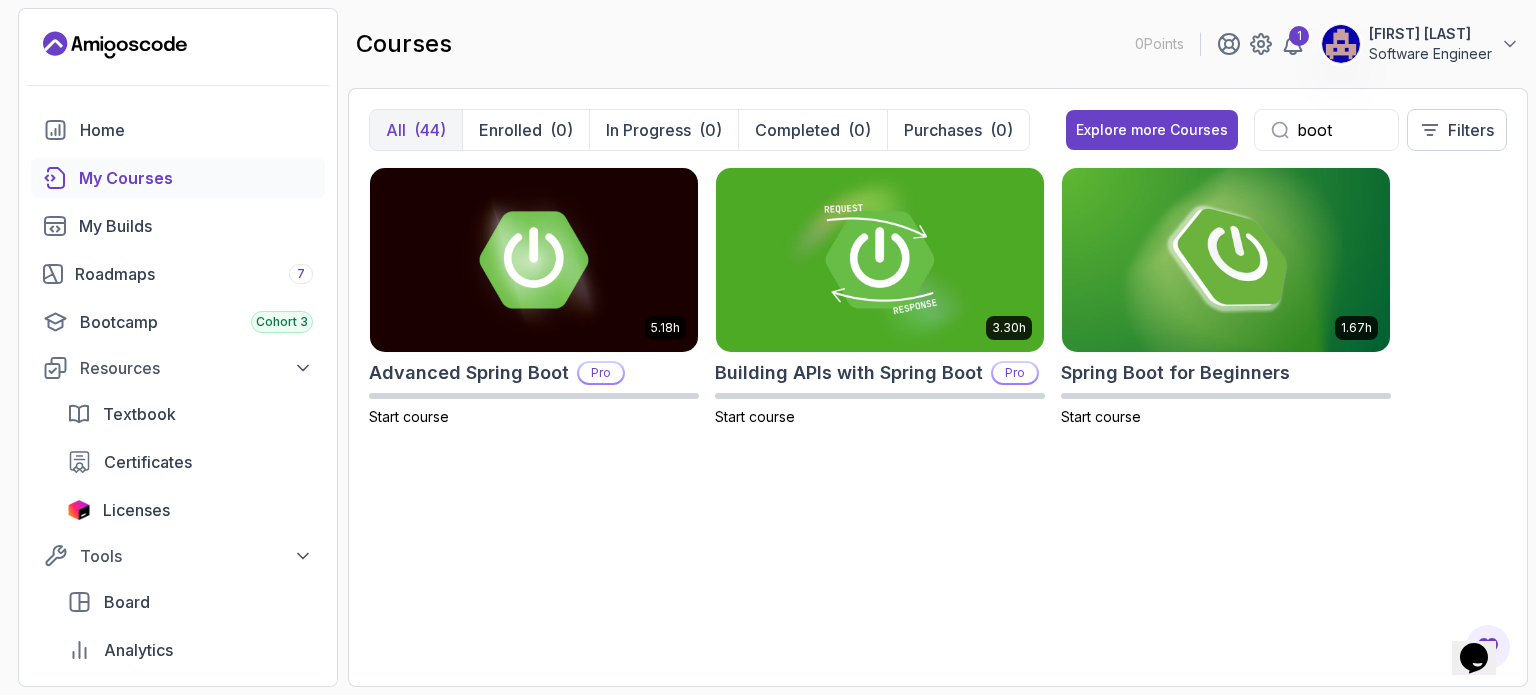 drag, startPoint x: 522, startPoint y: 373, endPoint x: 980, endPoint y: 459, distance: 466.0043 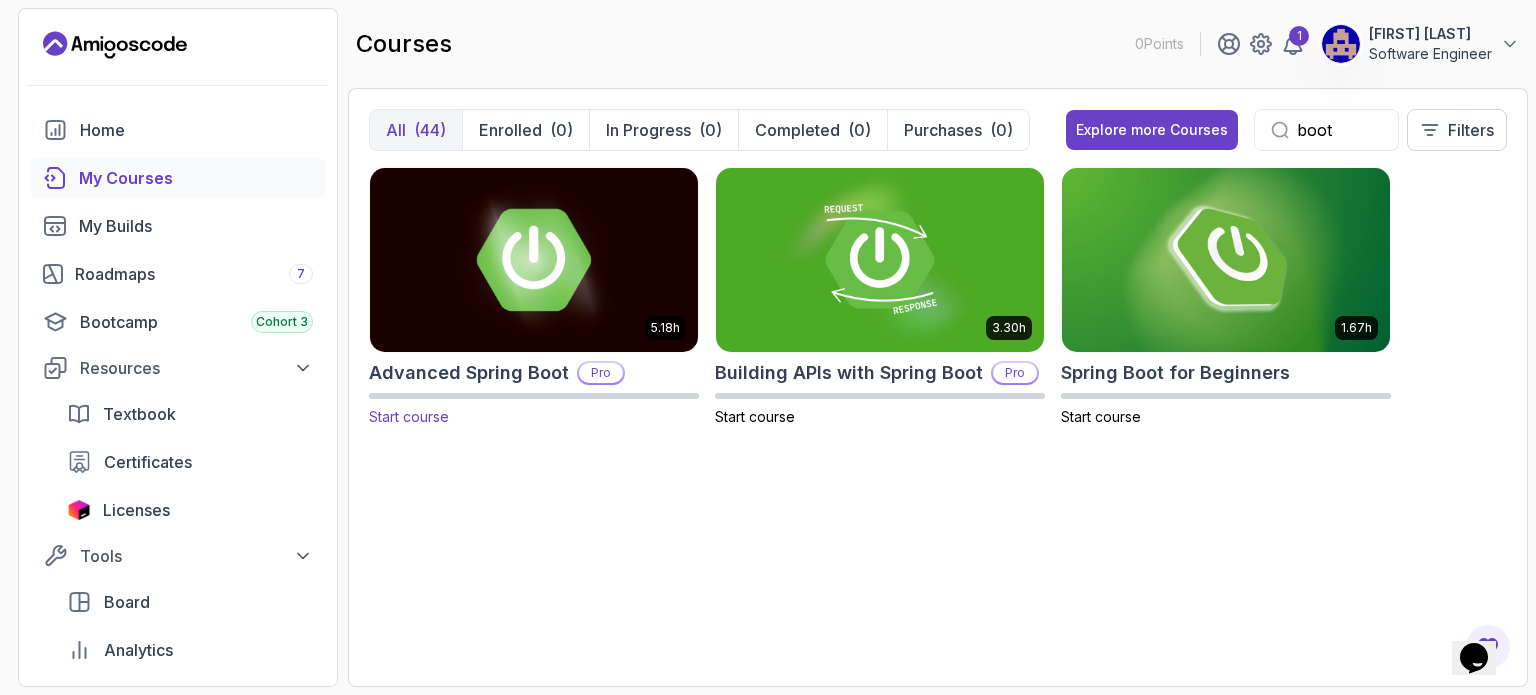 drag, startPoint x: 441, startPoint y: 412, endPoint x: 418, endPoint y: 414, distance: 23.086792 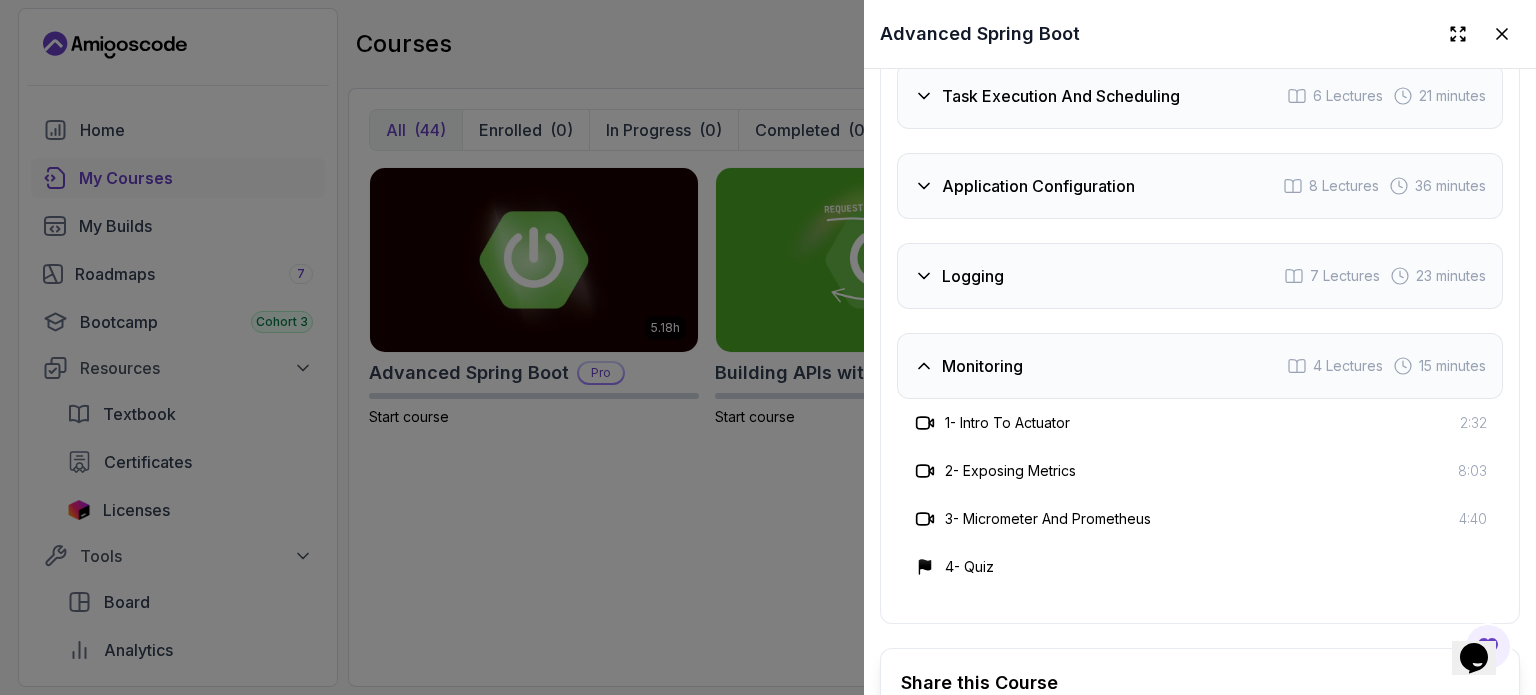 scroll, scrollTop: 4100, scrollLeft: 0, axis: vertical 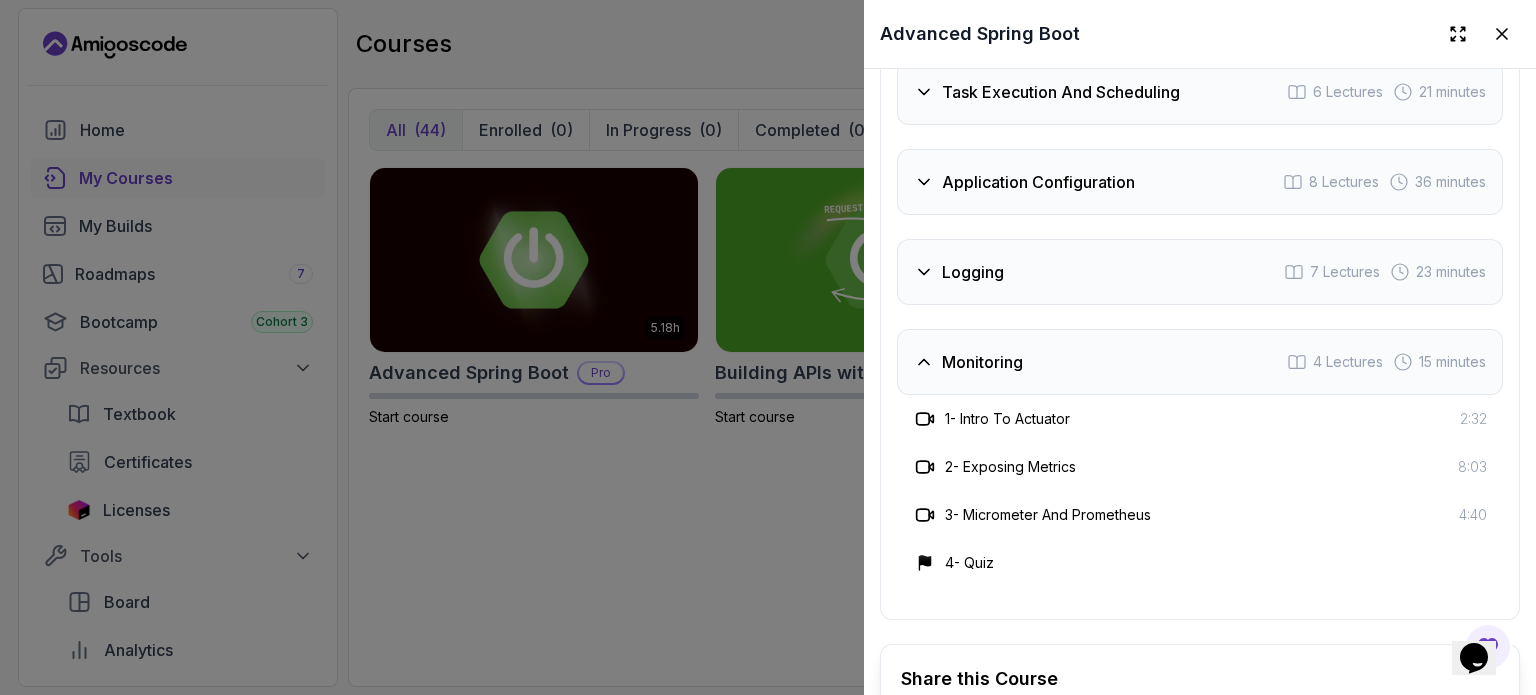 click 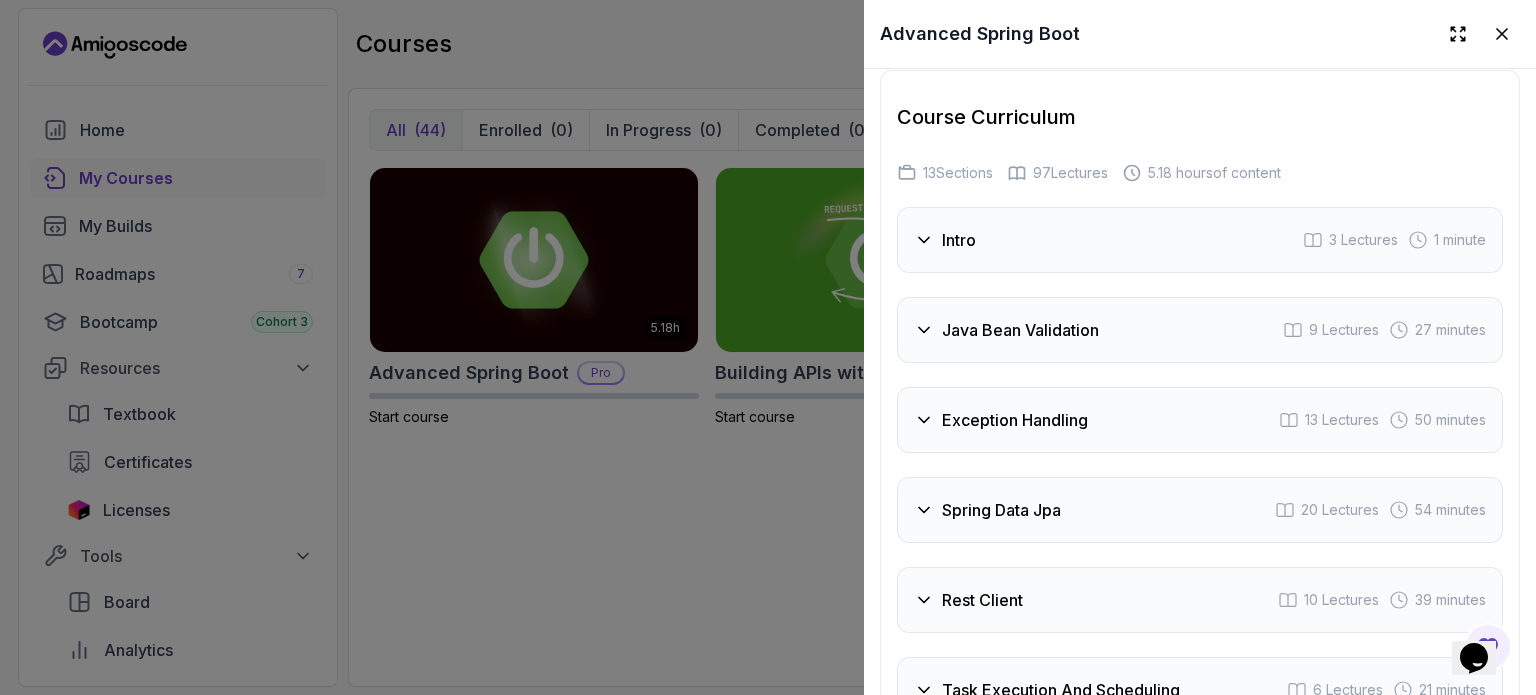 scroll, scrollTop: 3500, scrollLeft: 0, axis: vertical 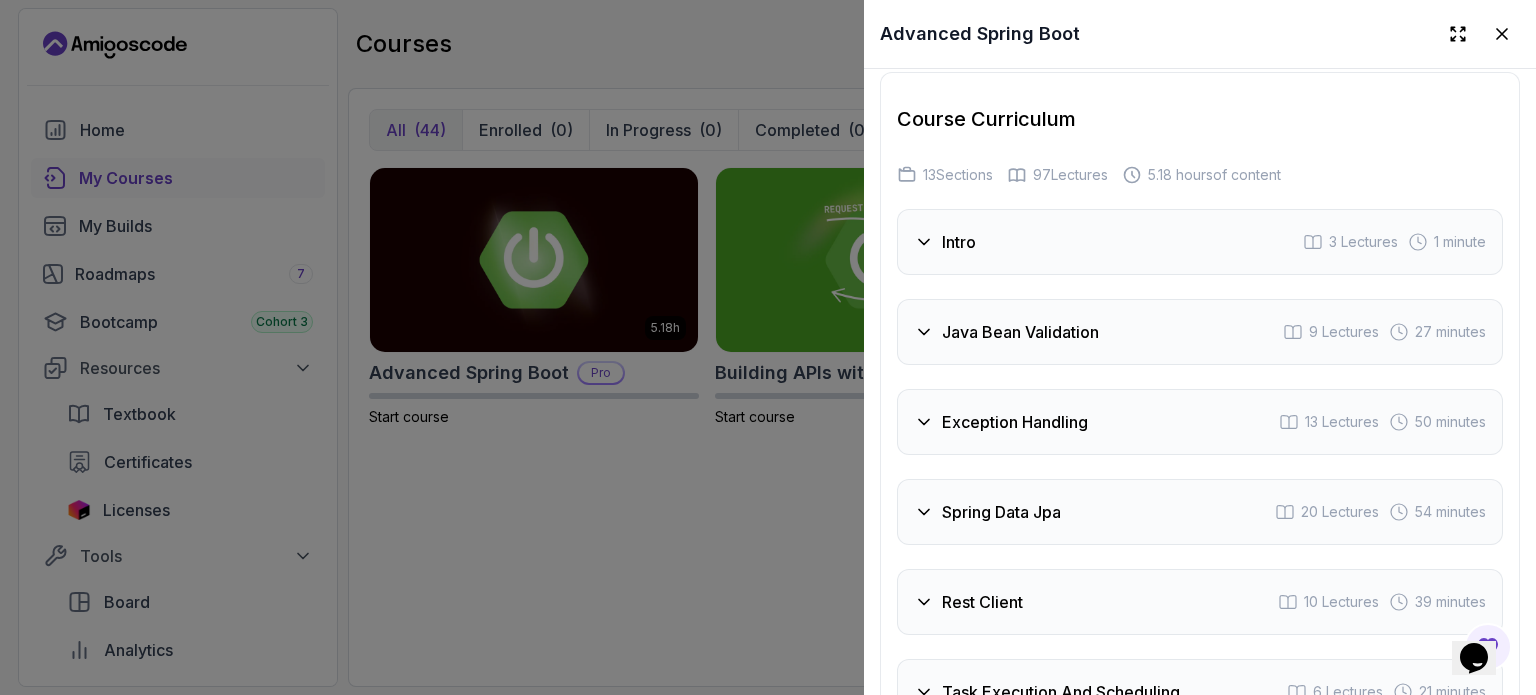 click at bounding box center [768, 347] 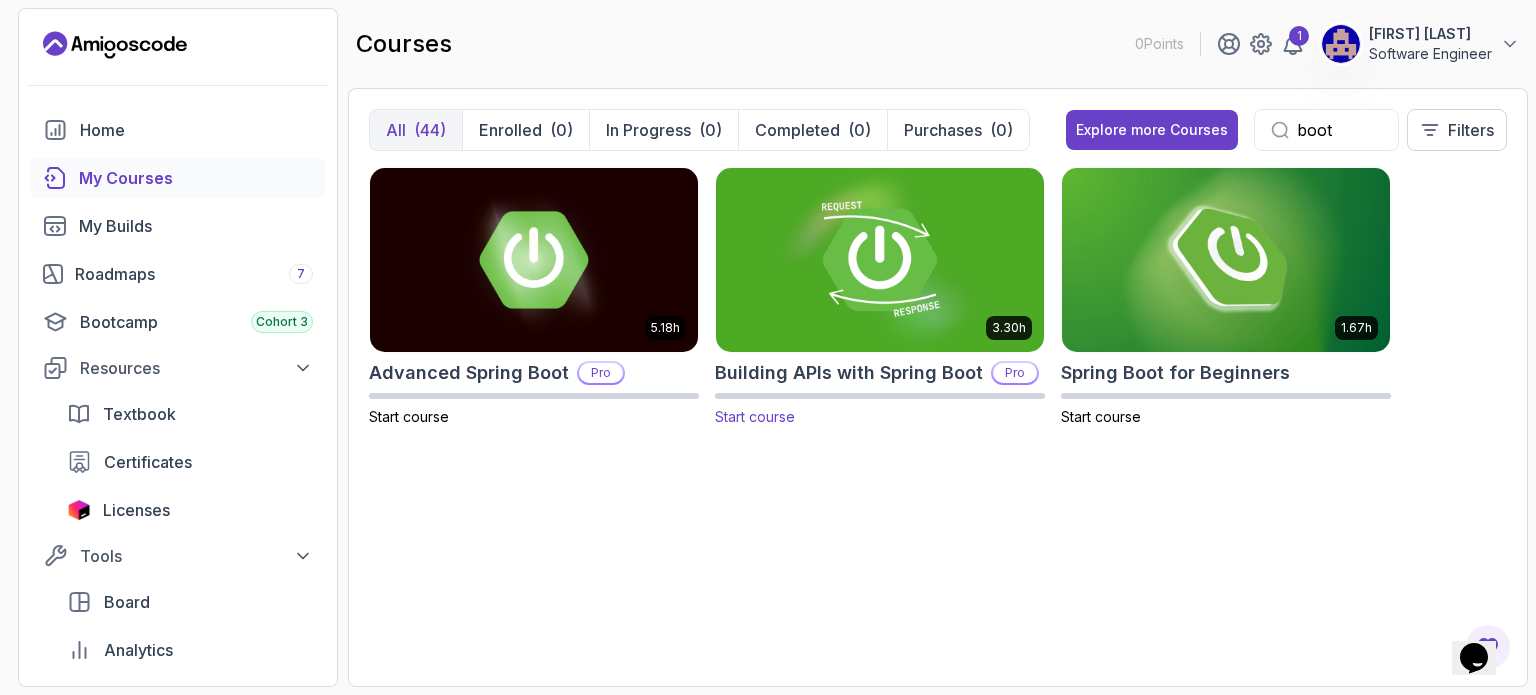 click on "Building APIs with Spring Boot" at bounding box center [849, 373] 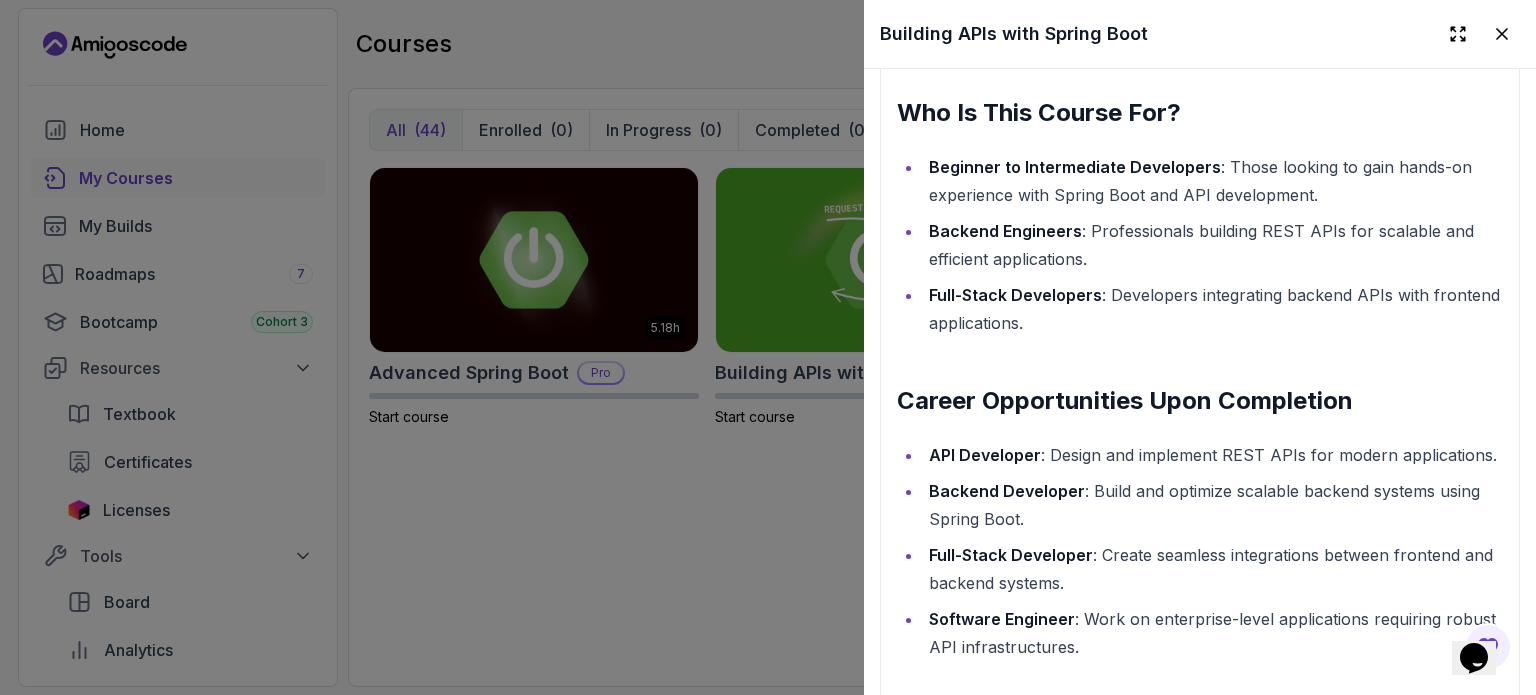 scroll, scrollTop: 2400, scrollLeft: 0, axis: vertical 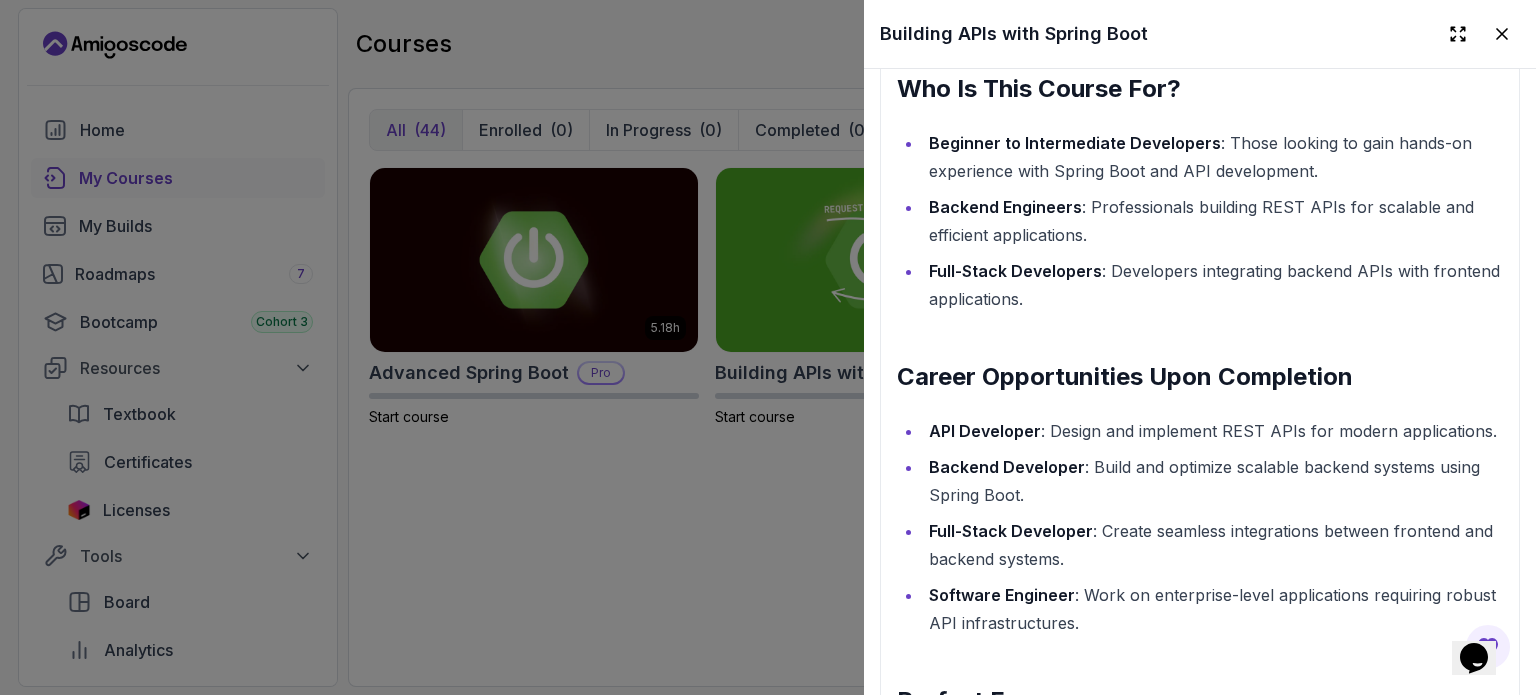 click at bounding box center [768, 347] 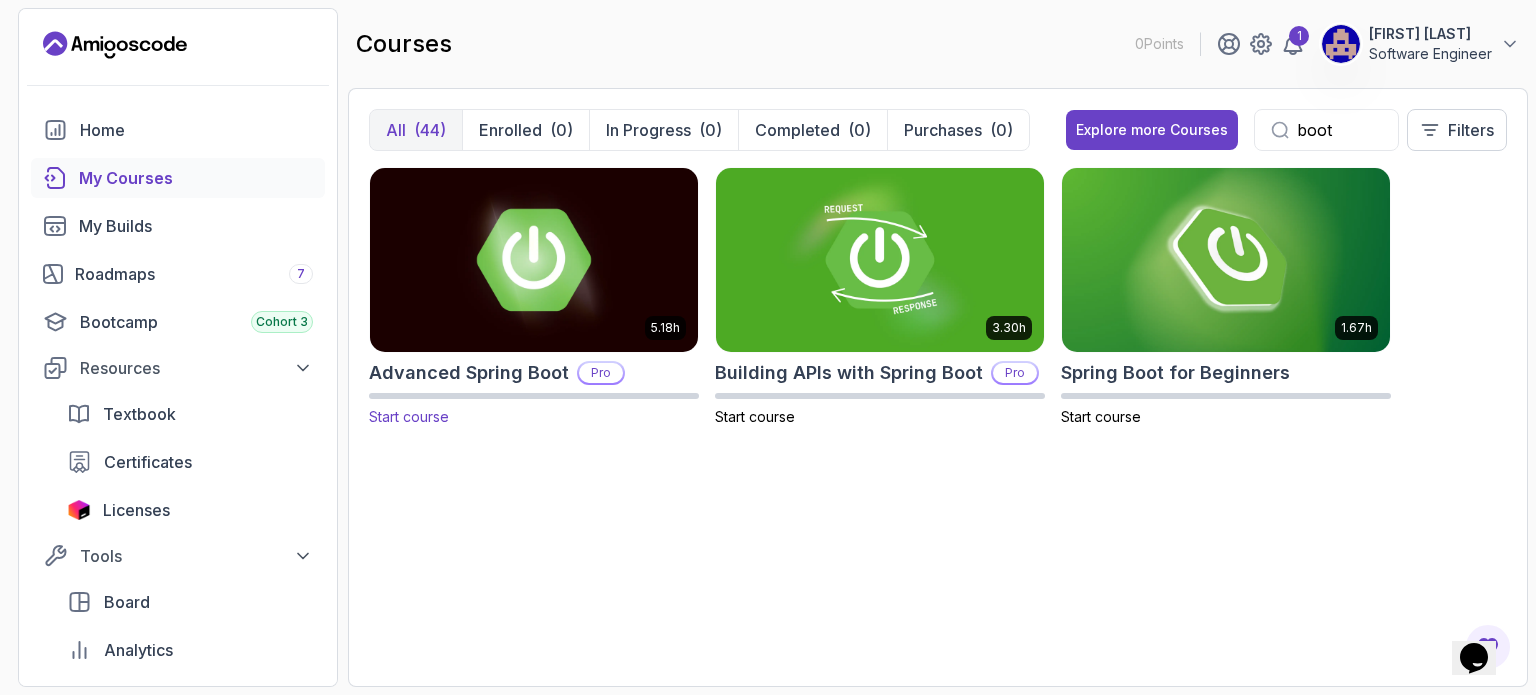 click on "Advanced Spring Boot" at bounding box center [469, 373] 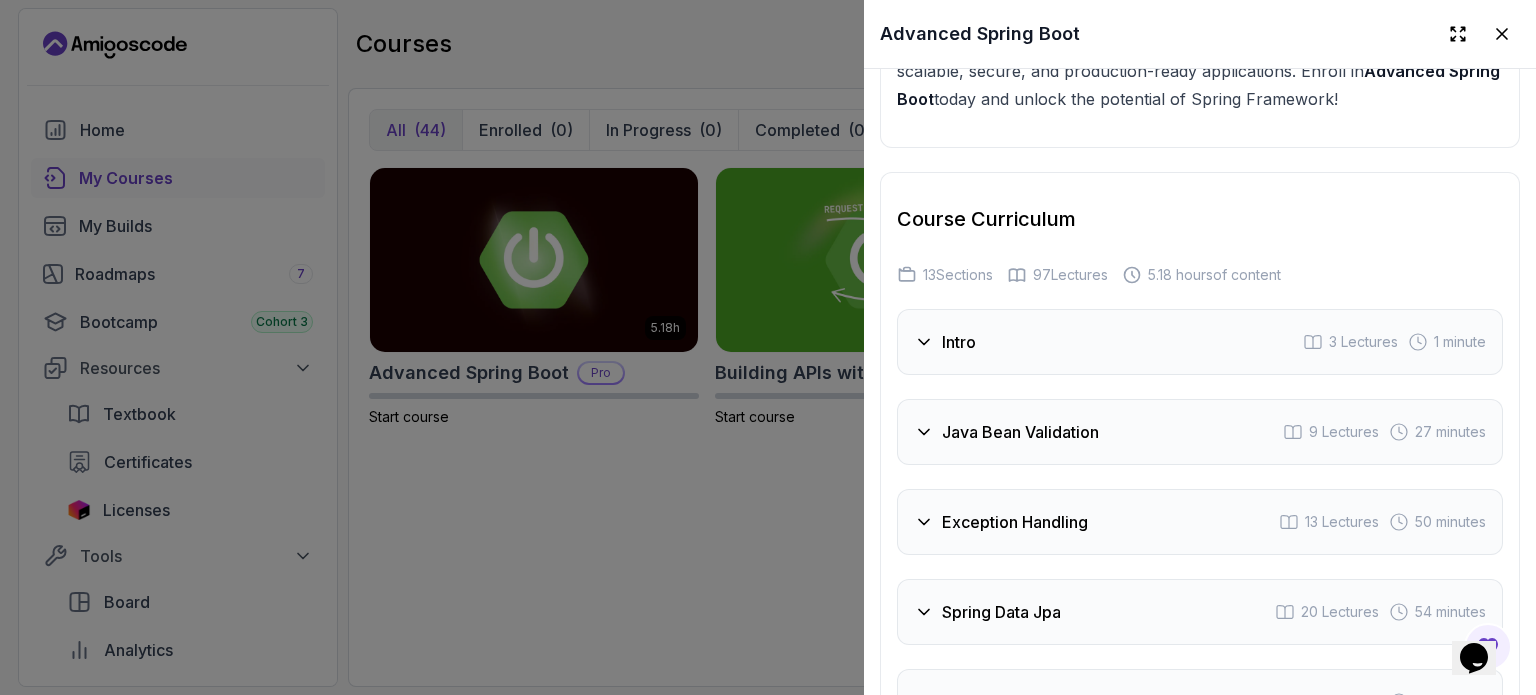 scroll, scrollTop: 3400, scrollLeft: 0, axis: vertical 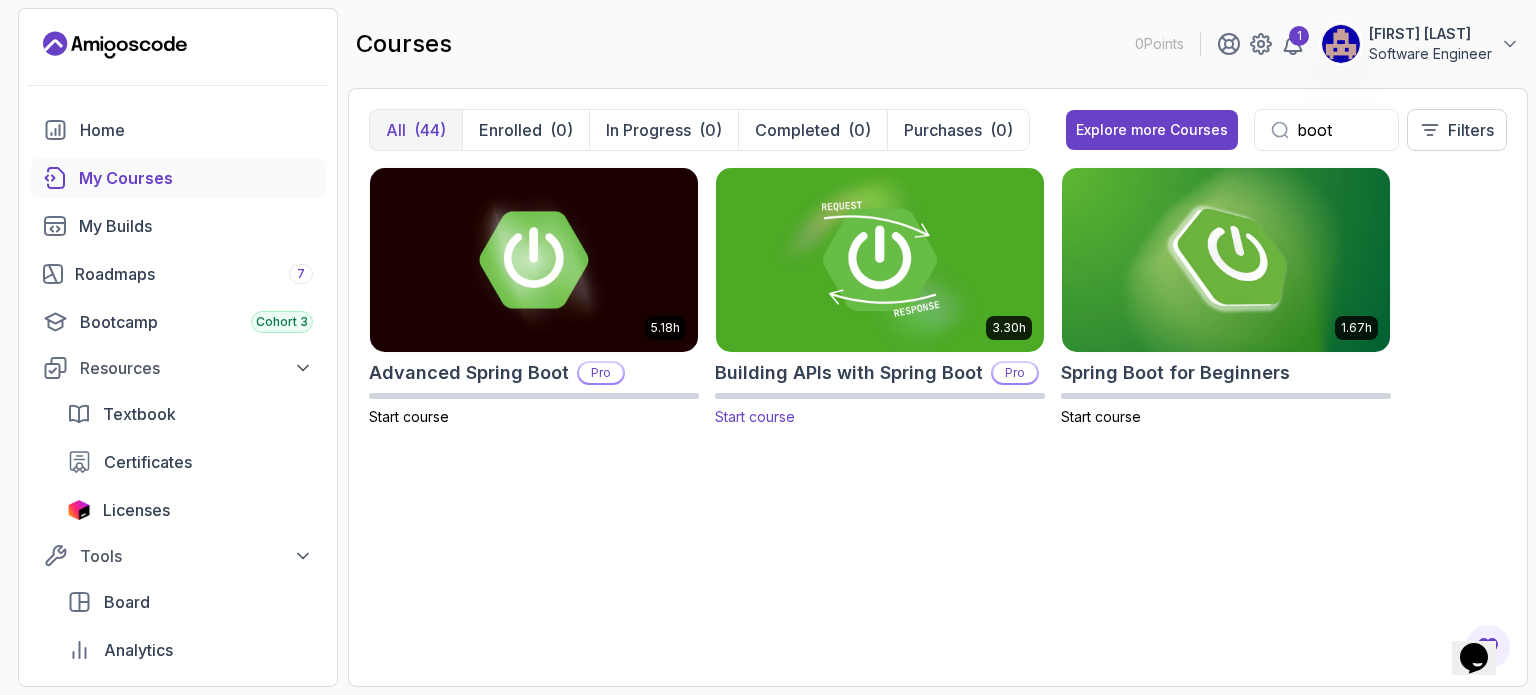 click on "Building APIs with Spring Boot" at bounding box center [849, 373] 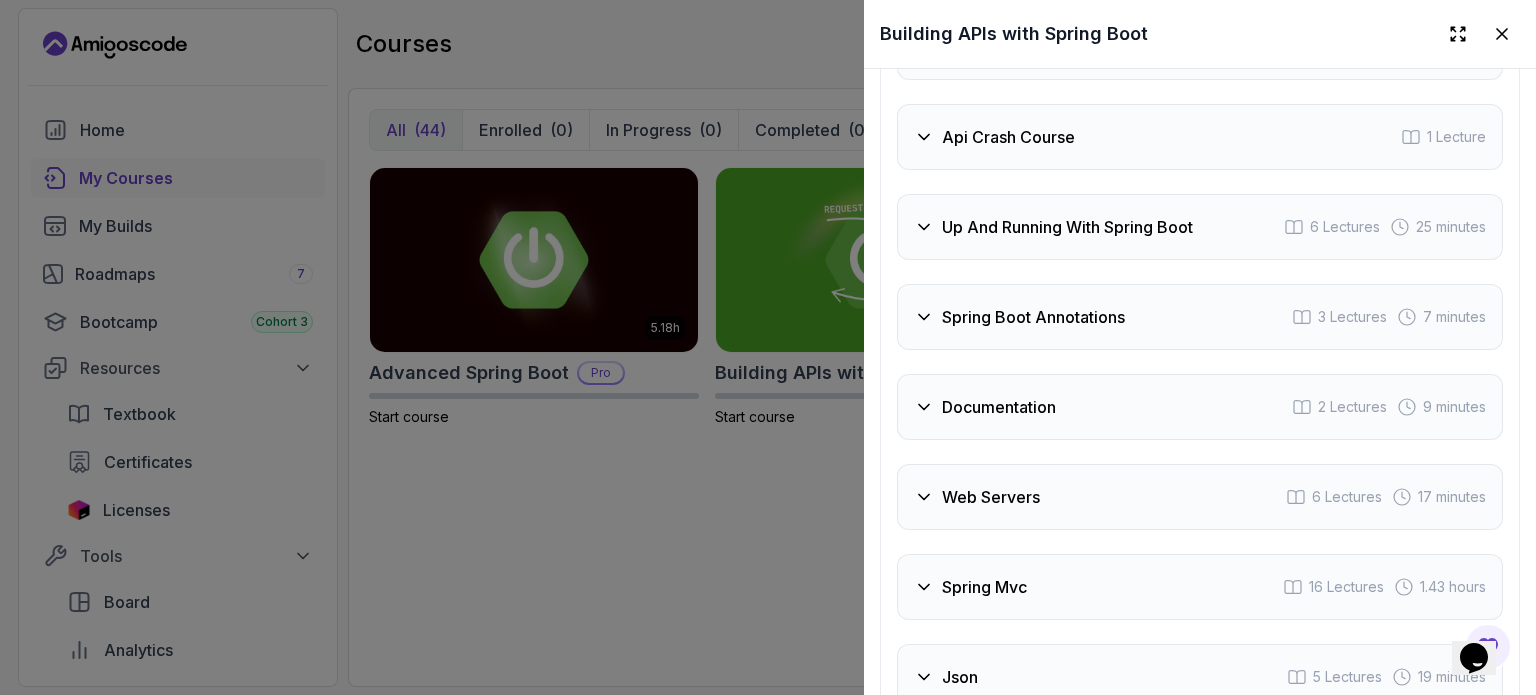 scroll, scrollTop: 3800, scrollLeft: 0, axis: vertical 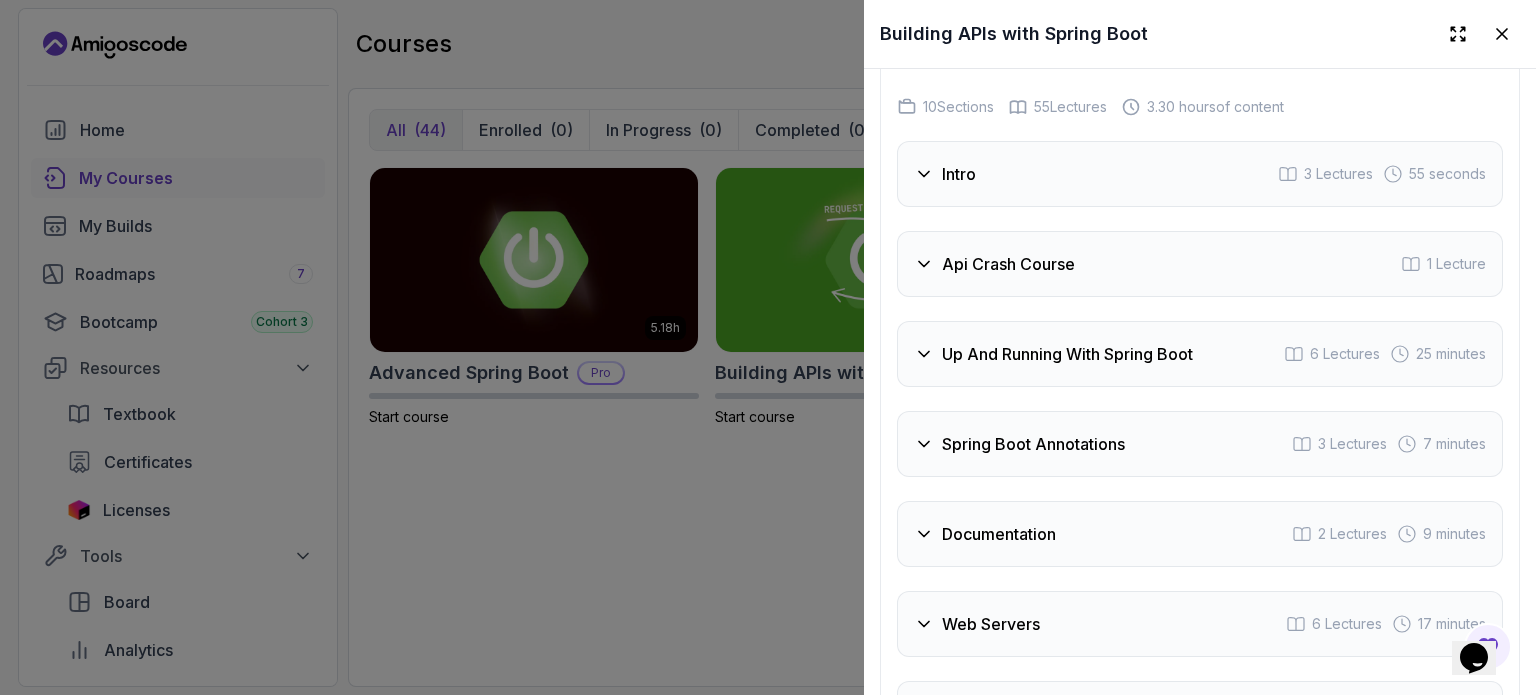 click on "Intro 3   Lectures     55 seconds" at bounding box center (1200, 174) 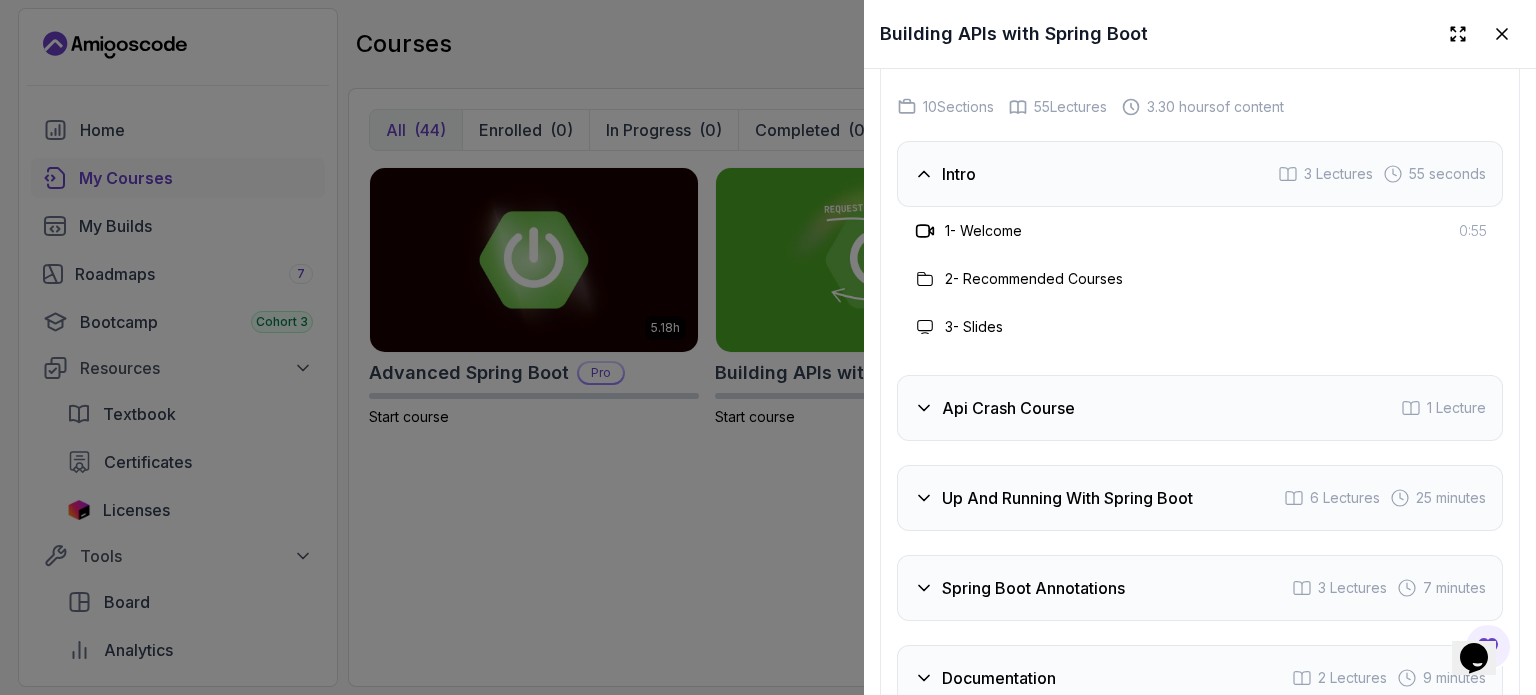 click on "Api Crash Course 1   Lecture" at bounding box center [1200, 408] 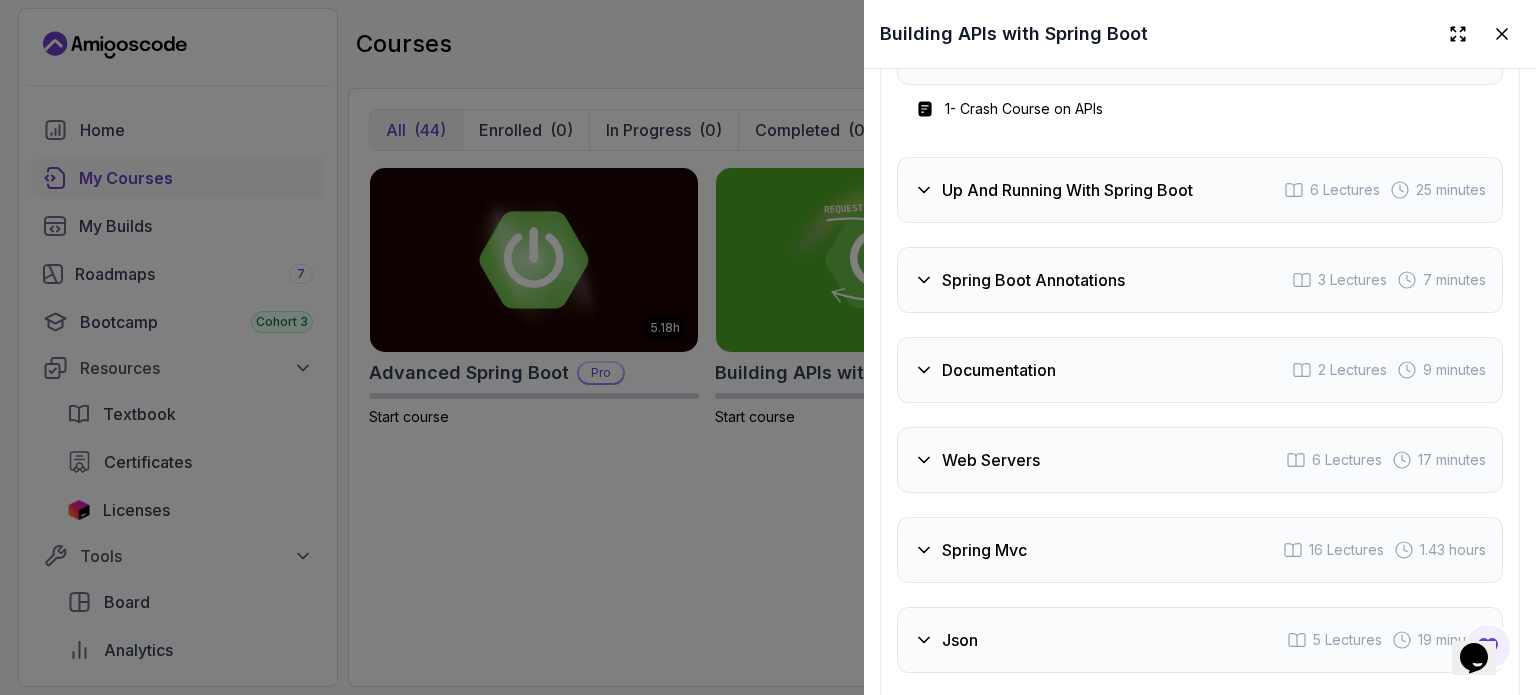 scroll, scrollTop: 4000, scrollLeft: 0, axis: vertical 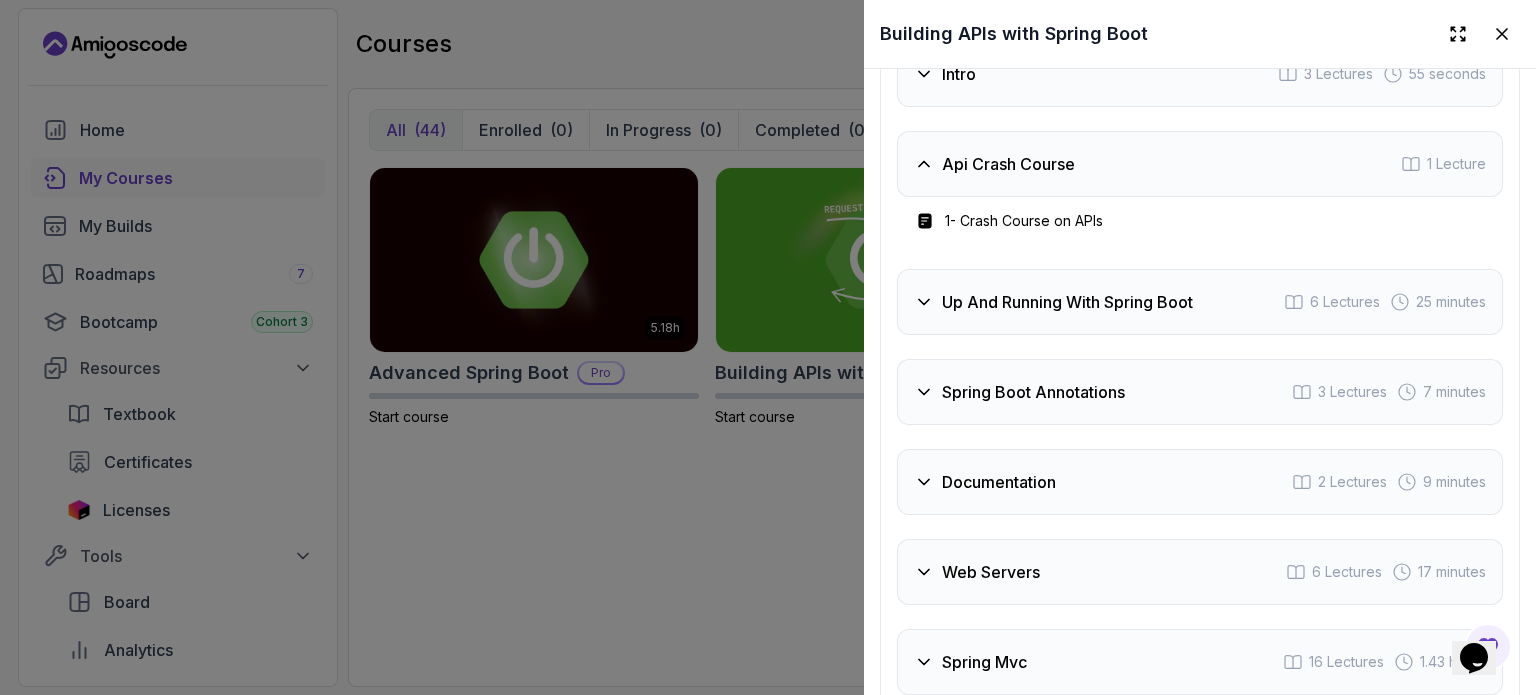 click on "Intro 3   Lectures     55 seconds" at bounding box center (1200, 74) 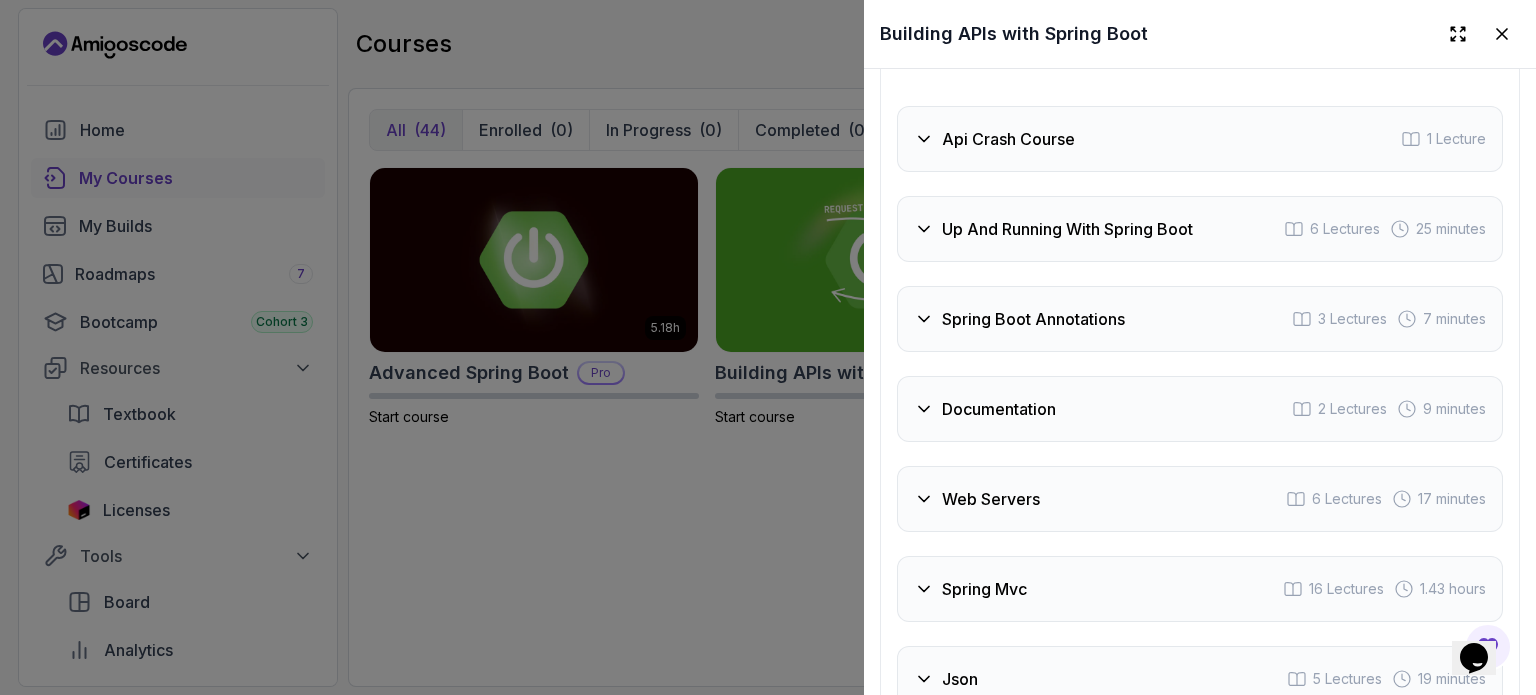 scroll, scrollTop: 4100, scrollLeft: 0, axis: vertical 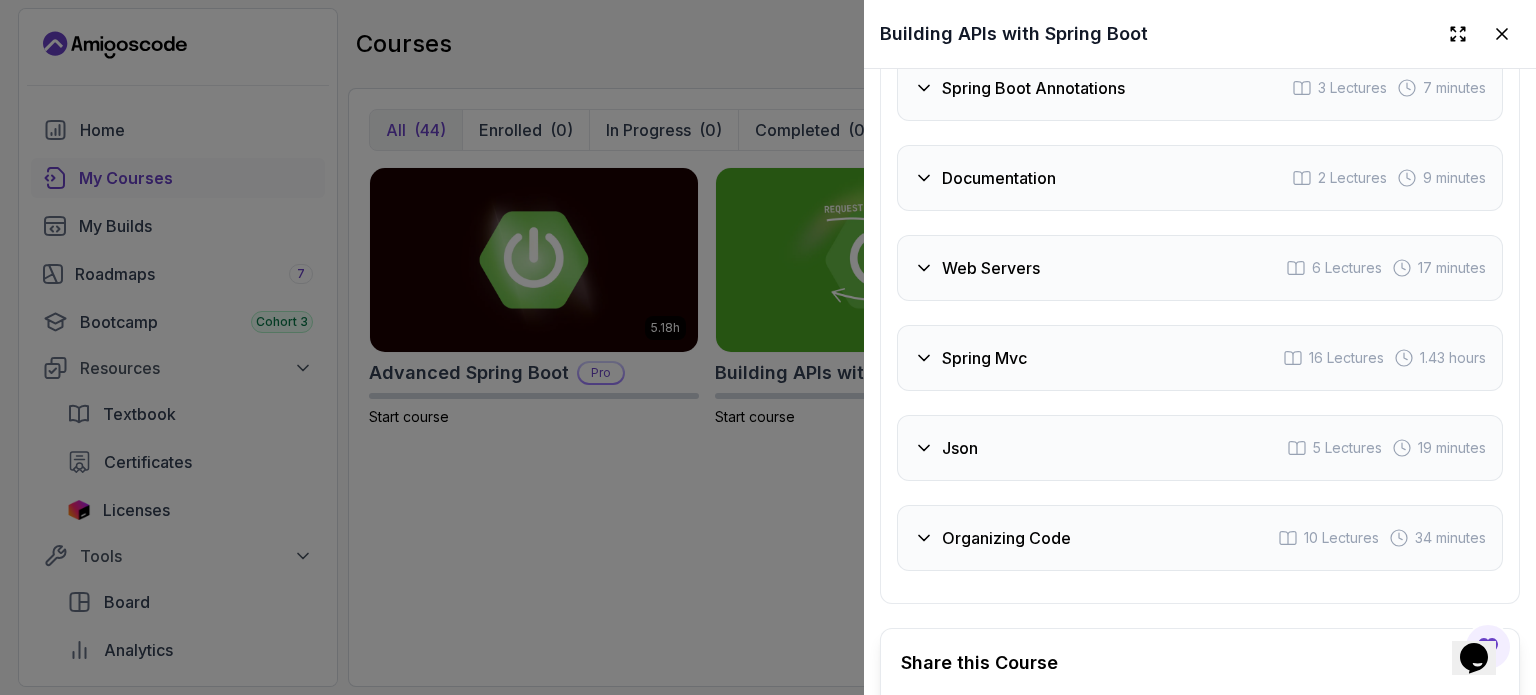 click on "Web Servers 6   Lectures     17 minutes" at bounding box center (1200, 268) 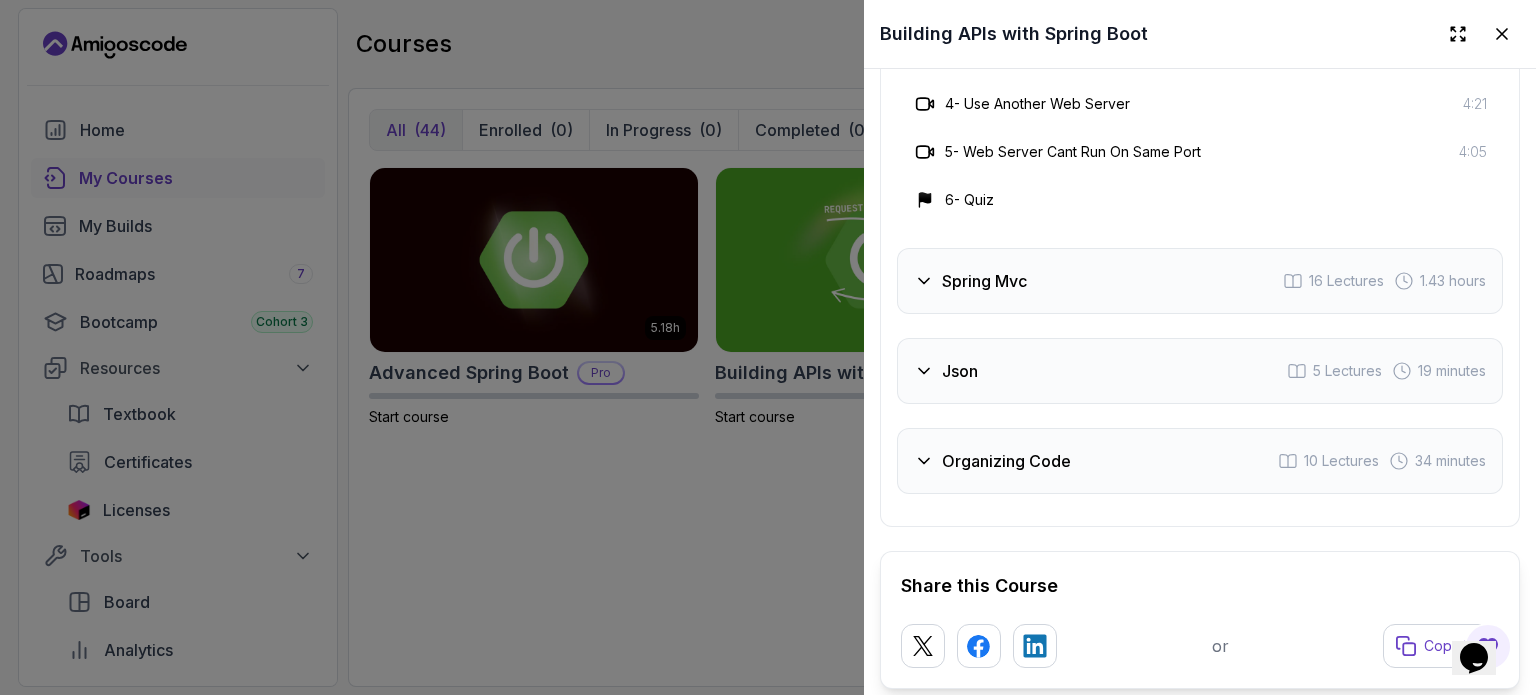 scroll, scrollTop: 4556, scrollLeft: 0, axis: vertical 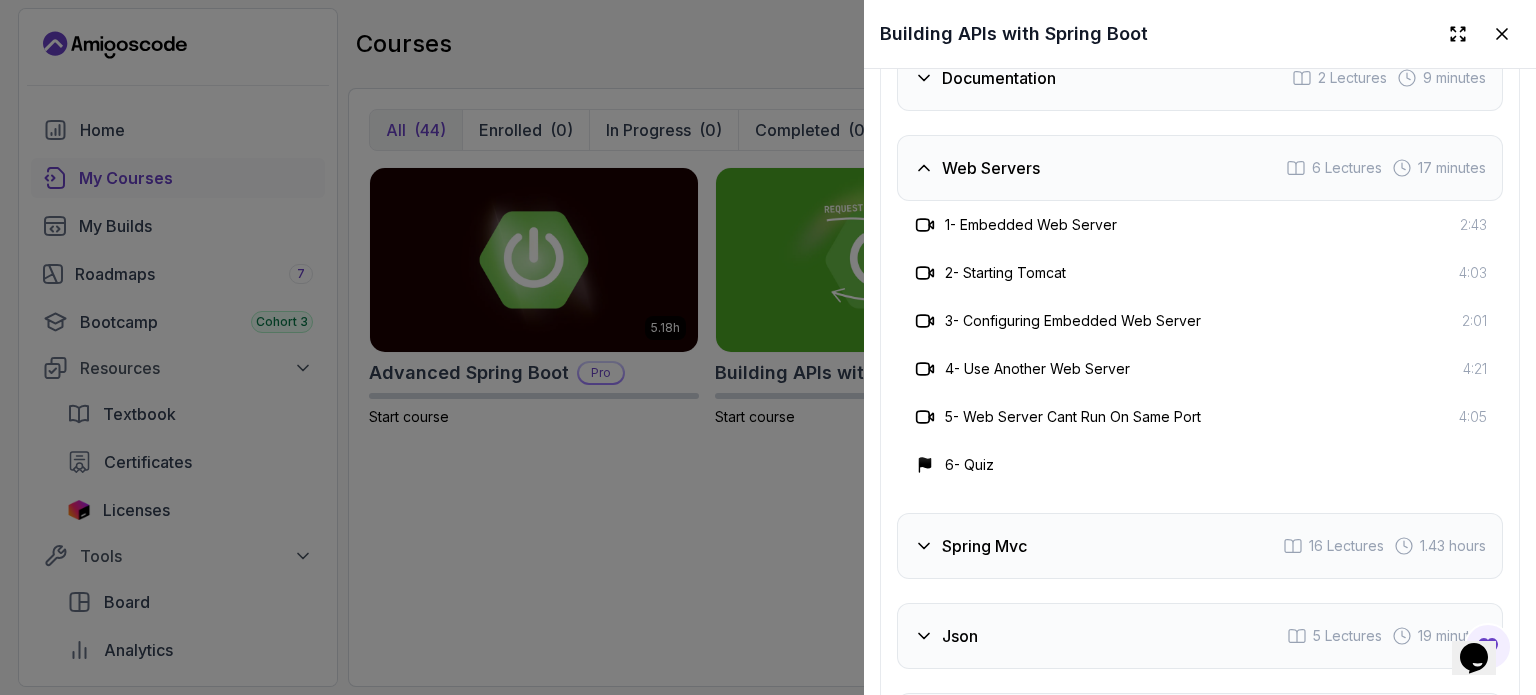 click on "Web Servers 6   Lectures     17 minutes" at bounding box center (1200, 168) 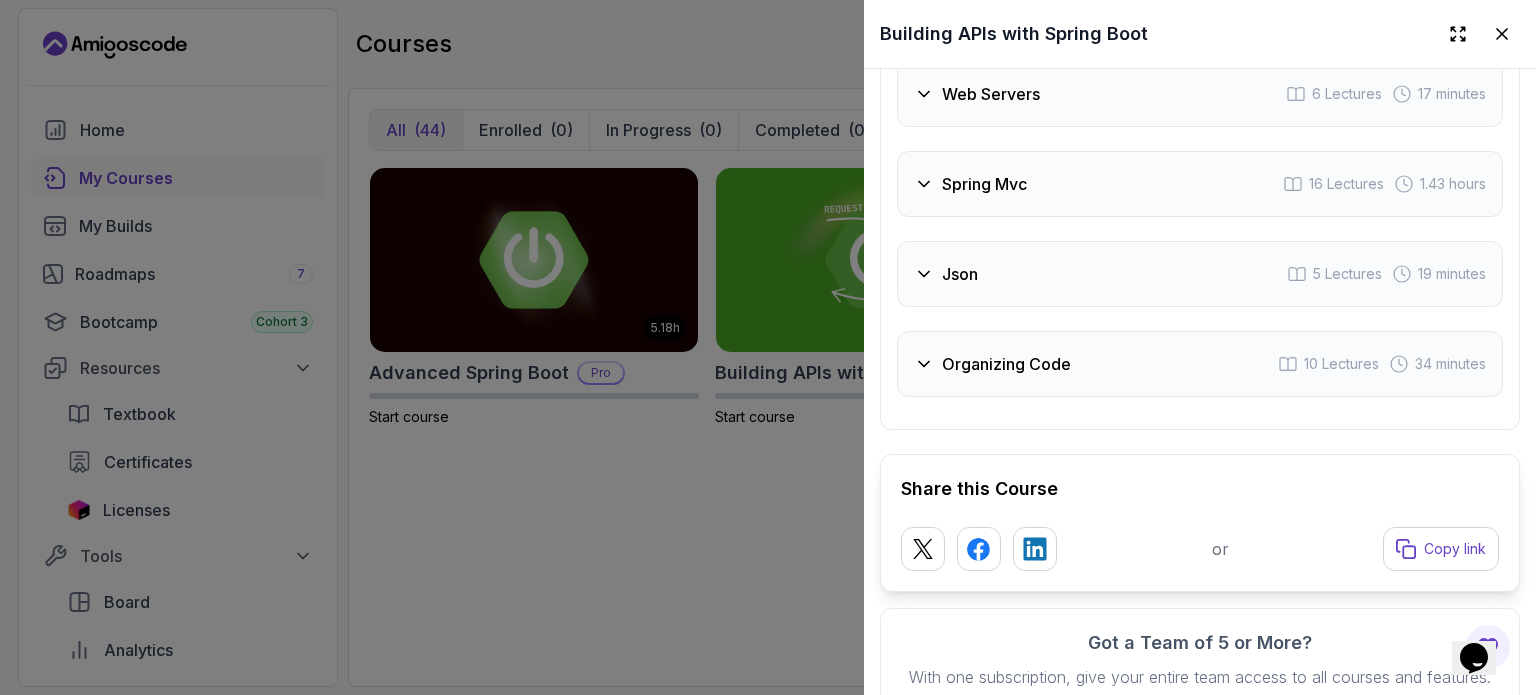 scroll, scrollTop: 4356, scrollLeft: 0, axis: vertical 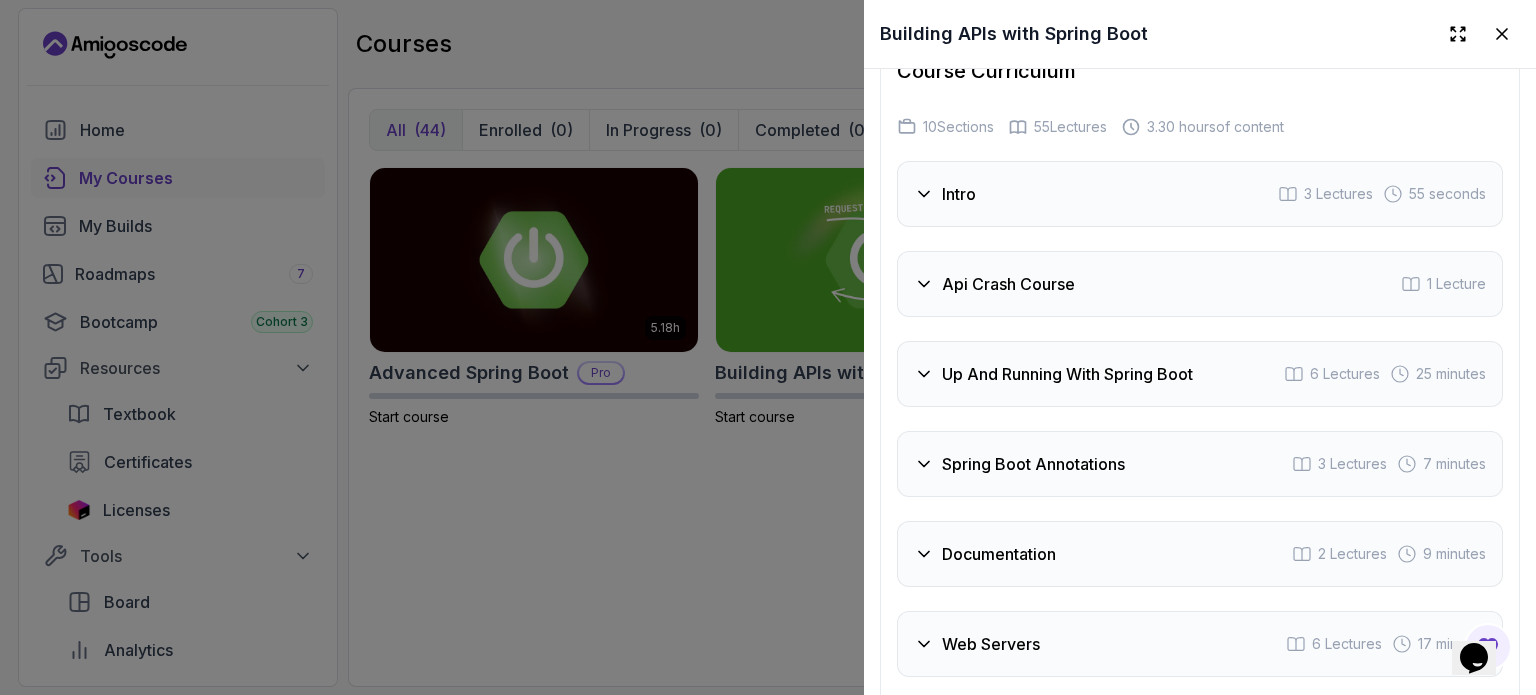 click at bounding box center [768, 347] 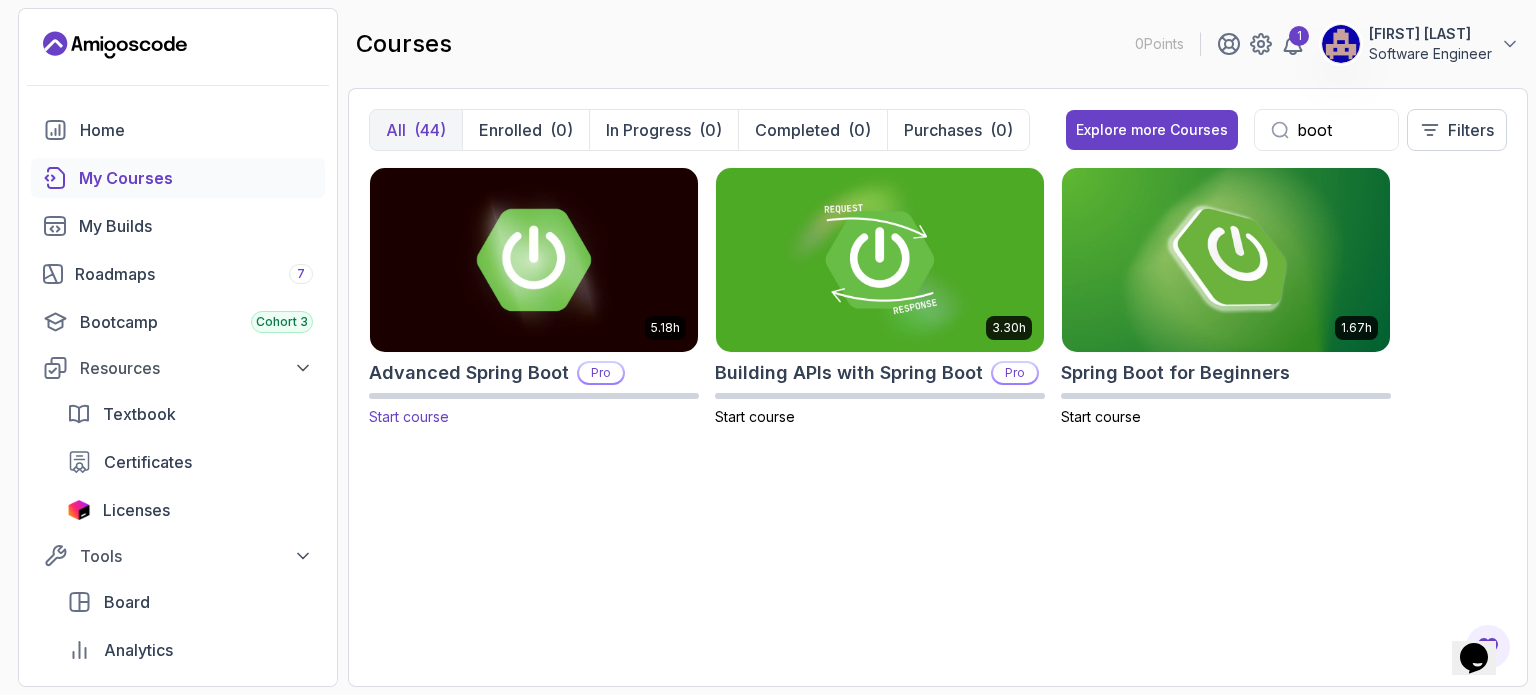 click on "Advanced Spring Boot" at bounding box center (469, 373) 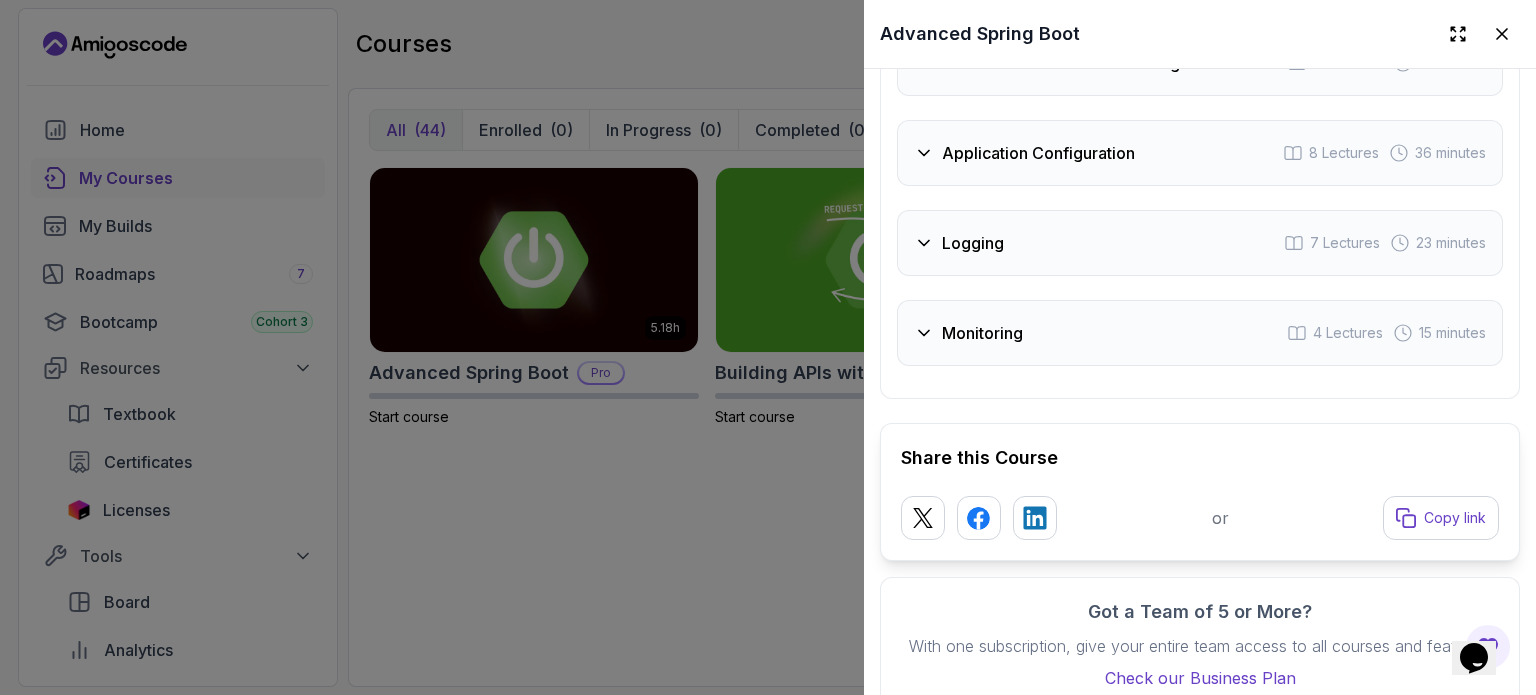 scroll, scrollTop: 4168, scrollLeft: 0, axis: vertical 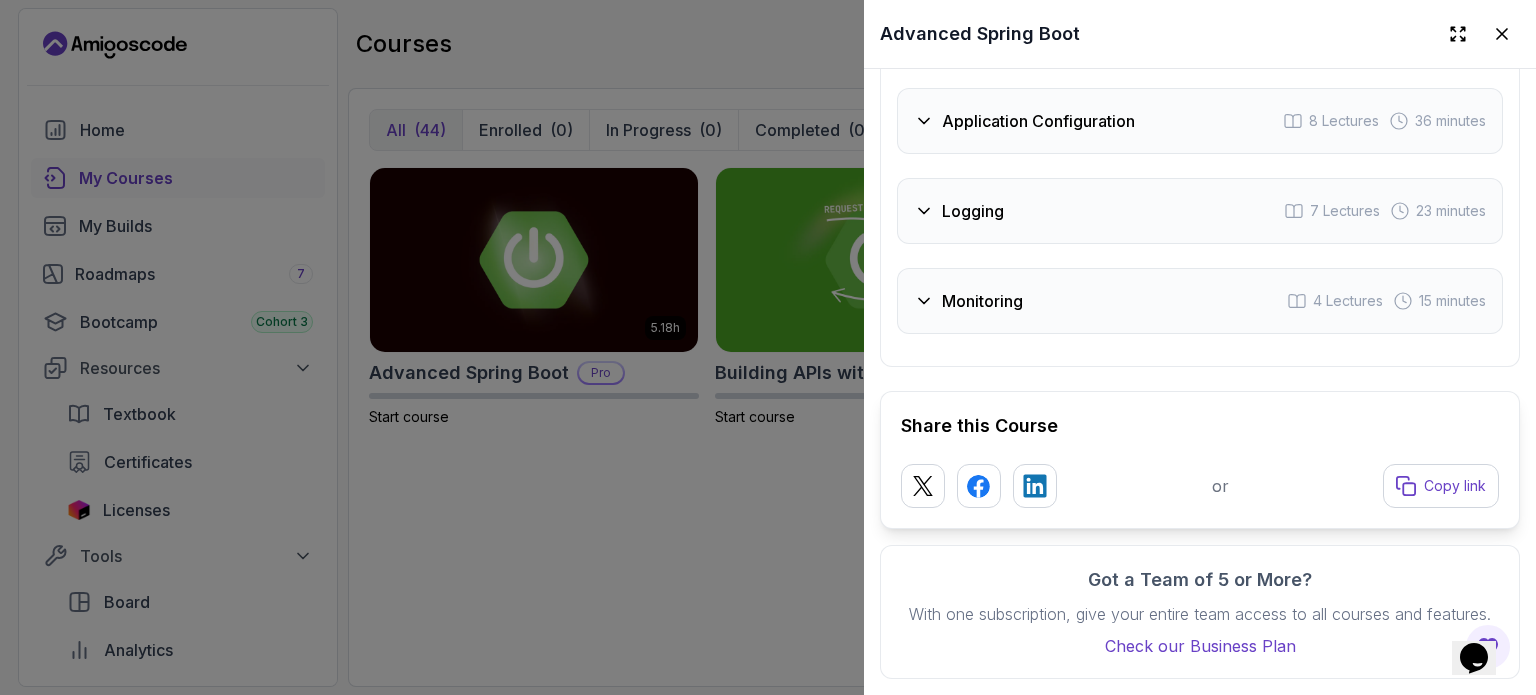 click at bounding box center (768, 347) 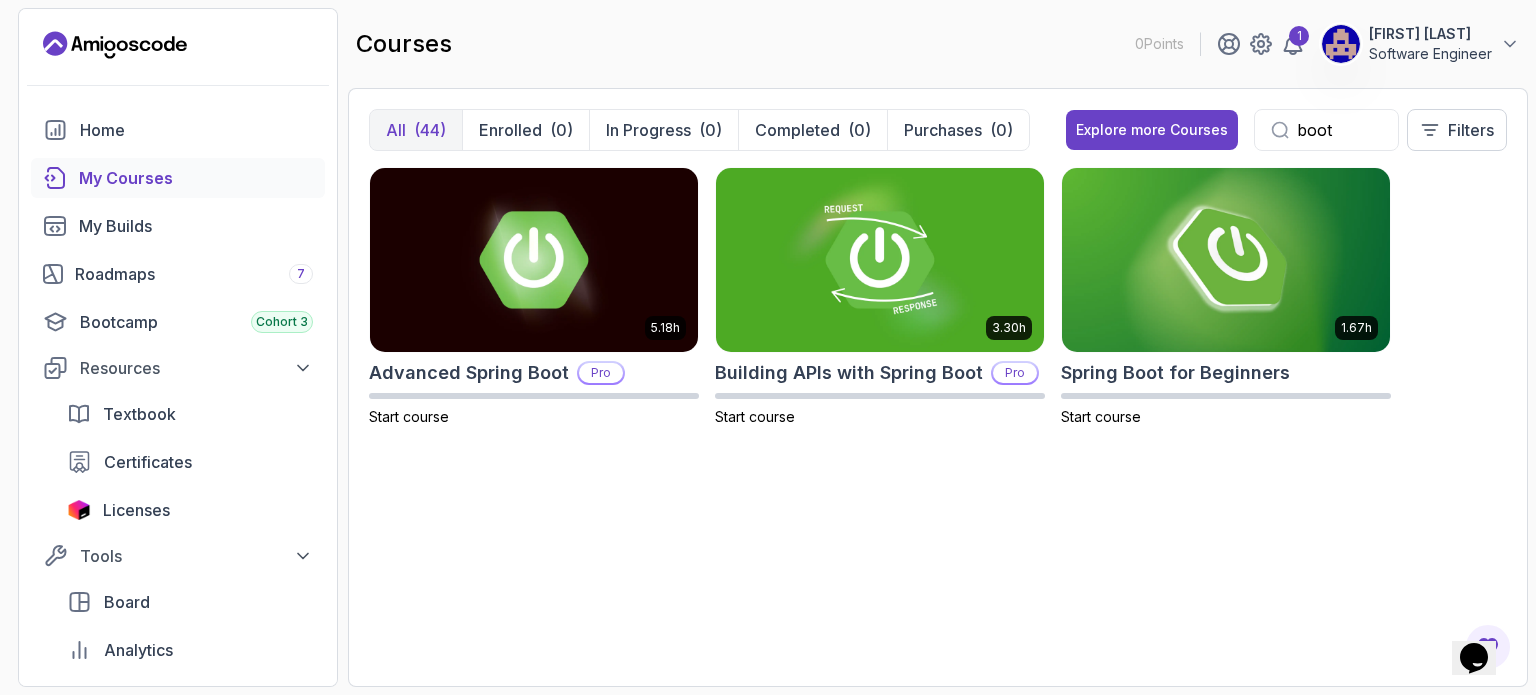click on "boot" at bounding box center [1339, 130] 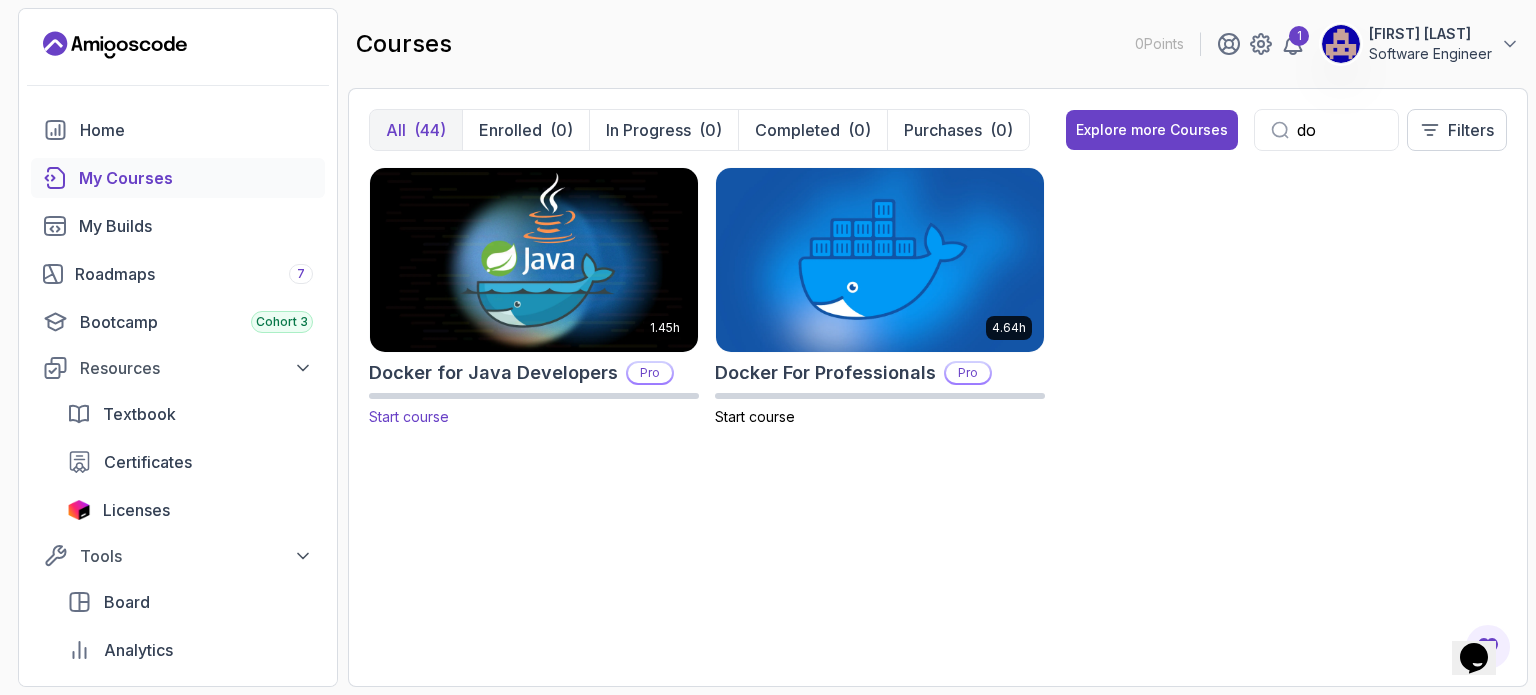 type on "do" 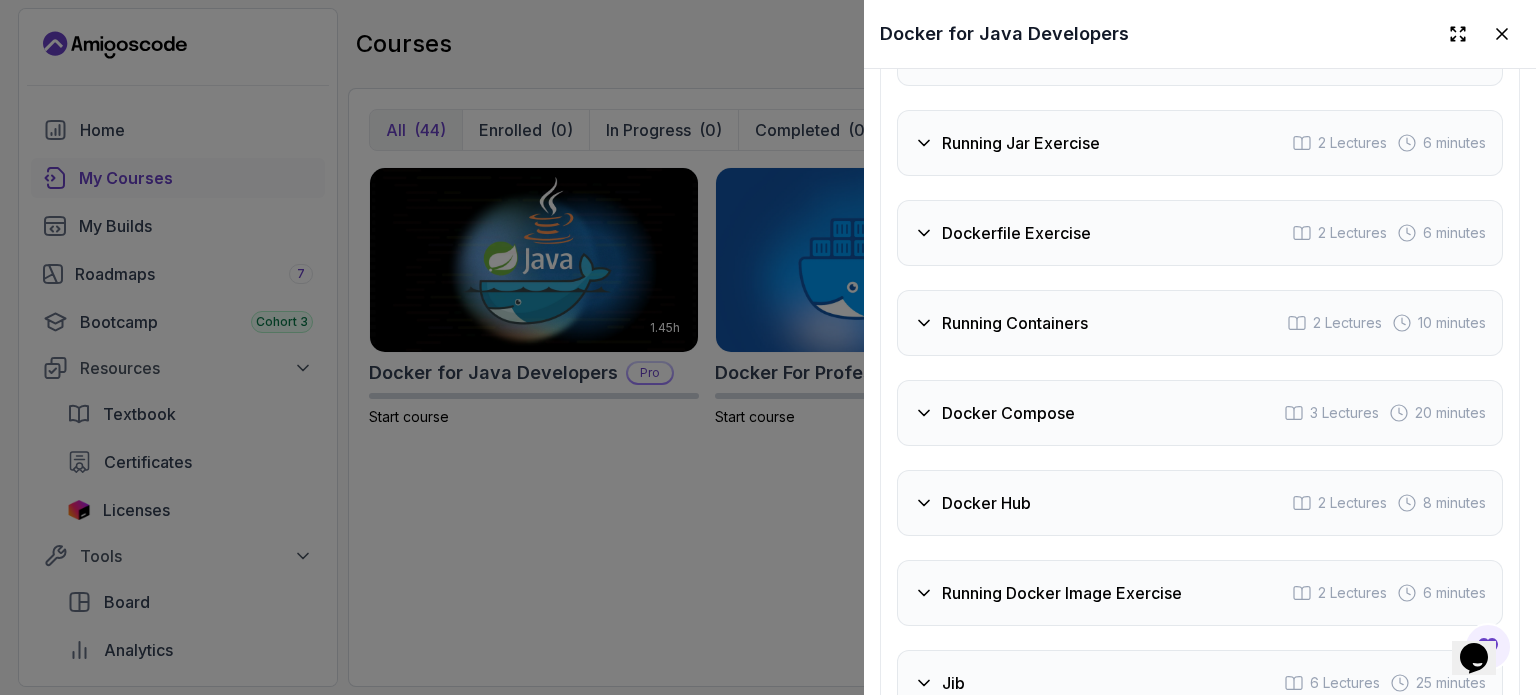scroll, scrollTop: 3400, scrollLeft: 0, axis: vertical 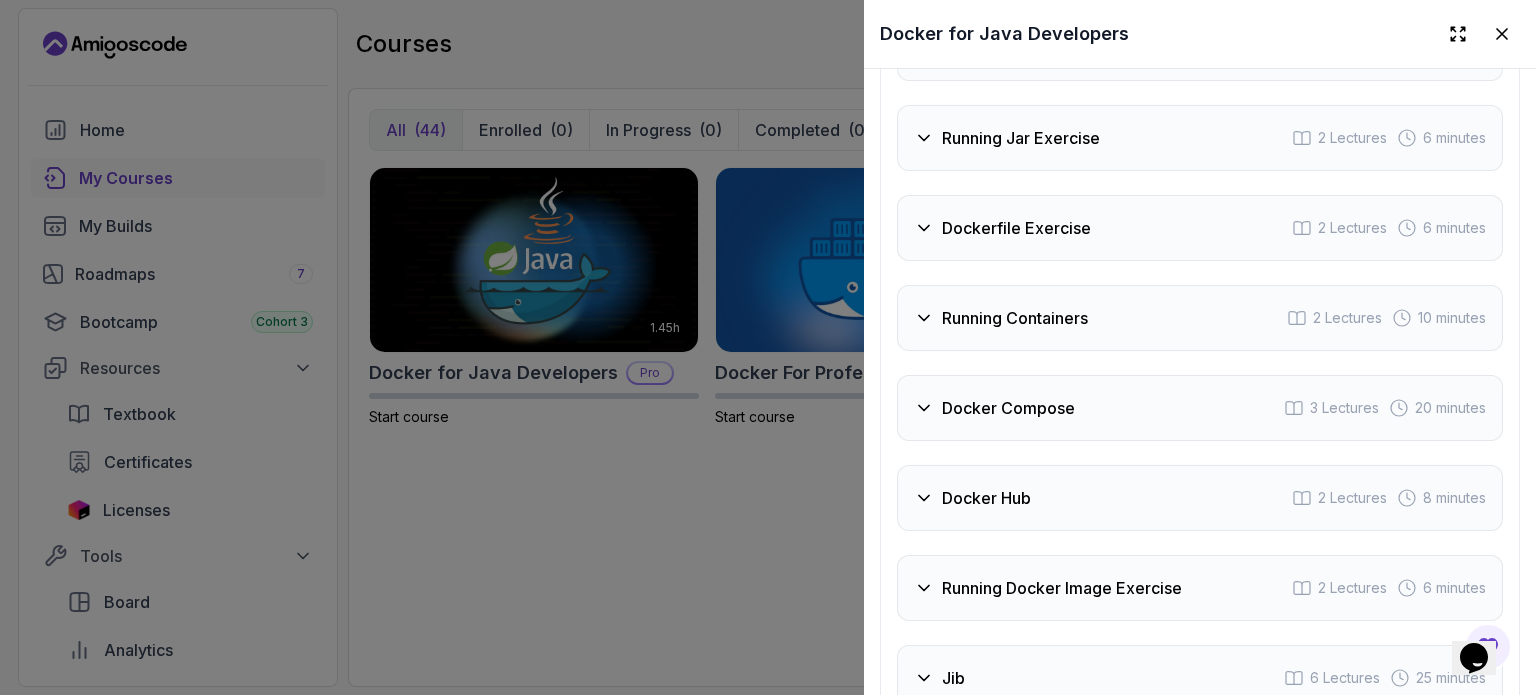 click on "Running Containers 2   Lectures     10 minutes" at bounding box center [1200, 318] 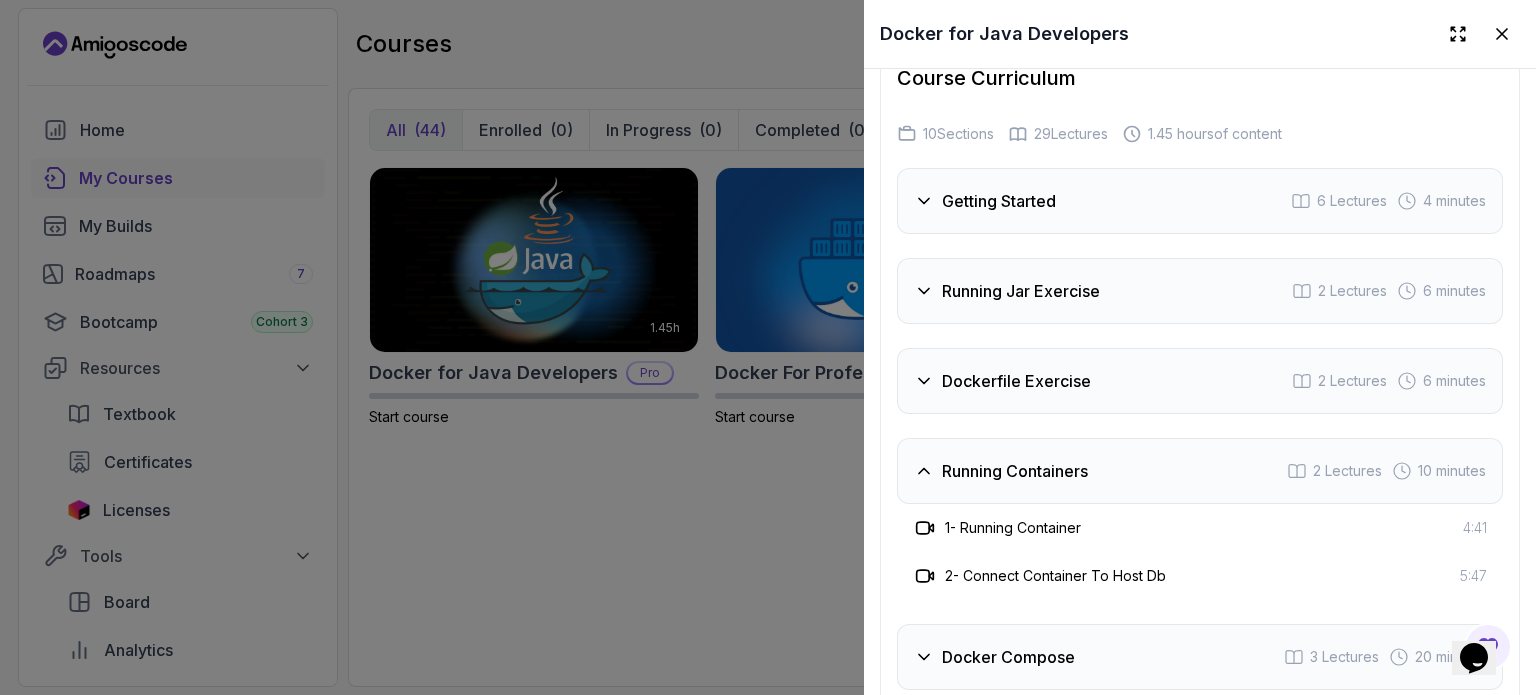 scroll, scrollTop: 3200, scrollLeft: 0, axis: vertical 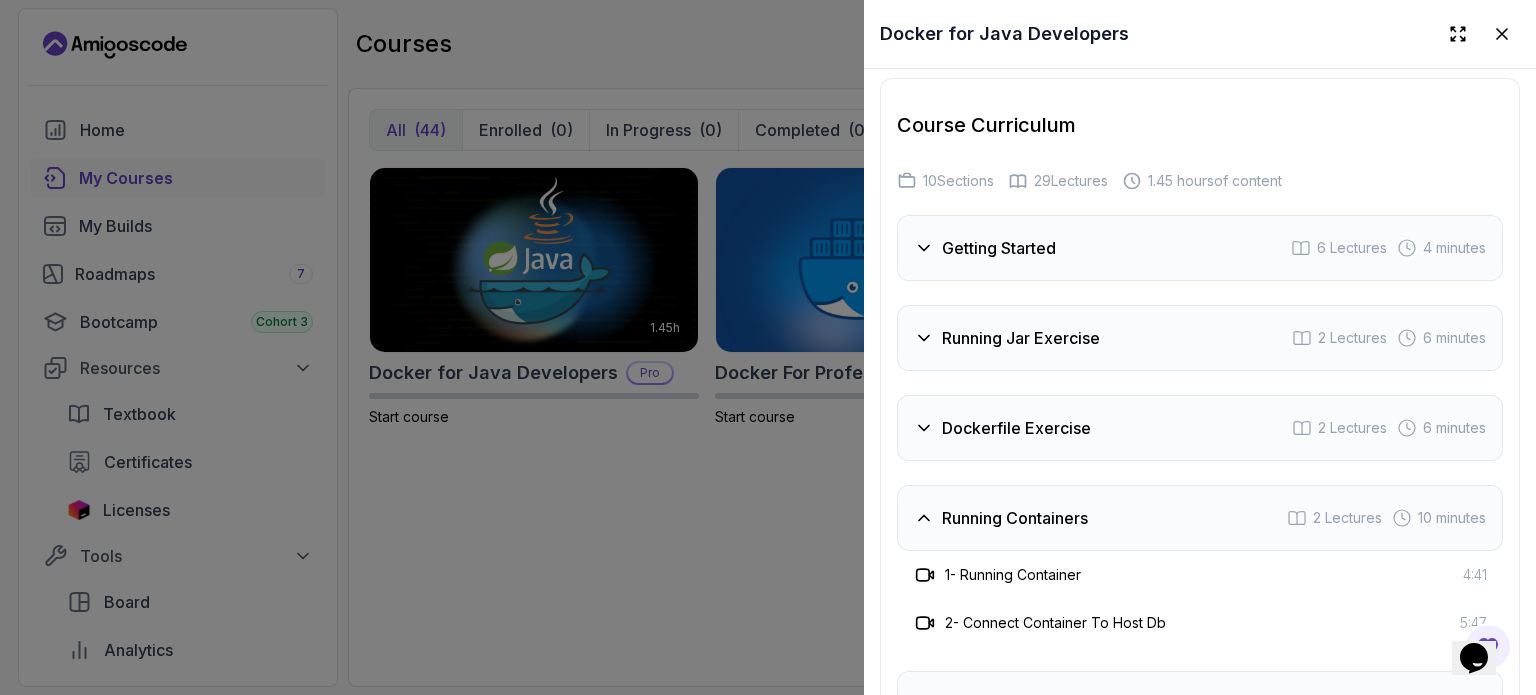 click on "Getting Started 6   Lectures     4 minutes" at bounding box center (1200, 248) 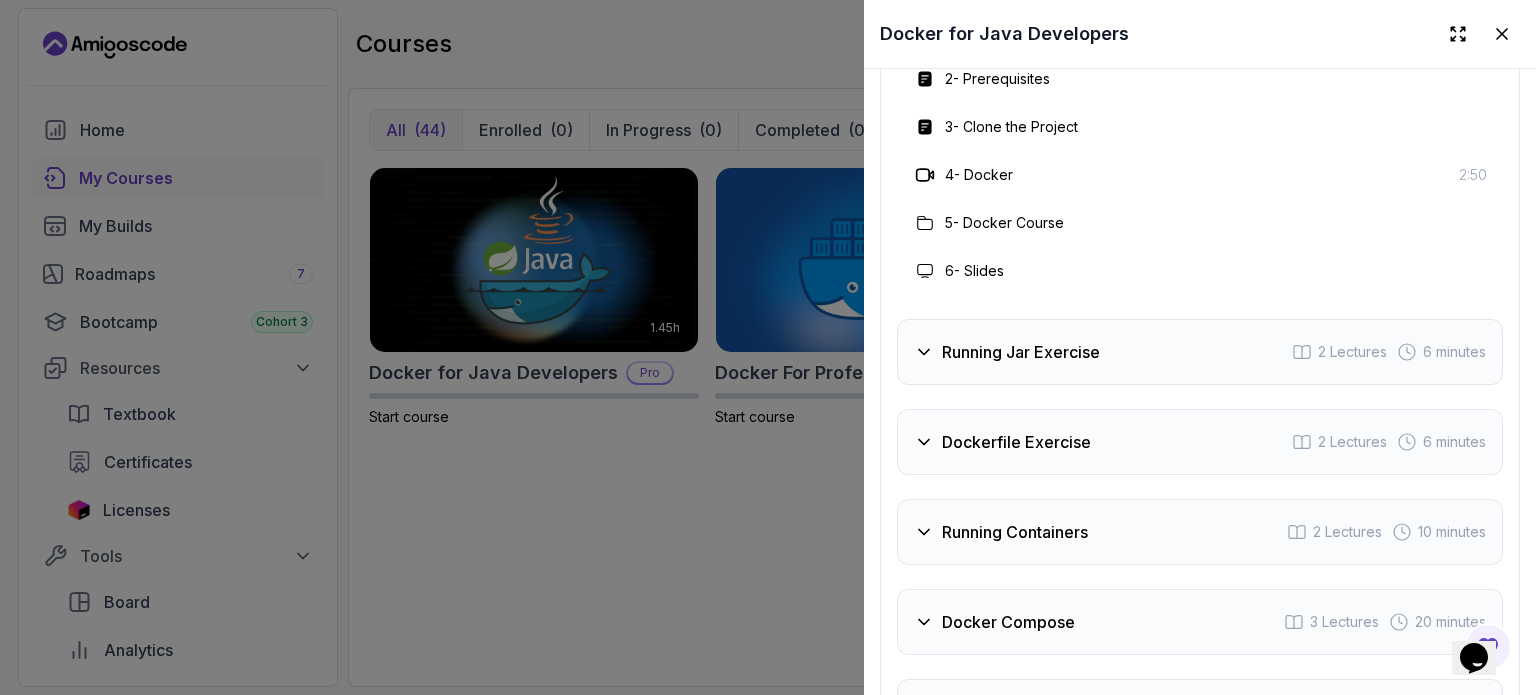 scroll, scrollTop: 3500, scrollLeft: 0, axis: vertical 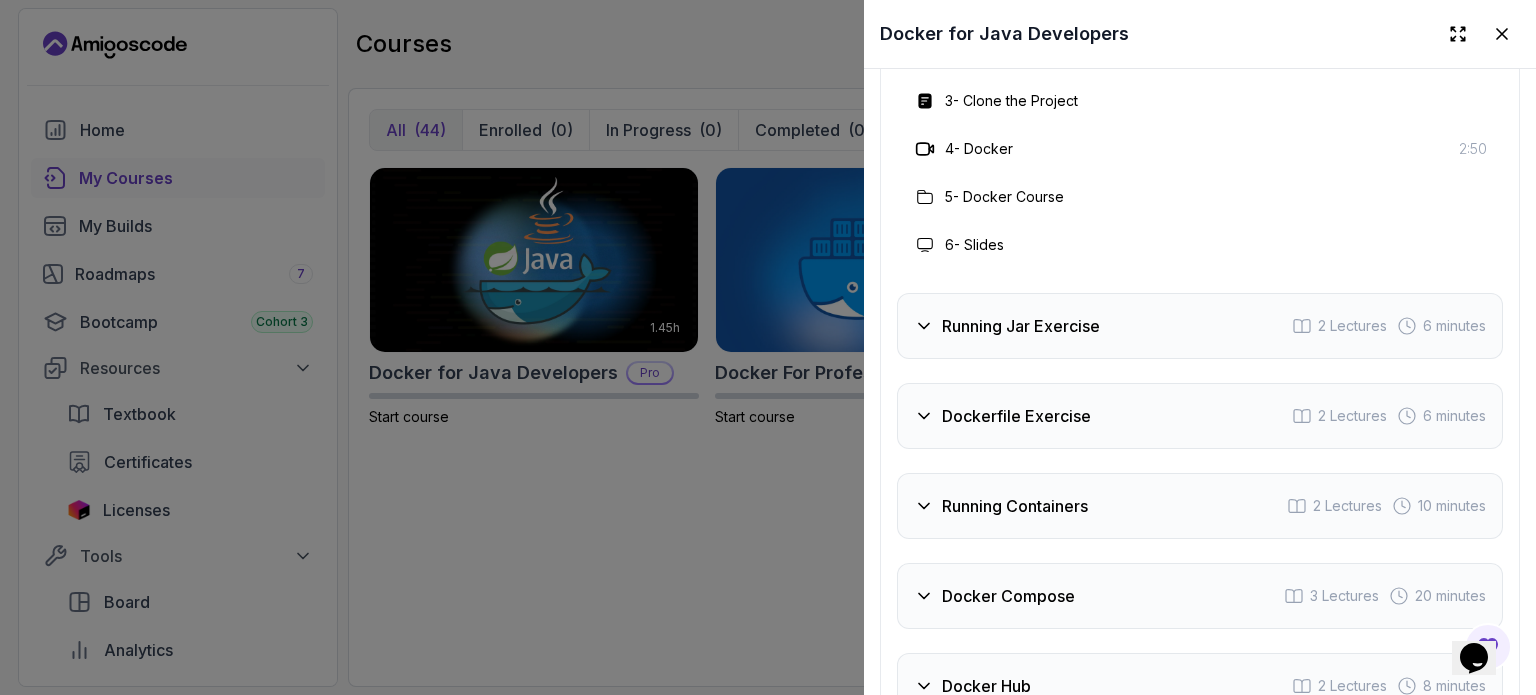 click on "Running Jar Exercise 2   Lectures     6 minutes" at bounding box center [1200, 326] 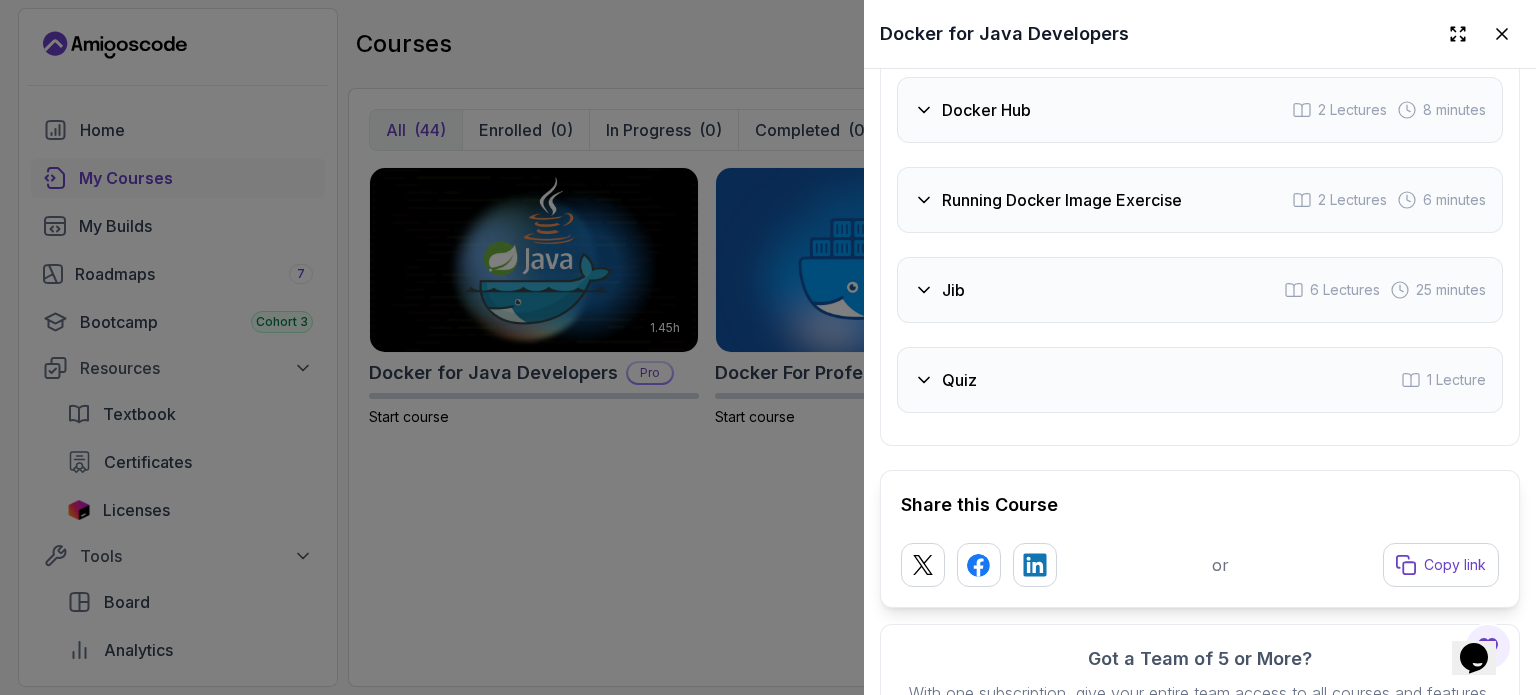 scroll, scrollTop: 3900, scrollLeft: 0, axis: vertical 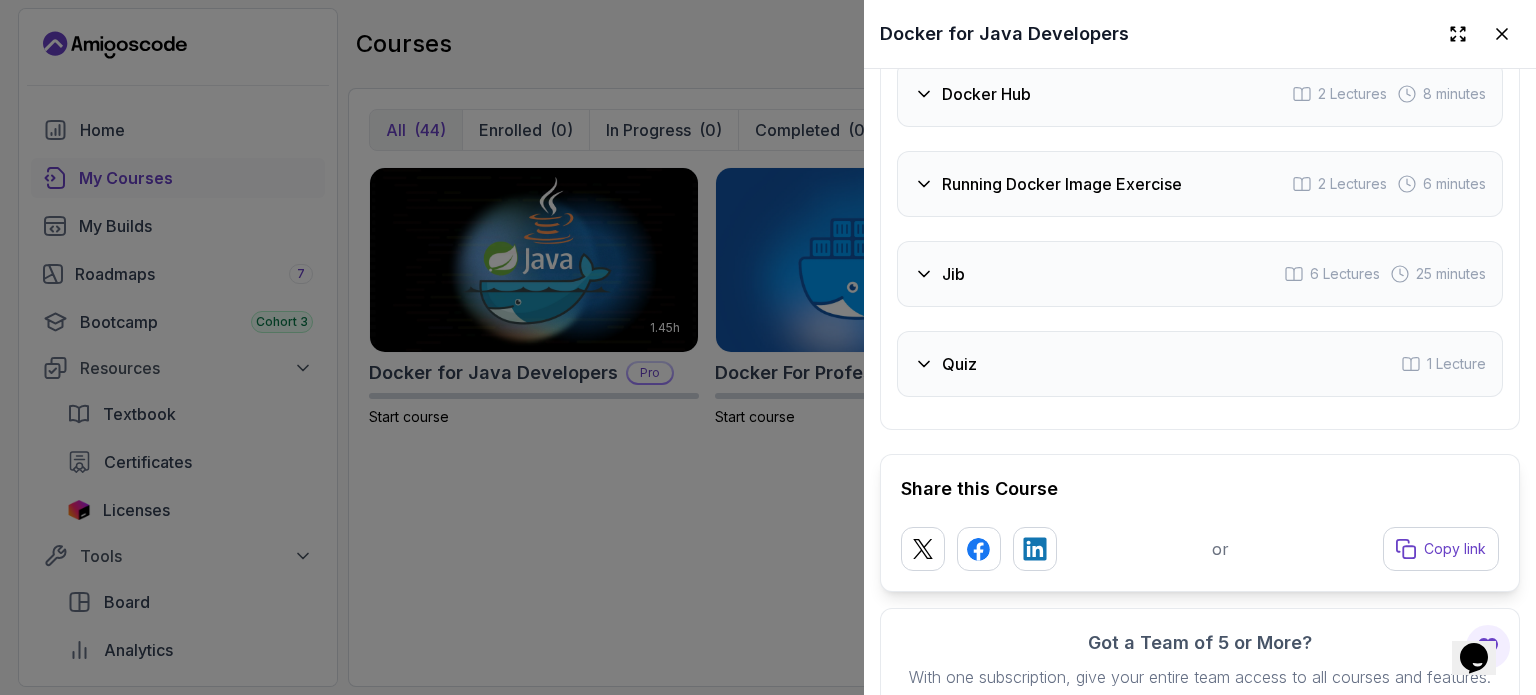 click on "Jib 6   Lectures     25 minutes" at bounding box center [1200, 274] 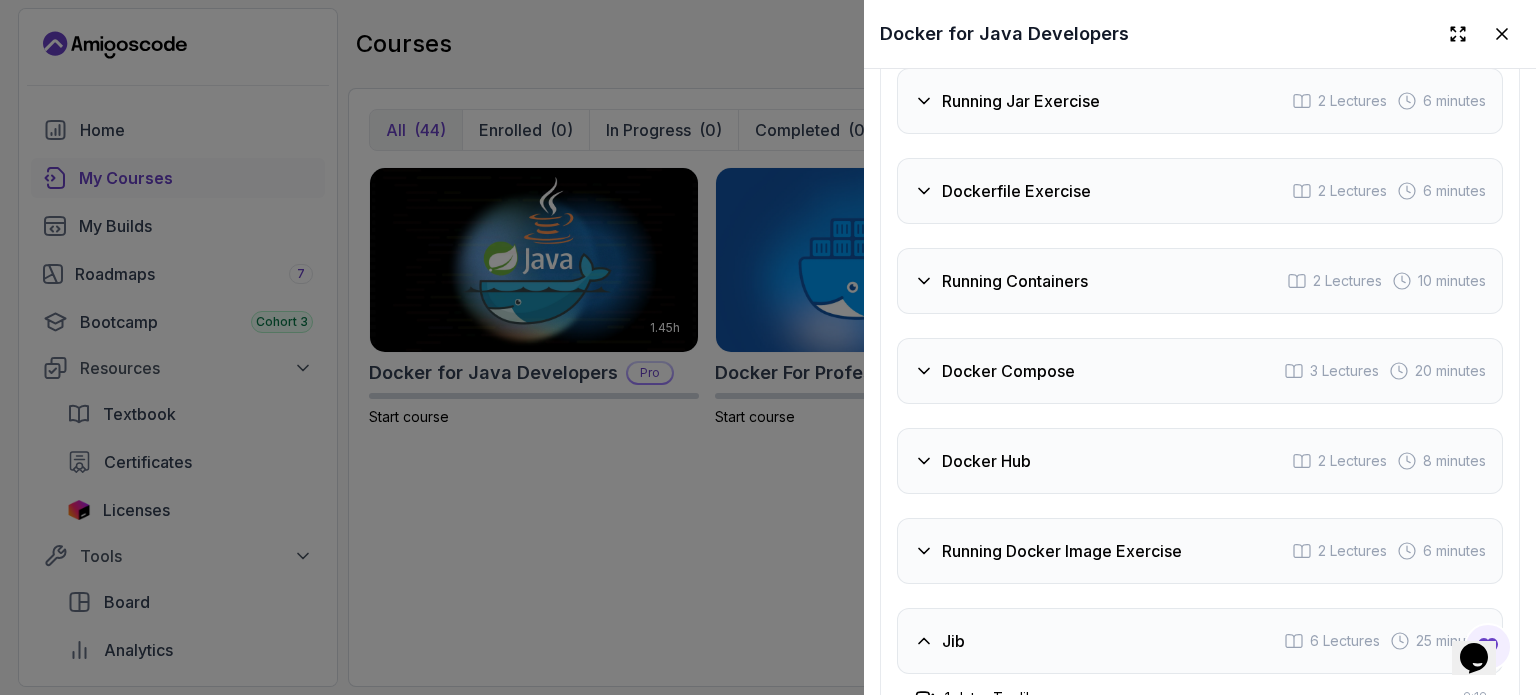 scroll, scrollTop: 3404, scrollLeft: 0, axis: vertical 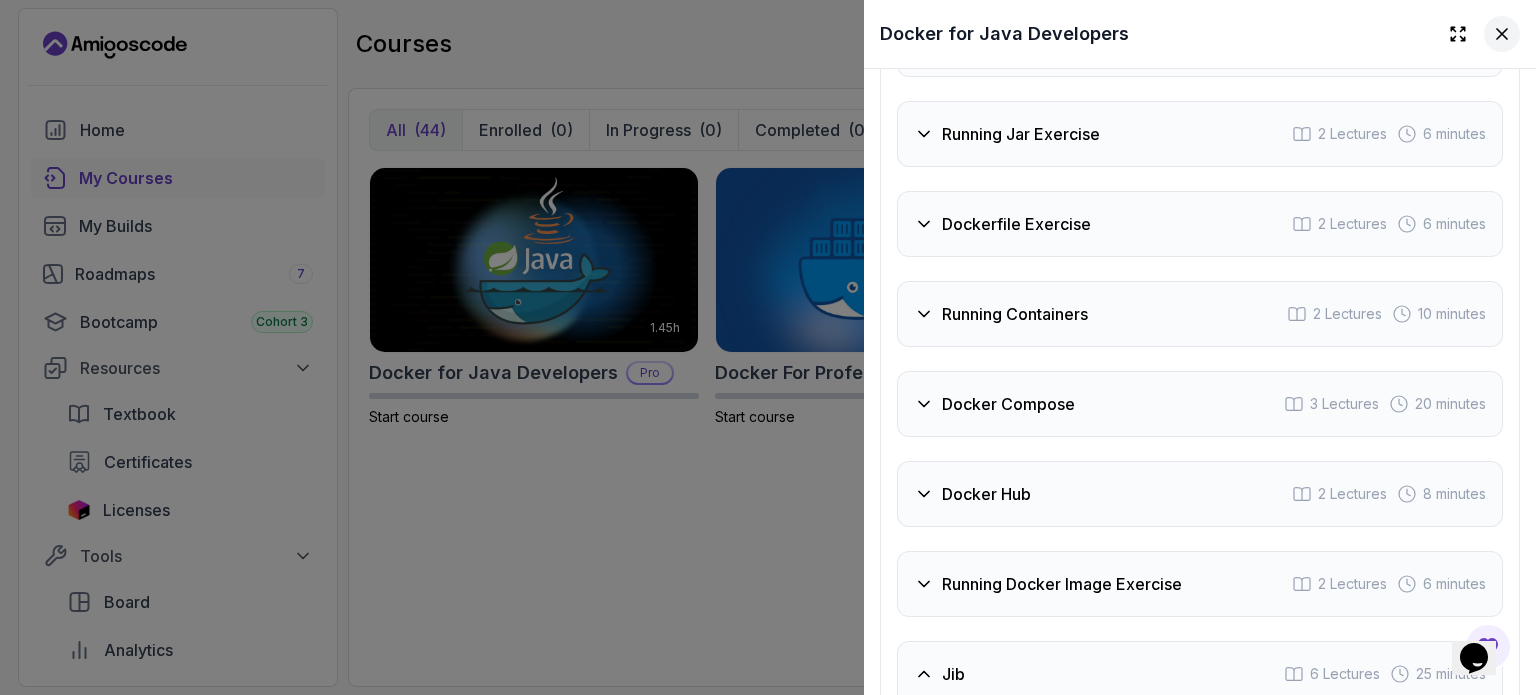 click 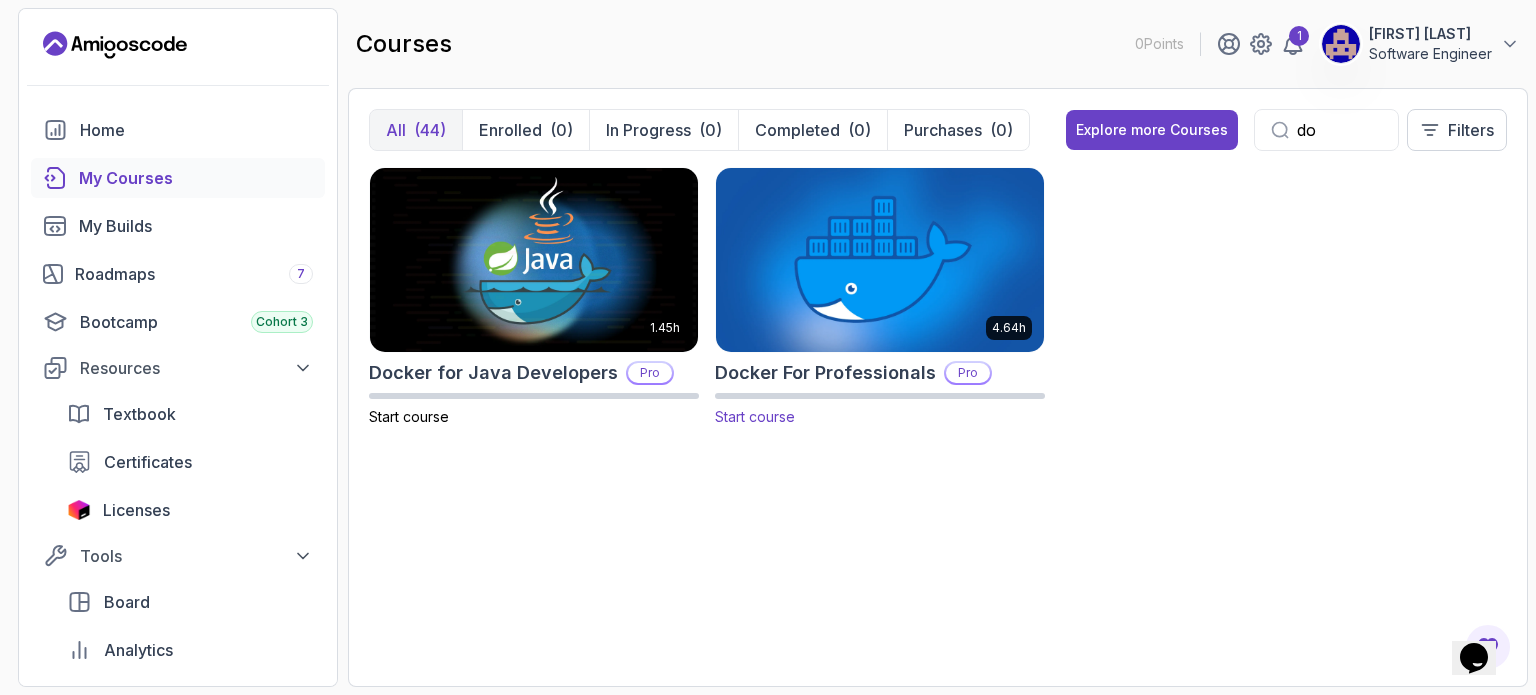 click on "Docker For Professionals" at bounding box center (825, 373) 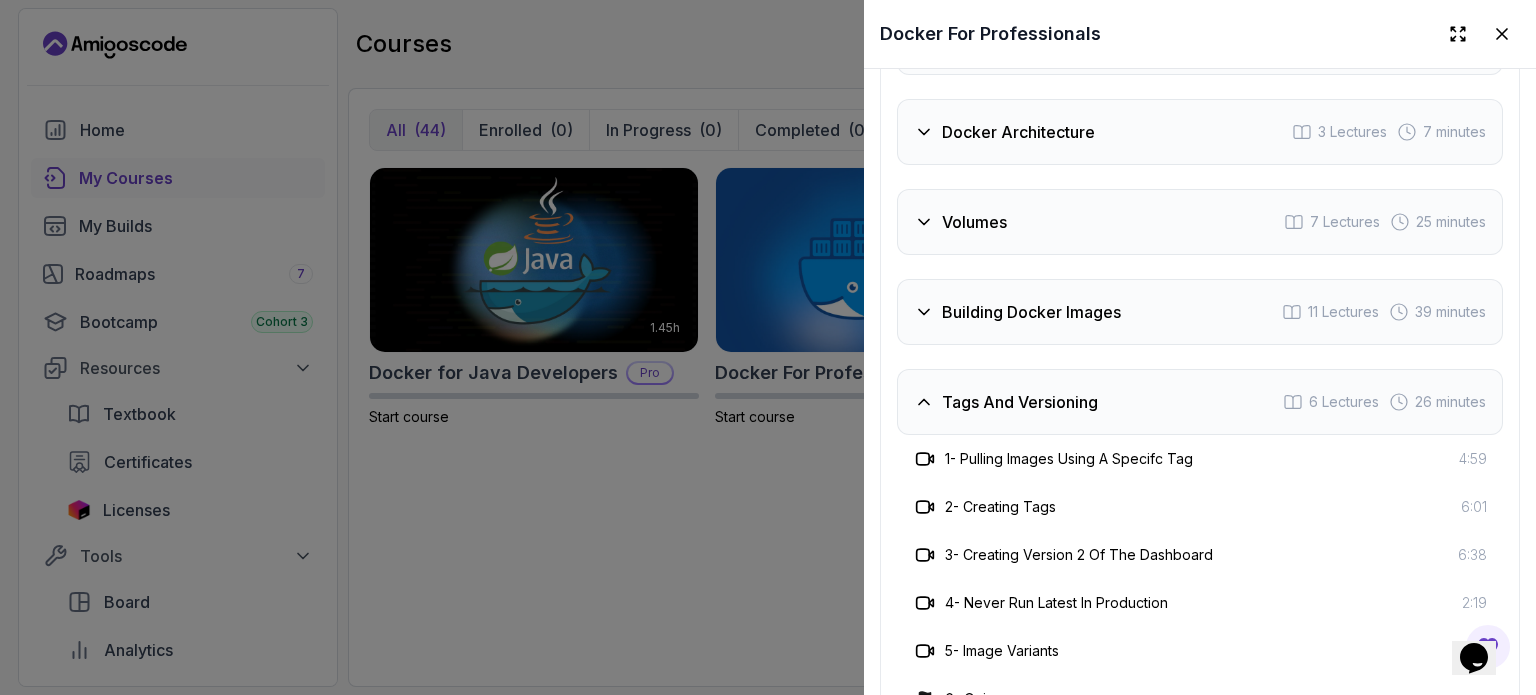 scroll, scrollTop: 4900, scrollLeft: 0, axis: vertical 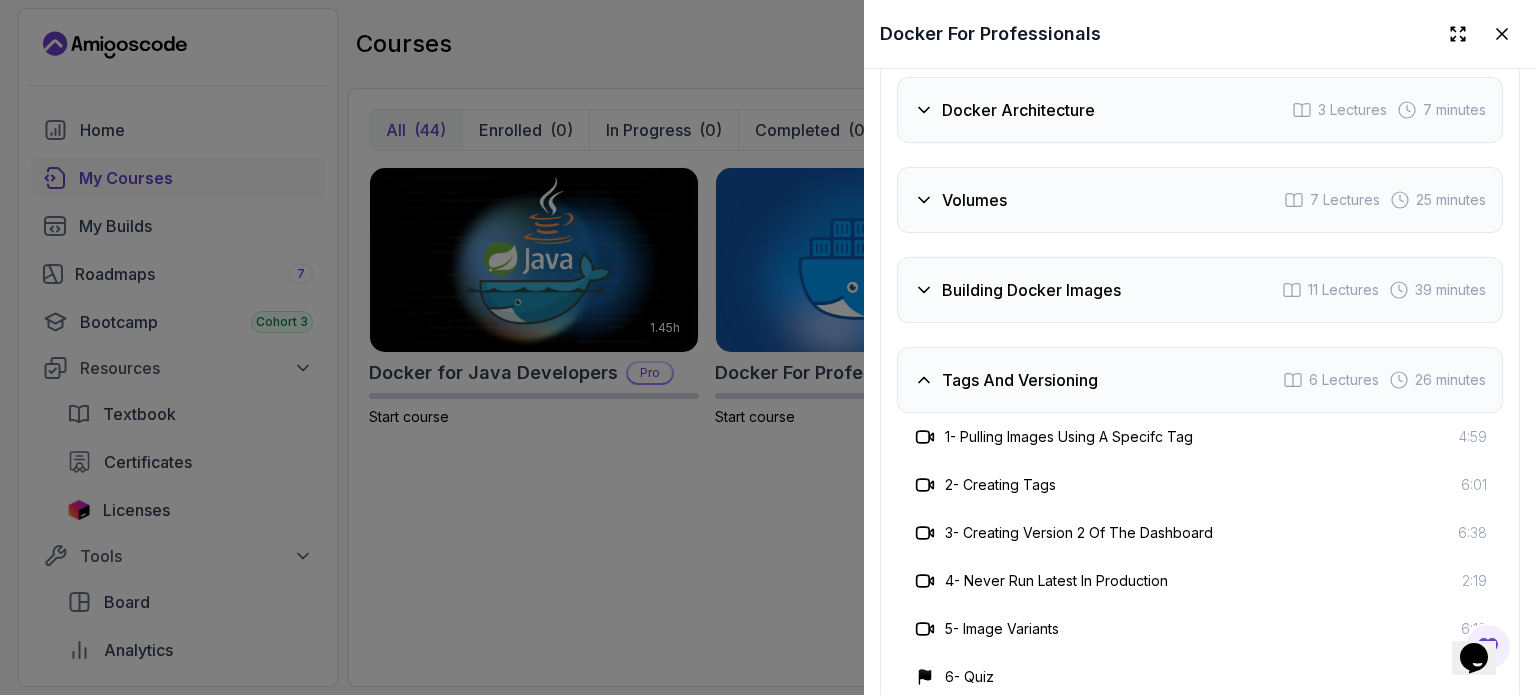 click on "Tags And Versioning 6   Lectures     26 minutes" at bounding box center (1200, 380) 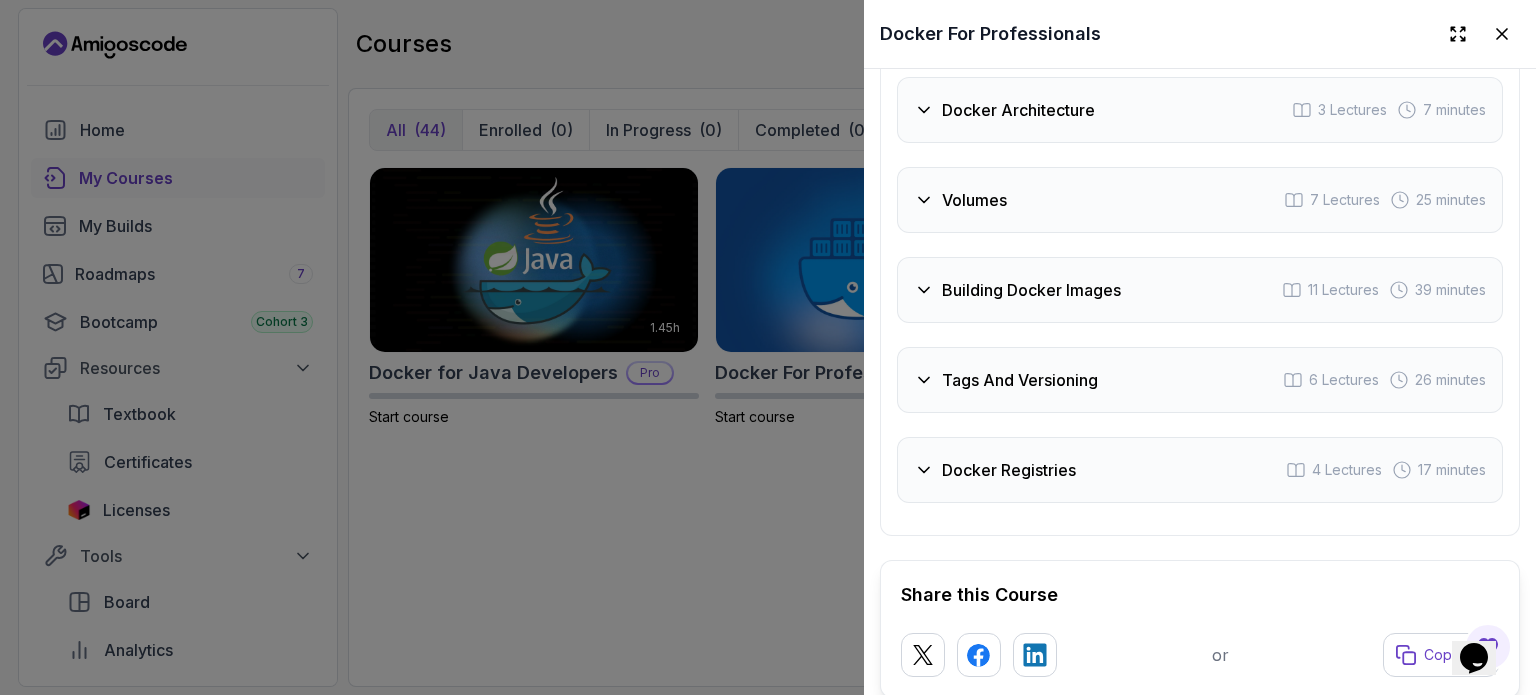 click on "Docker Registries 4   Lectures     17 minutes" at bounding box center [1200, 470] 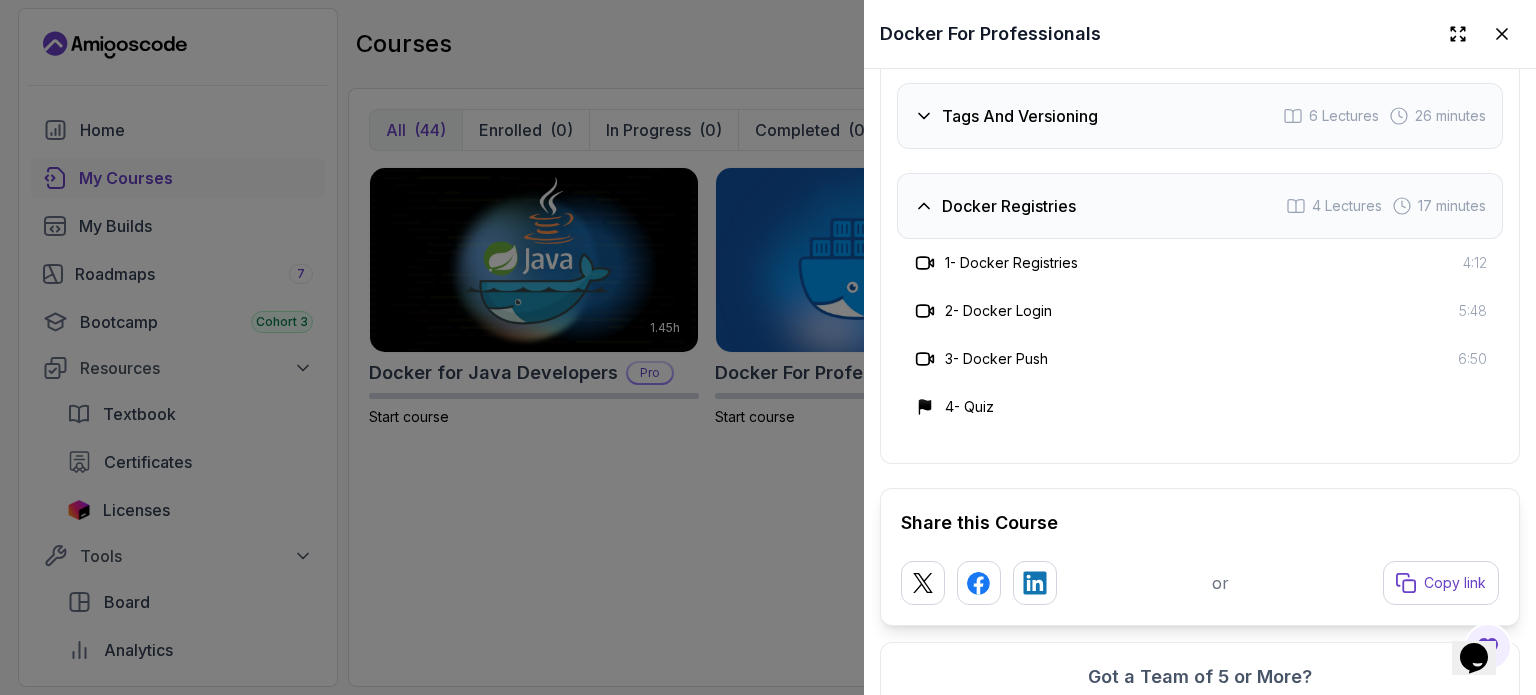 scroll, scrollTop: 5200, scrollLeft: 0, axis: vertical 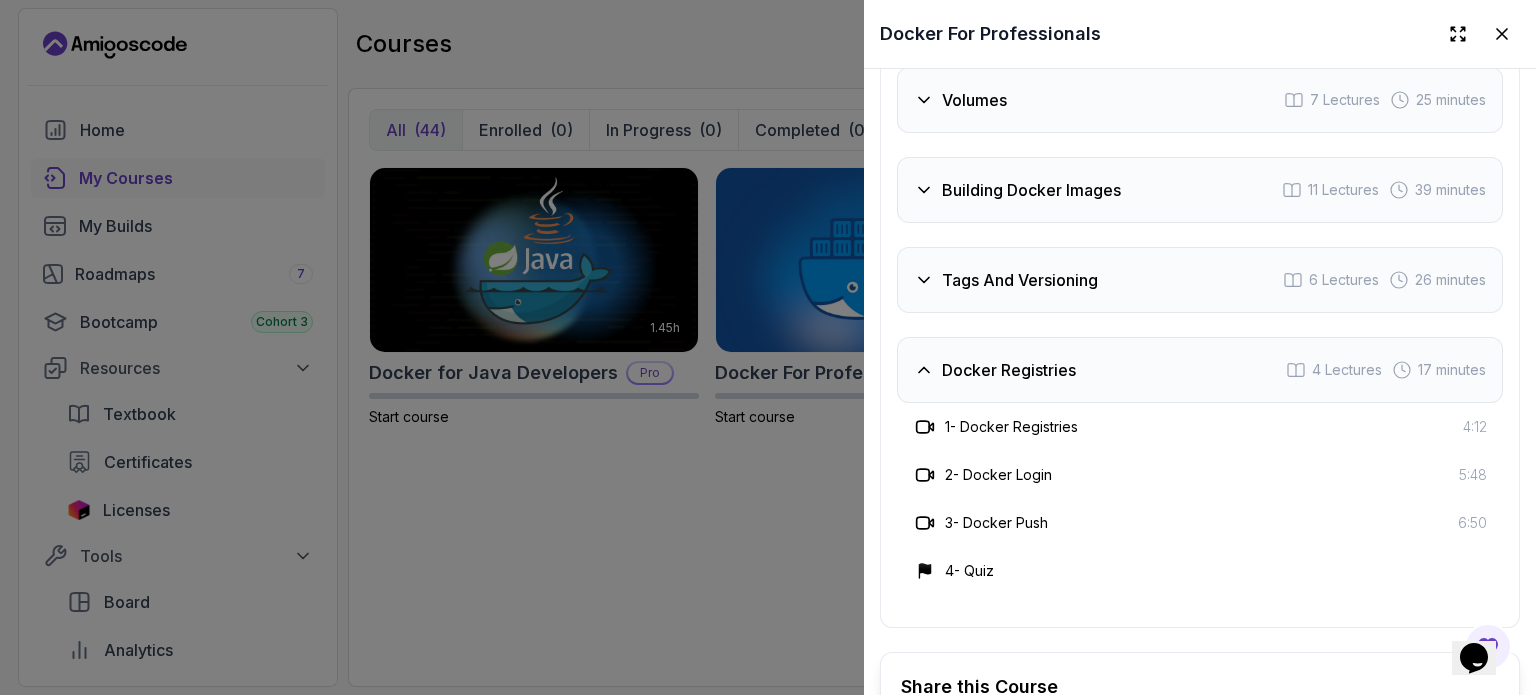 click on "Docker Registries 4   Lectures     17 minutes" at bounding box center [1200, 370] 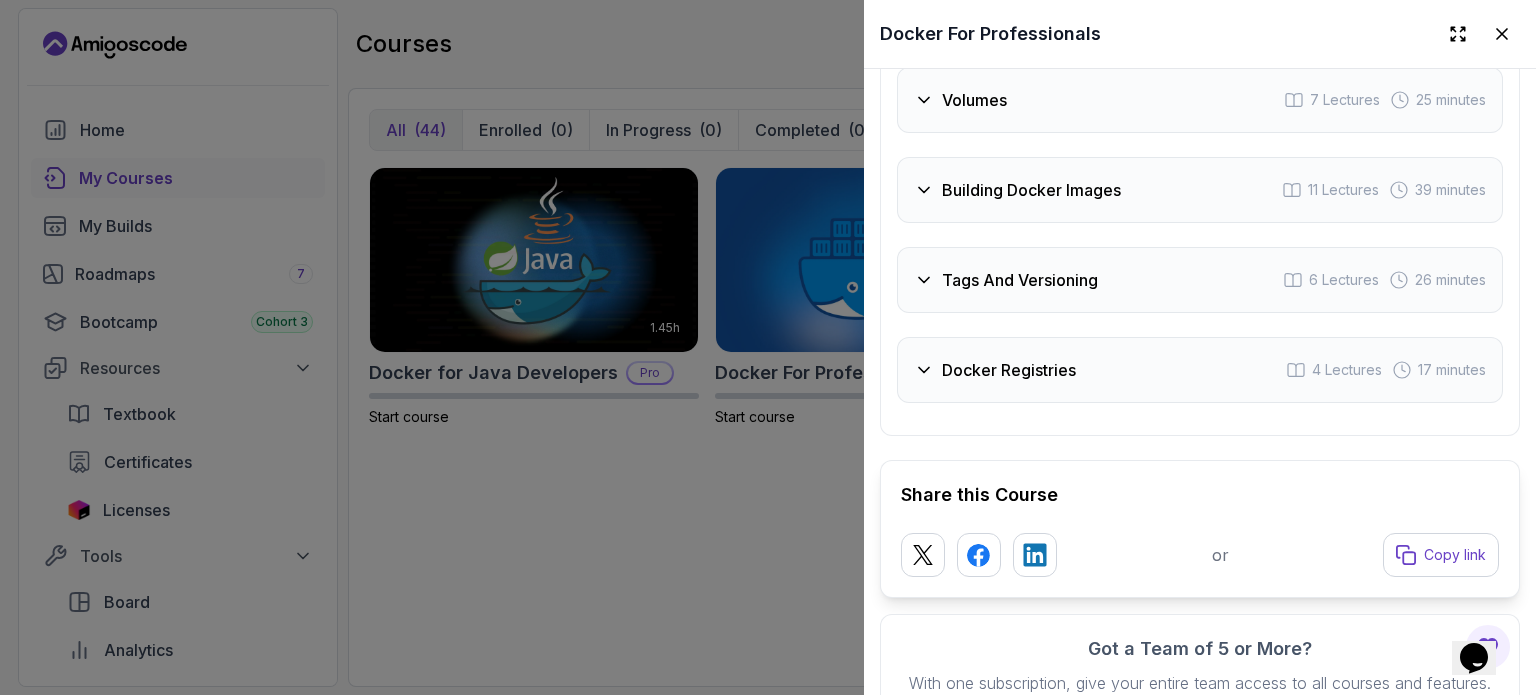 click on "Docker Registries 4   Lectures     17 minutes" at bounding box center (1200, 370) 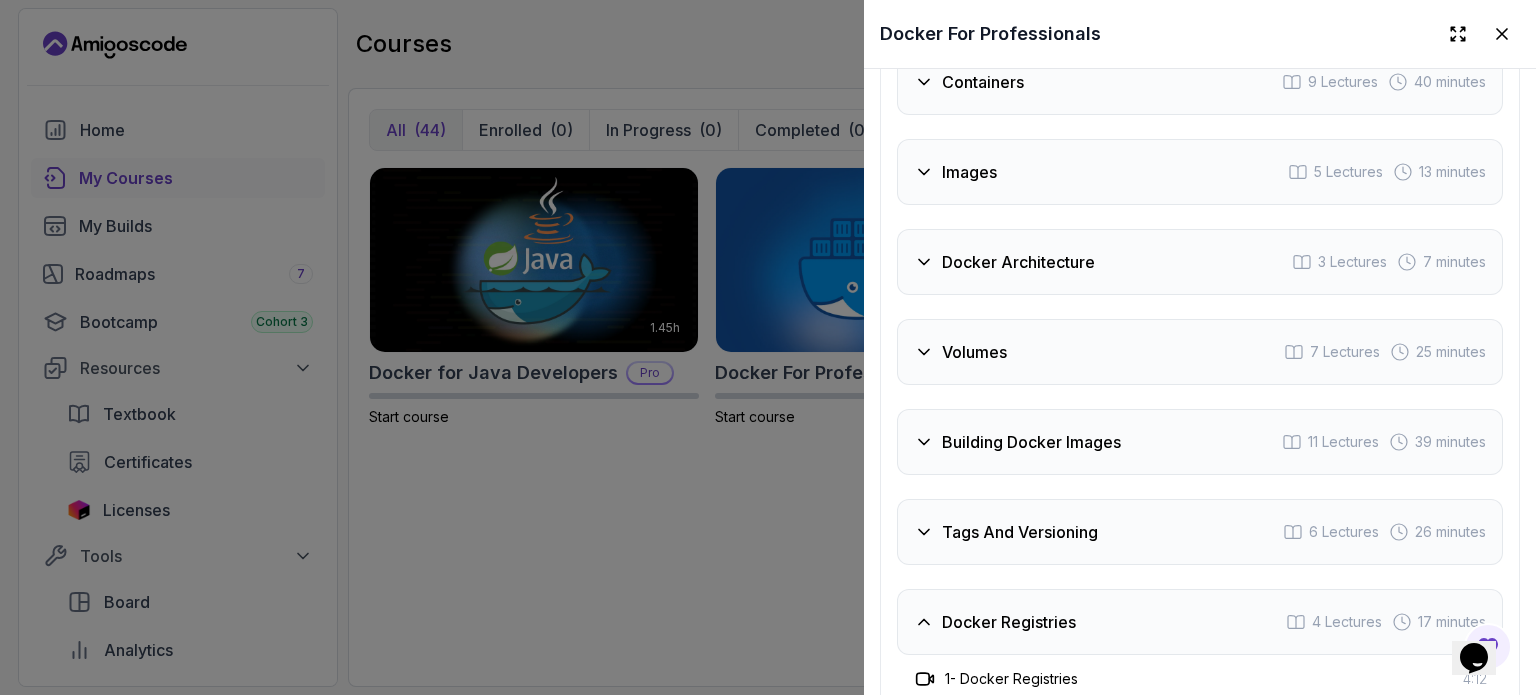 scroll, scrollTop: 4700, scrollLeft: 0, axis: vertical 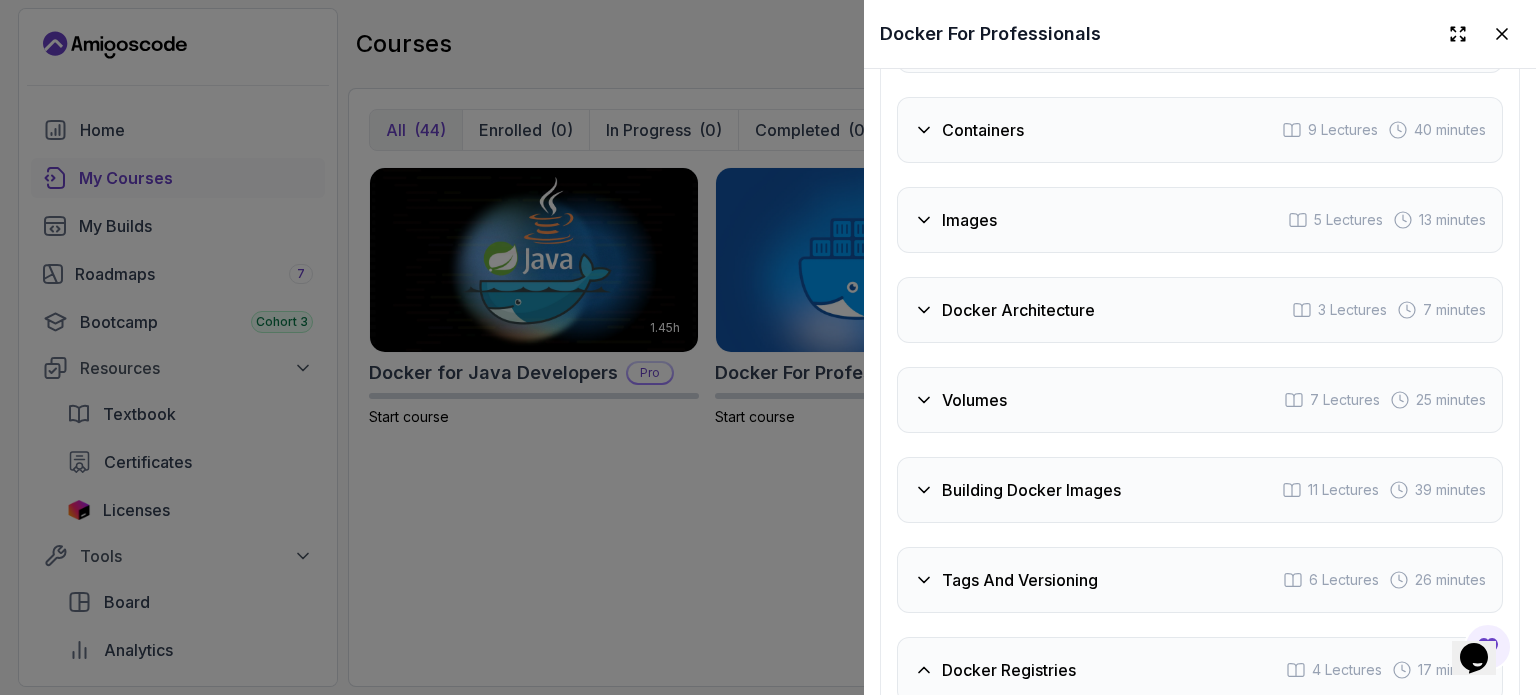 click on "Images 5   Lectures     13 minutes" at bounding box center (1200, 220) 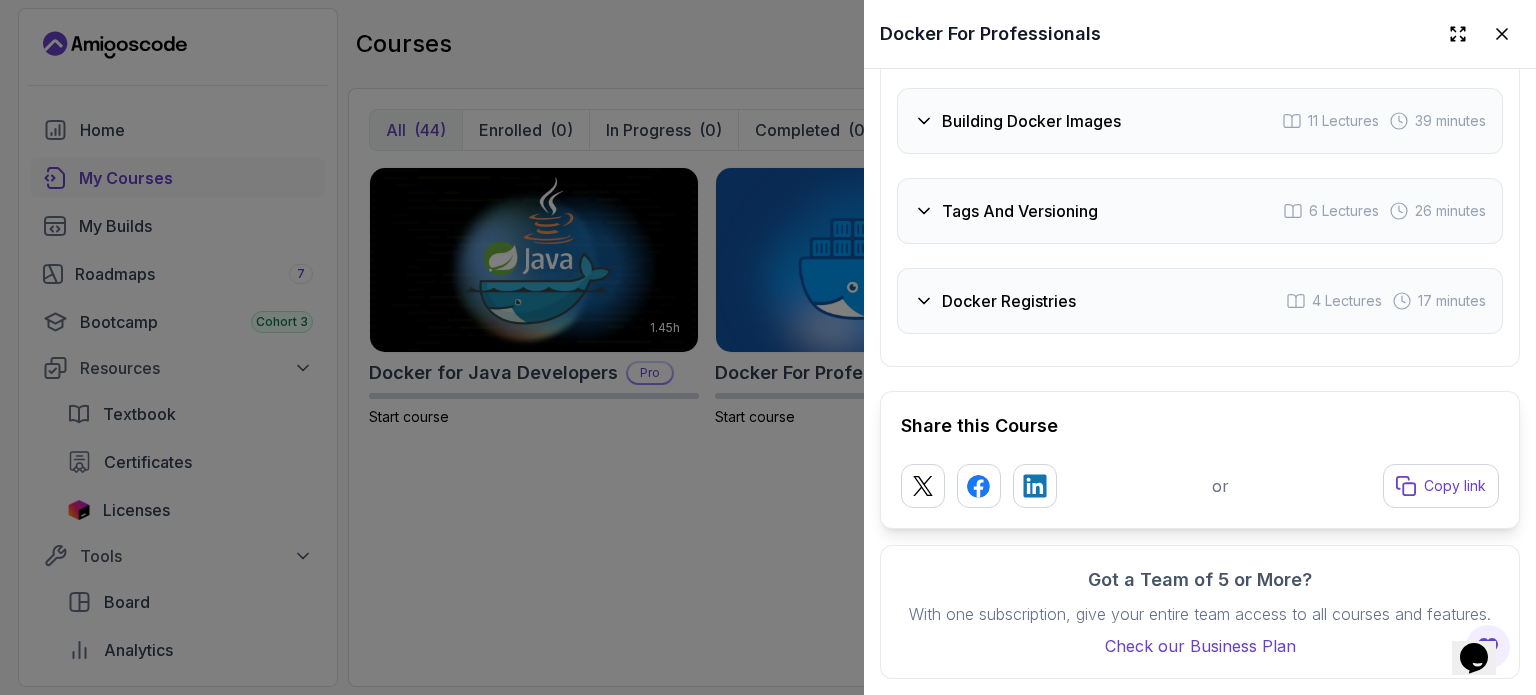 scroll, scrollTop: 5373, scrollLeft: 0, axis: vertical 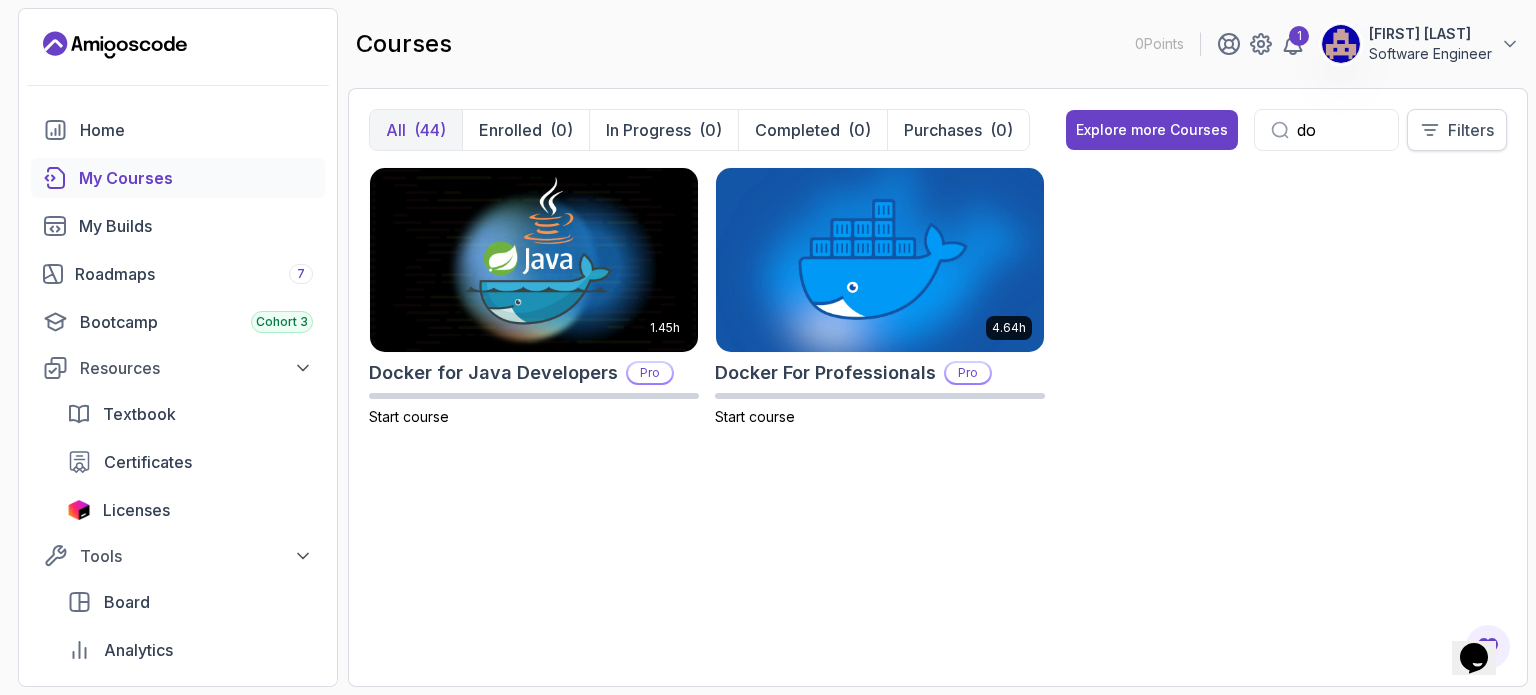 click on "Filters" at bounding box center [1457, 130] 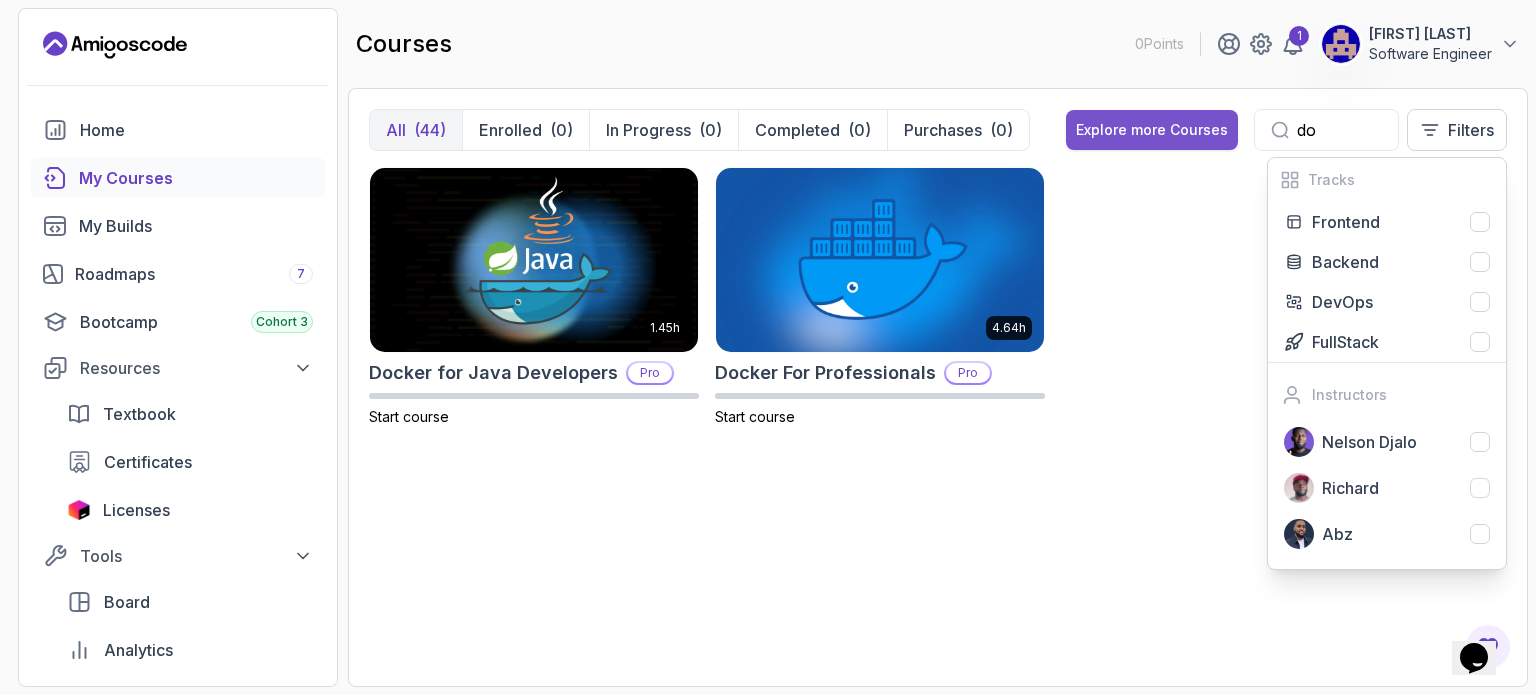 click on "Explore more Courses" at bounding box center (1152, 130) 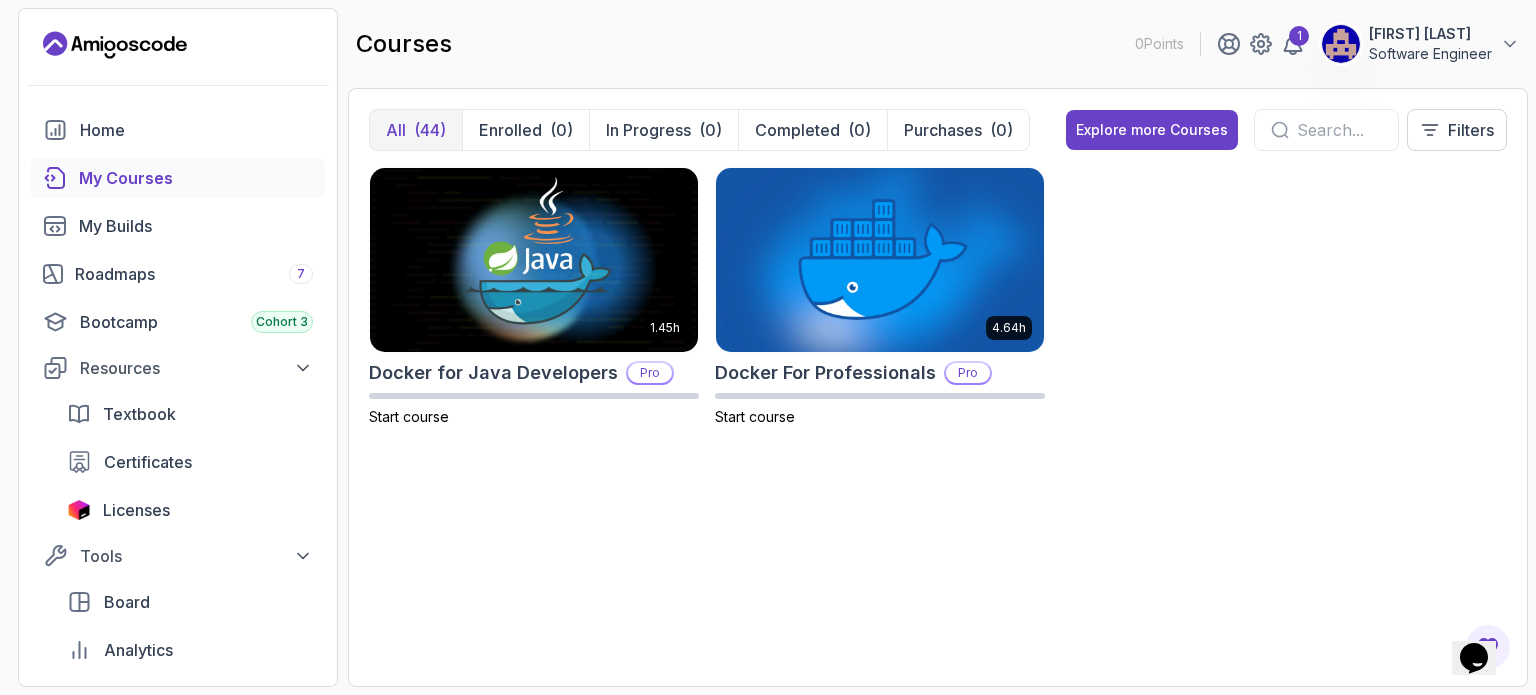 click at bounding box center [1339, 130] 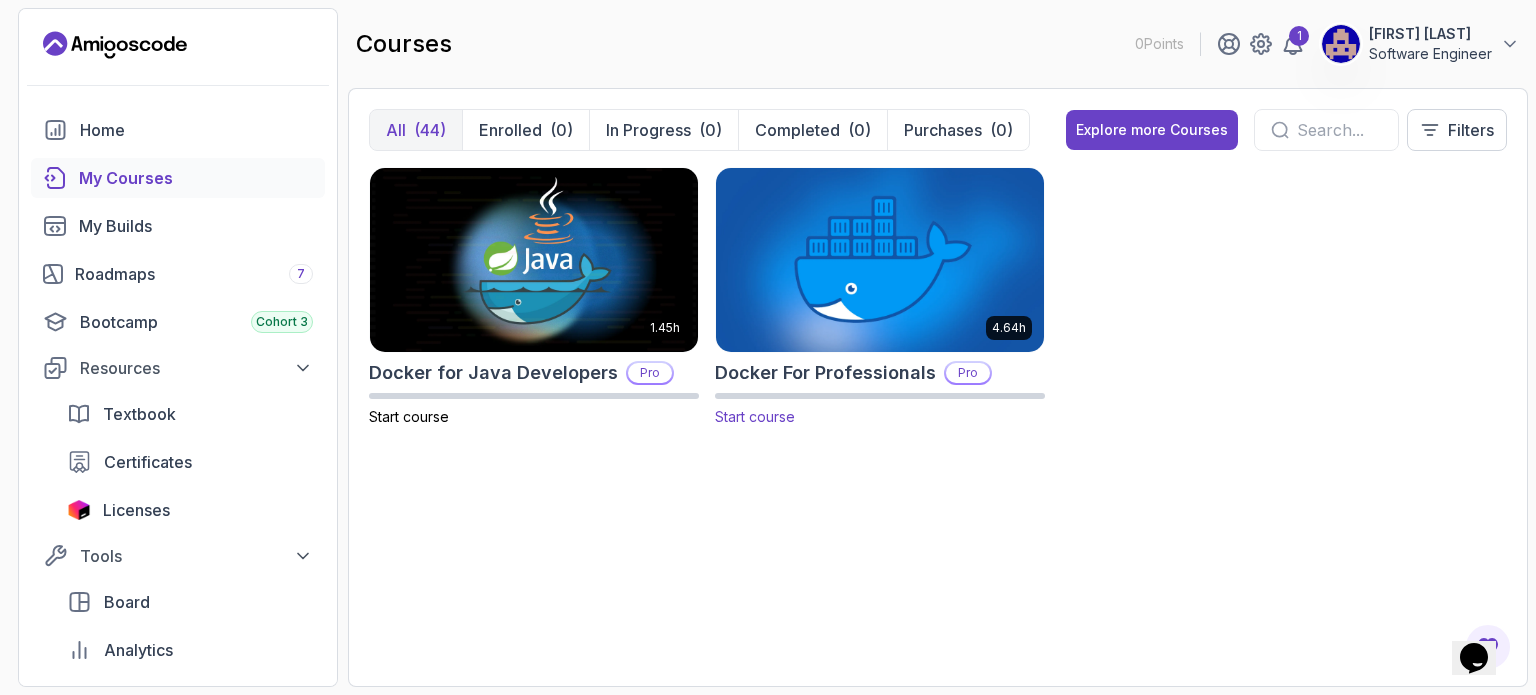 click on "Docker For Professionals" at bounding box center [825, 373] 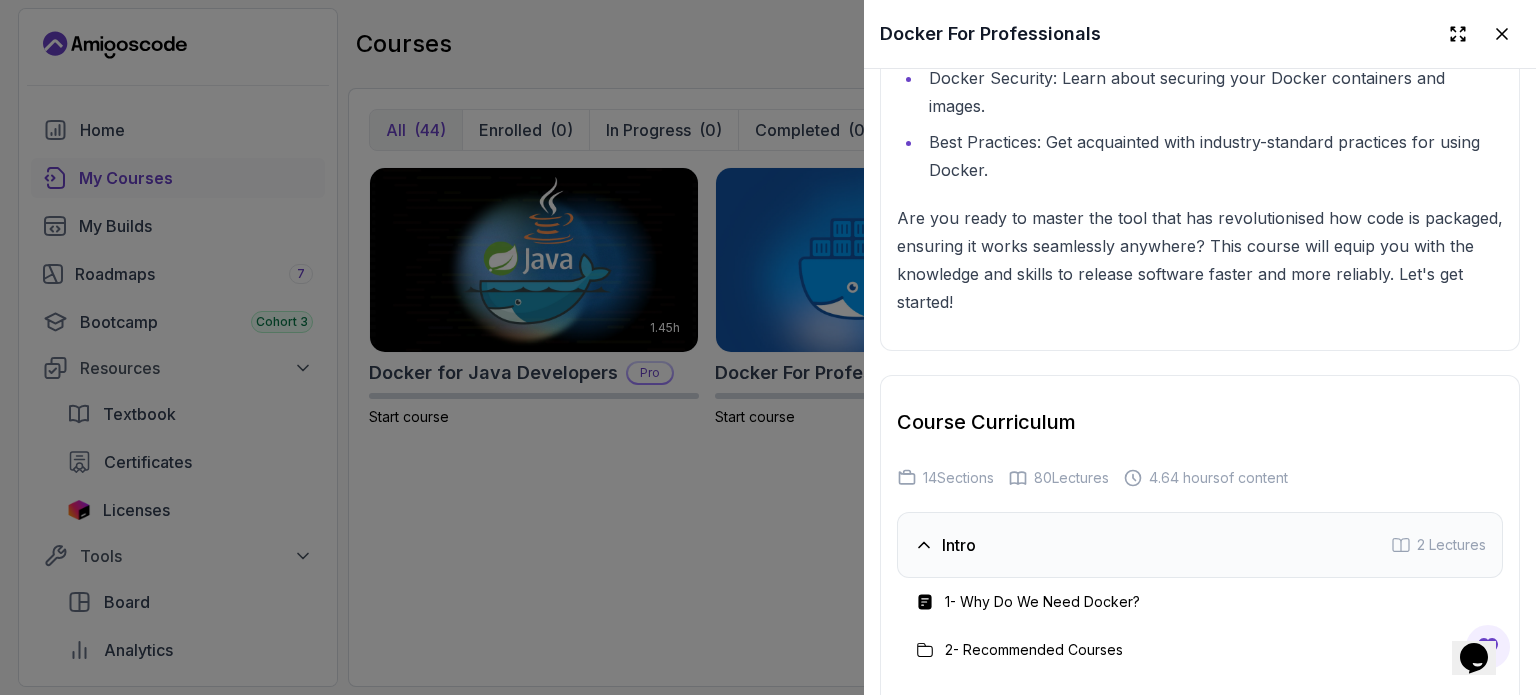 scroll, scrollTop: 4029, scrollLeft: 0, axis: vertical 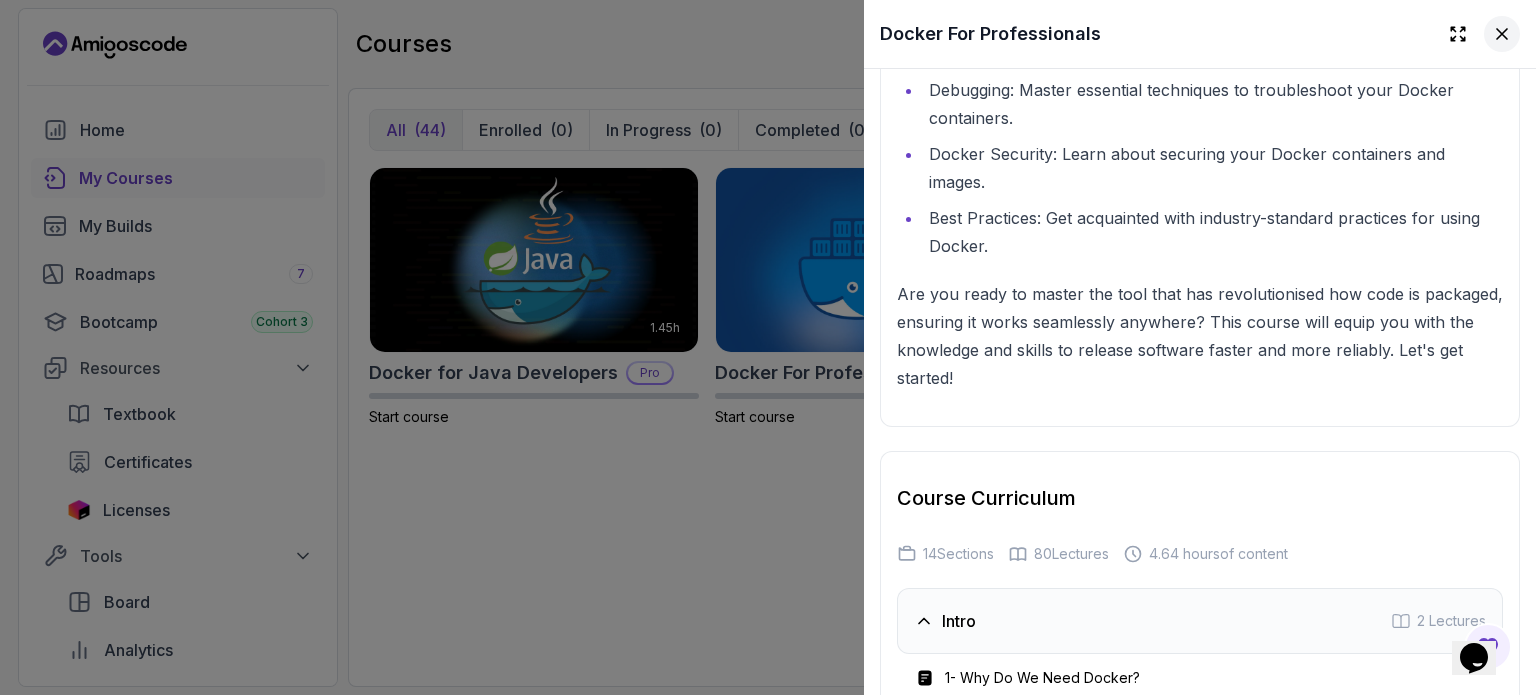 click 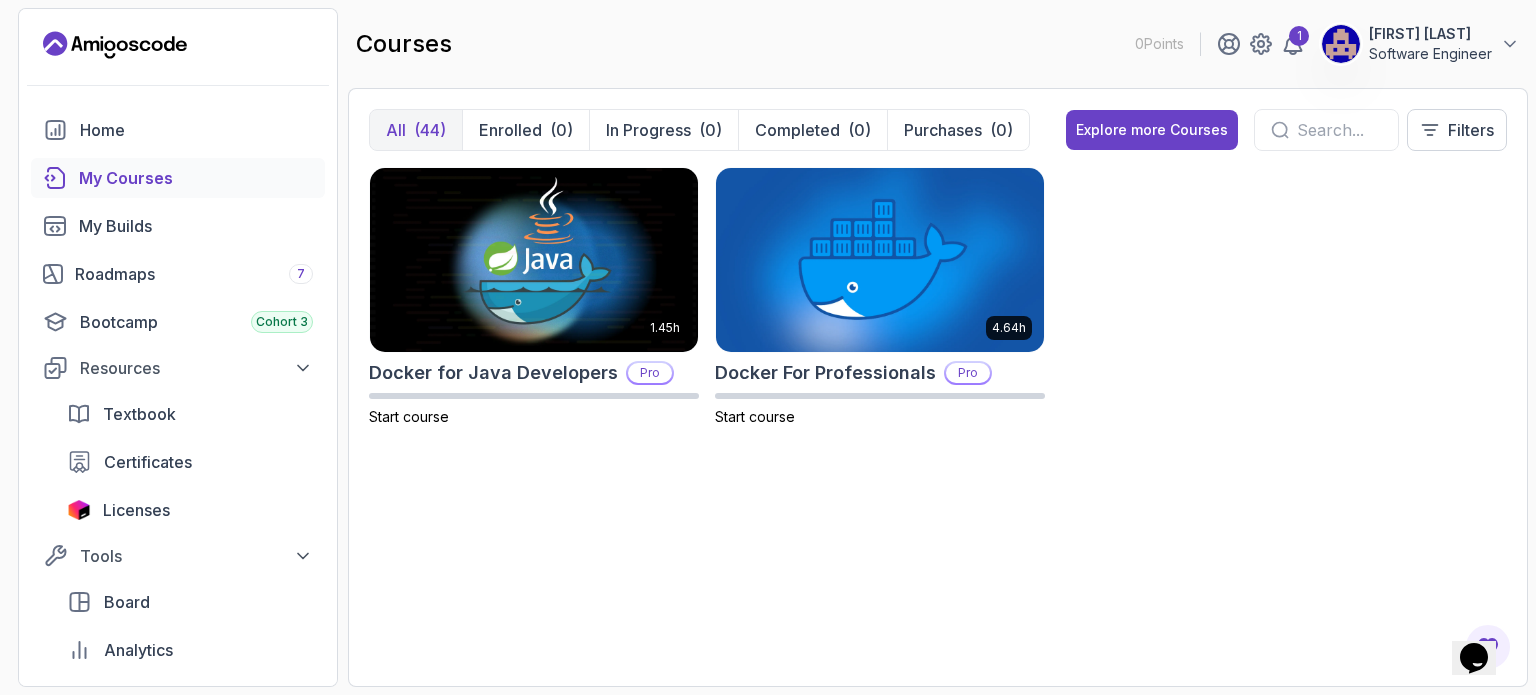 click at bounding box center (1339, 130) 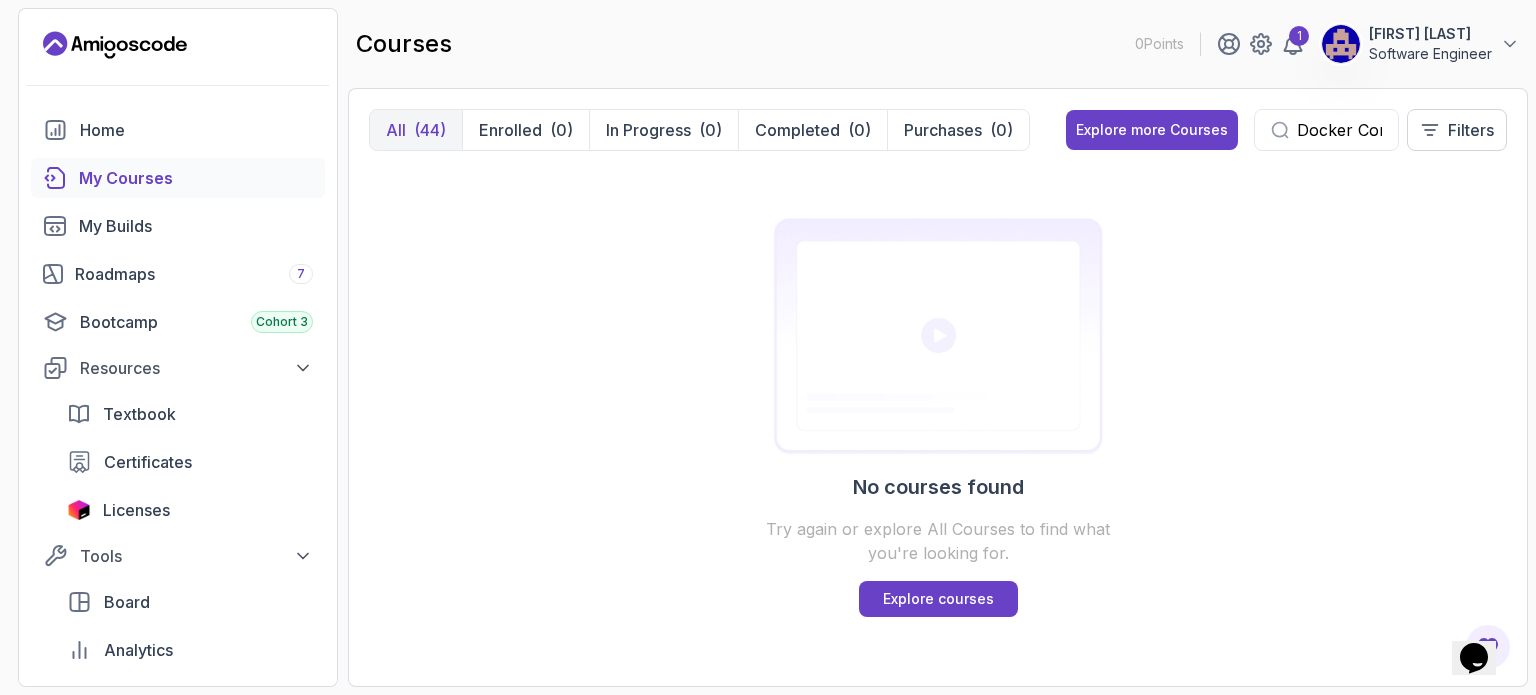 scroll, scrollTop: 0, scrollLeft: 39, axis: horizontal 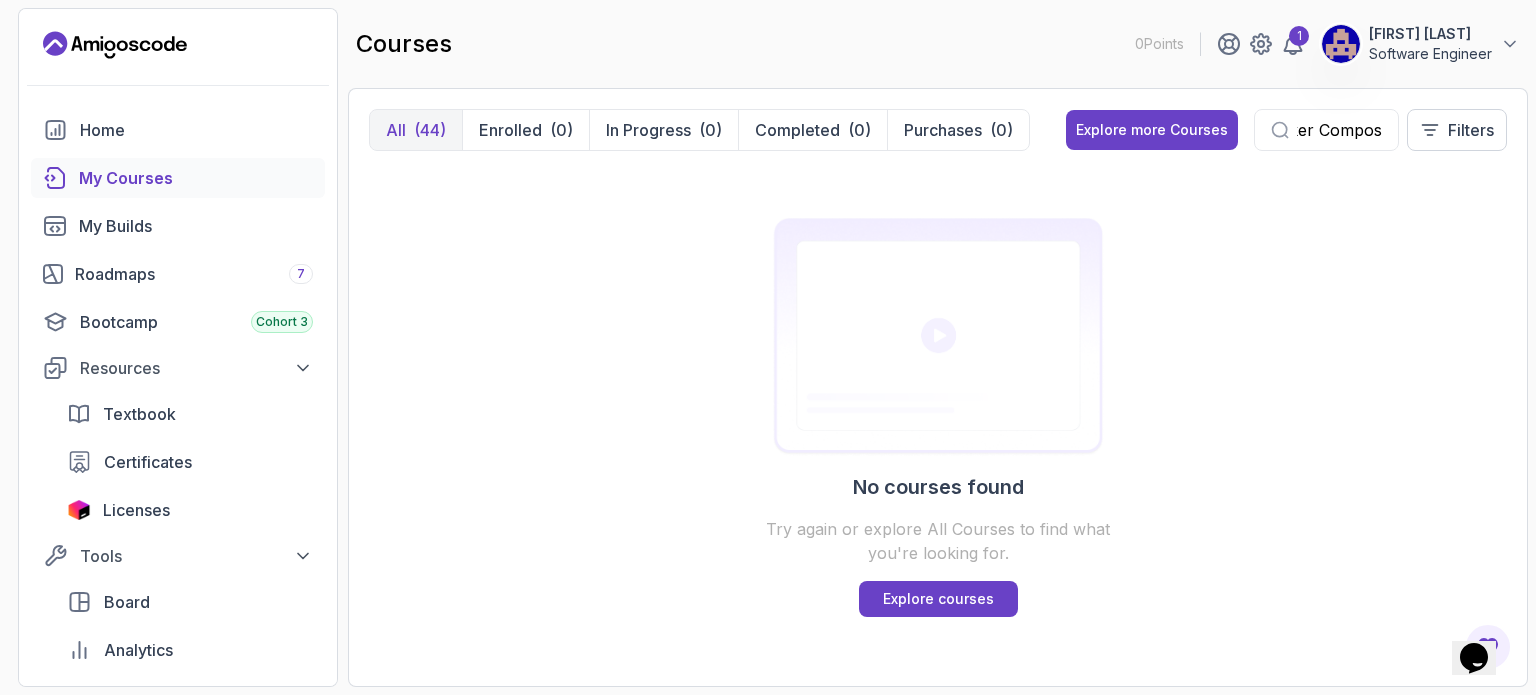 click on "Docker Compose" at bounding box center (1339, 130) 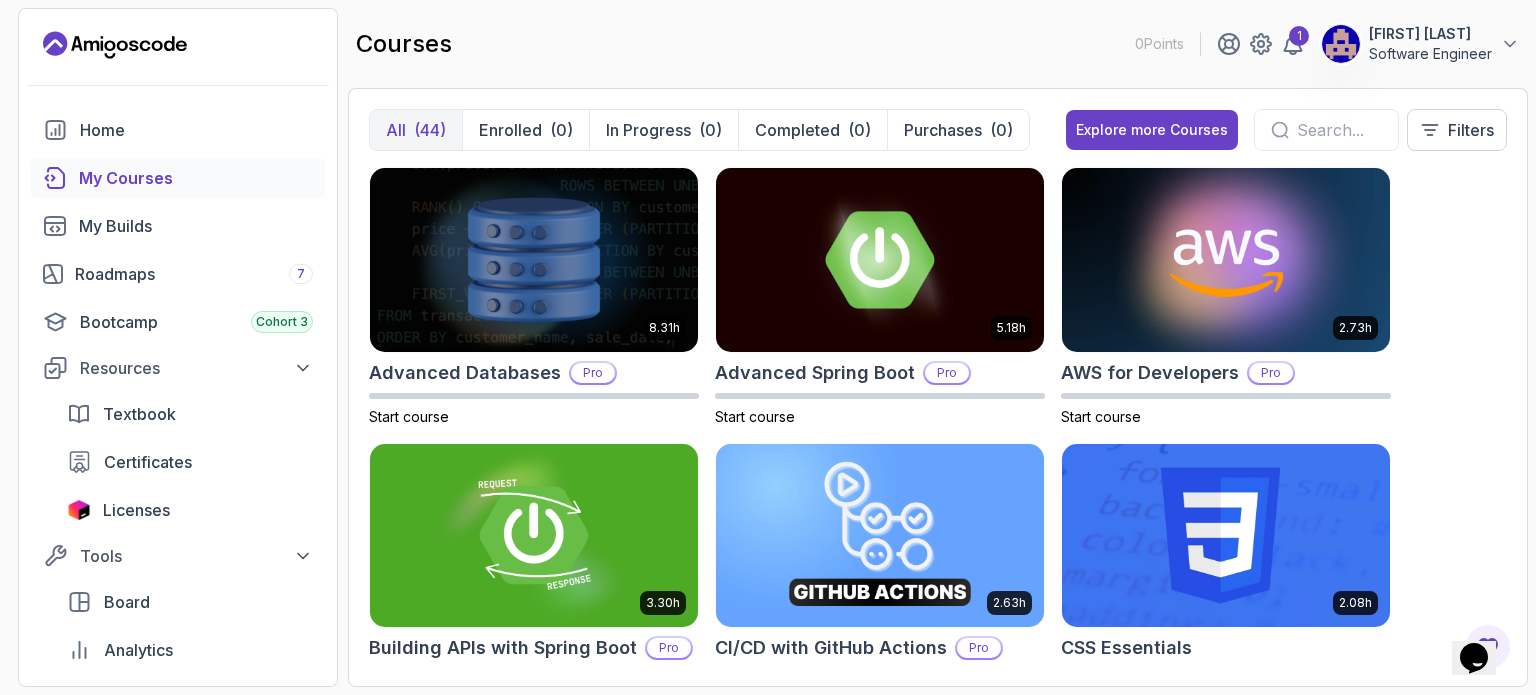 scroll, scrollTop: 0, scrollLeft: 0, axis: both 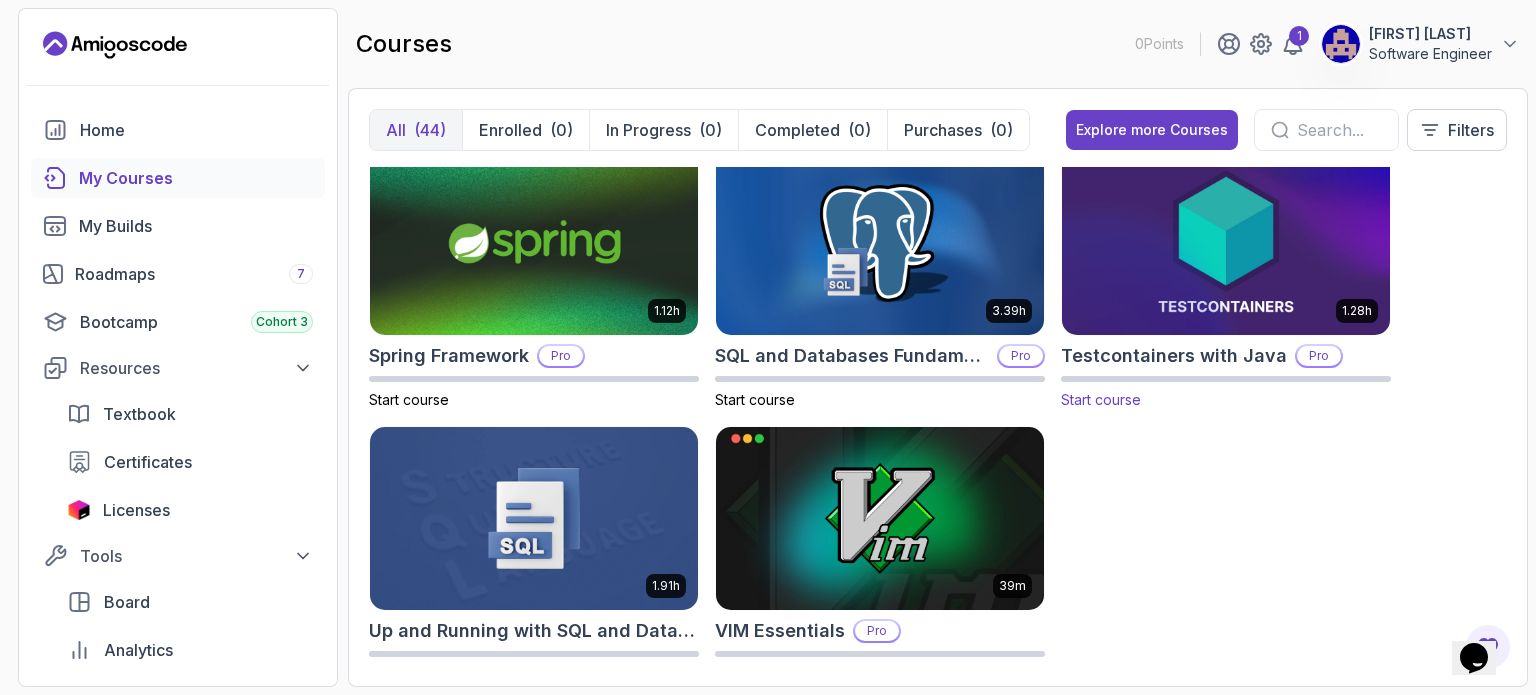 click on "Testcontainers with Java" at bounding box center [1174, 356] 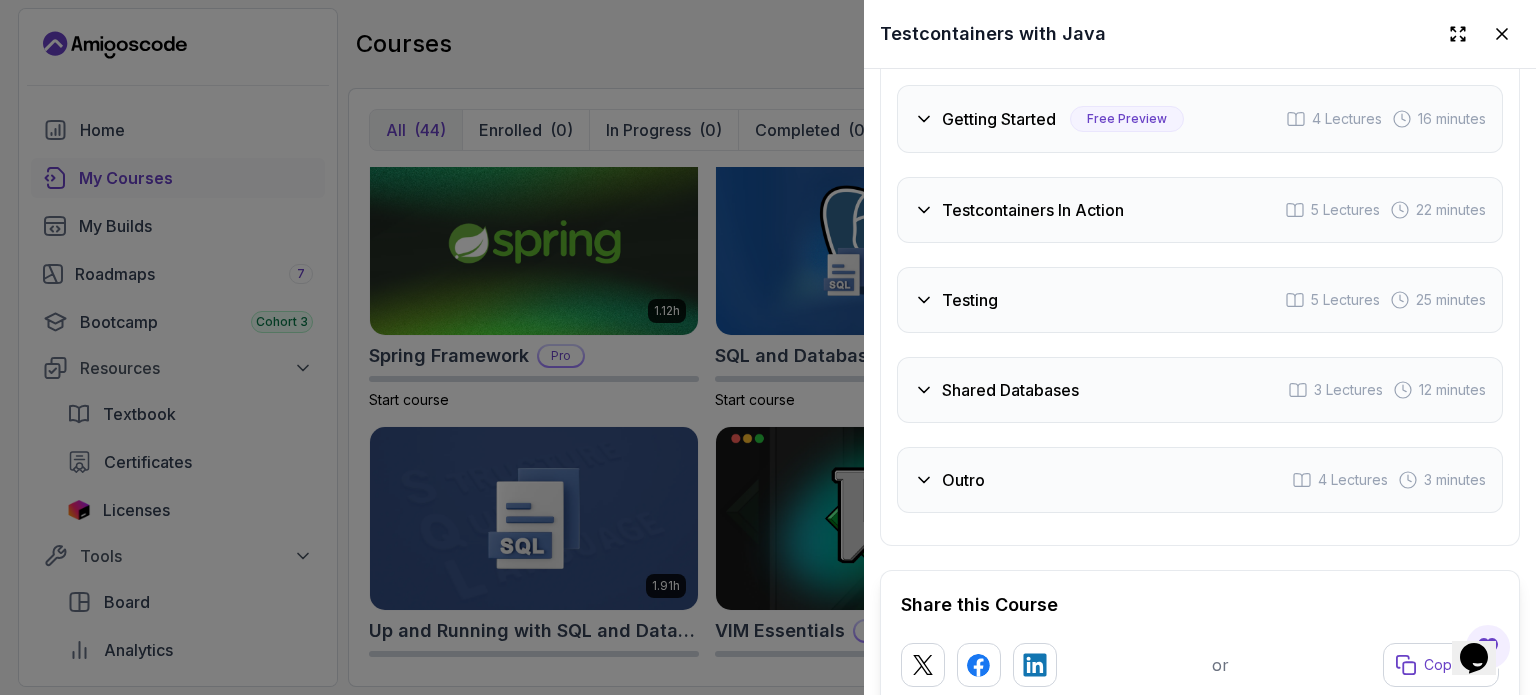 scroll, scrollTop: 3500, scrollLeft: 0, axis: vertical 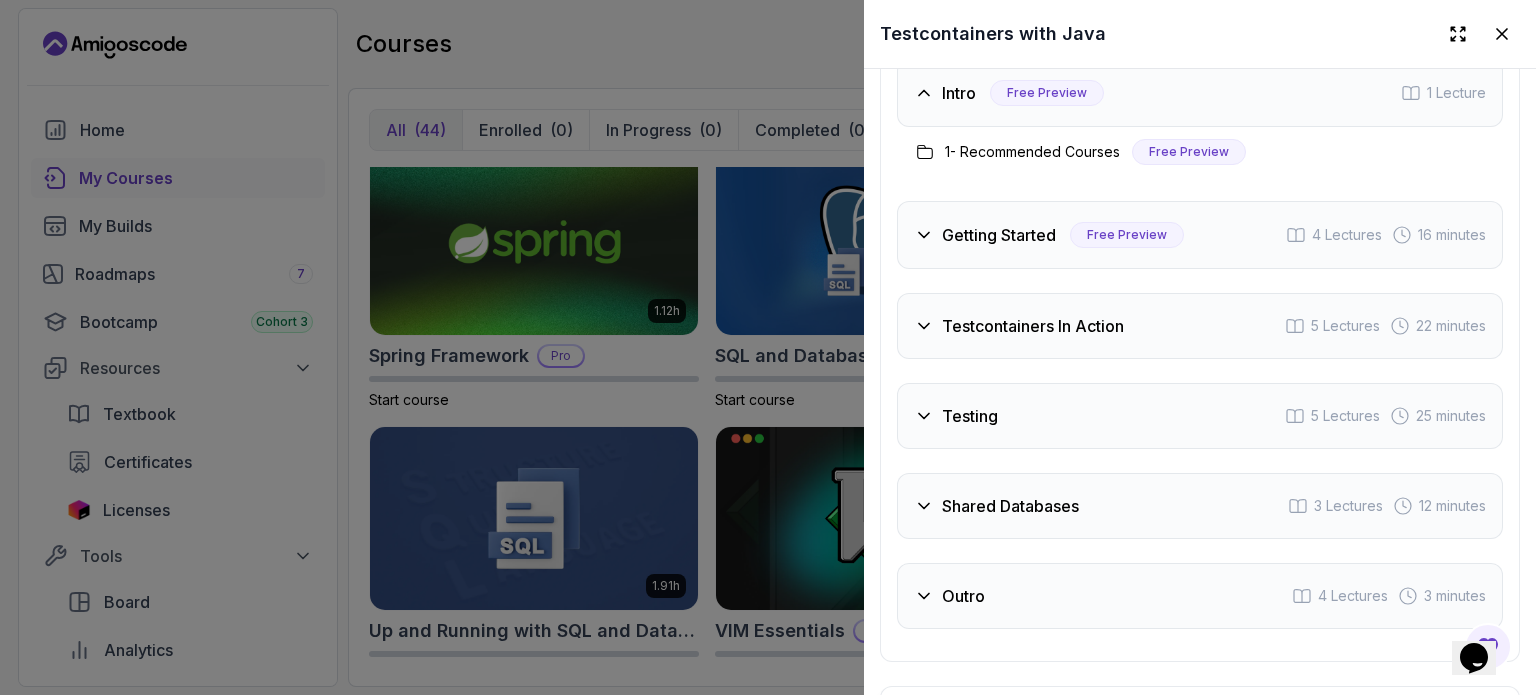click on "Testcontainers In Action 5   Lectures     22 minutes" at bounding box center [1200, 326] 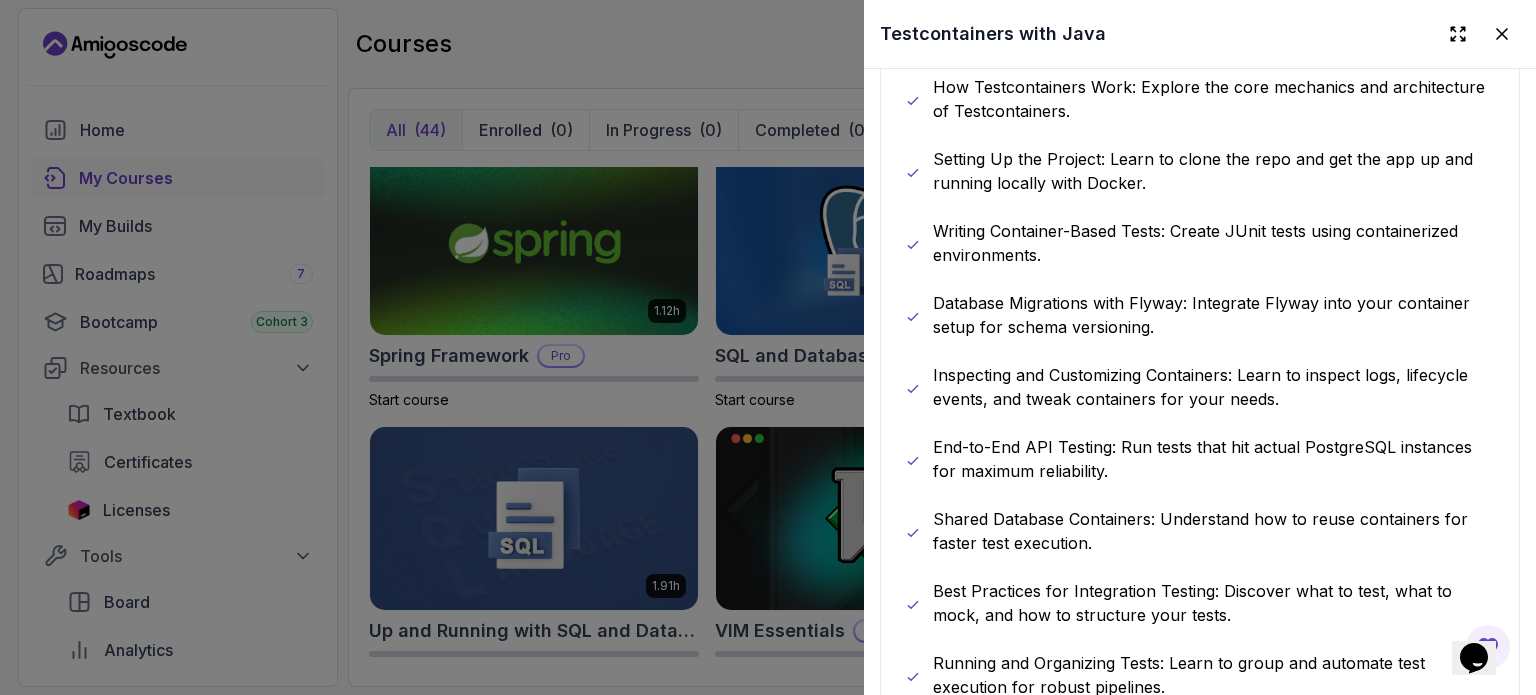 scroll, scrollTop: 1300, scrollLeft: 0, axis: vertical 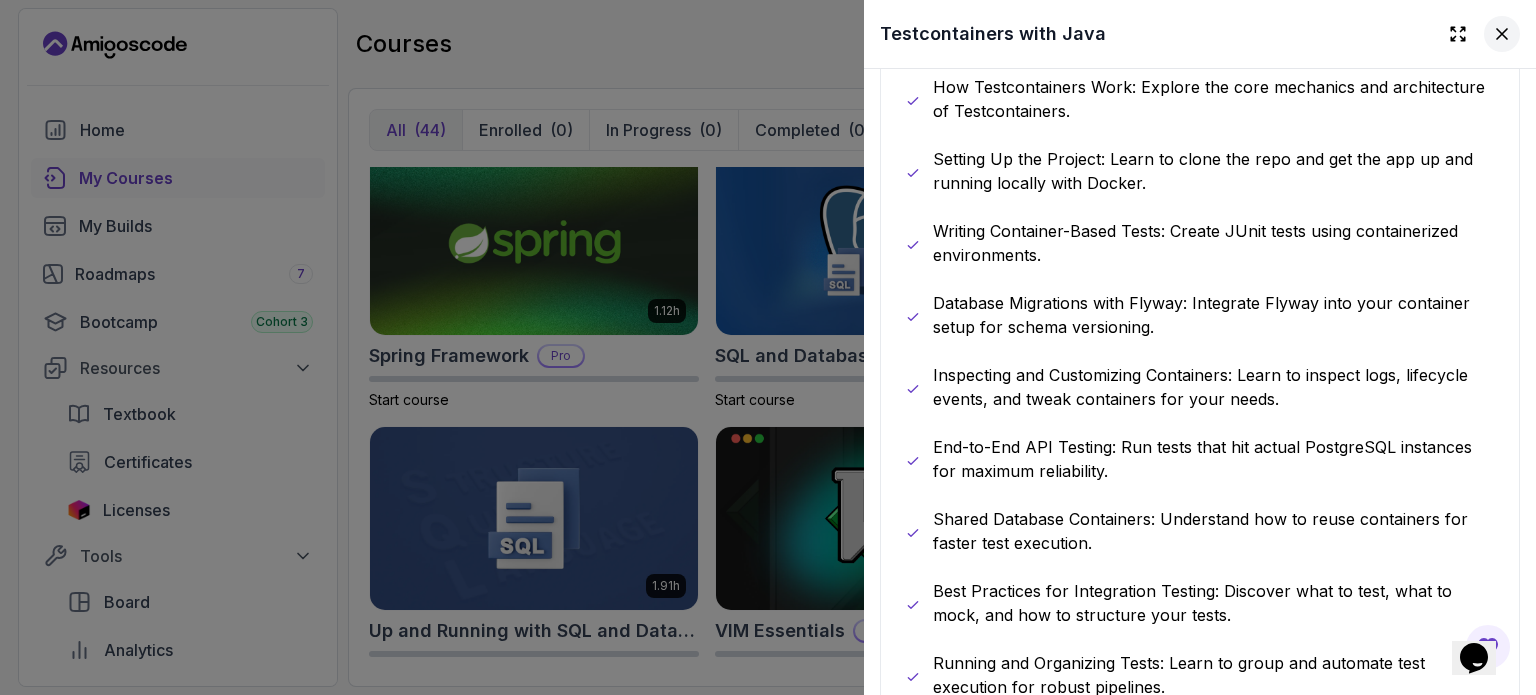 click 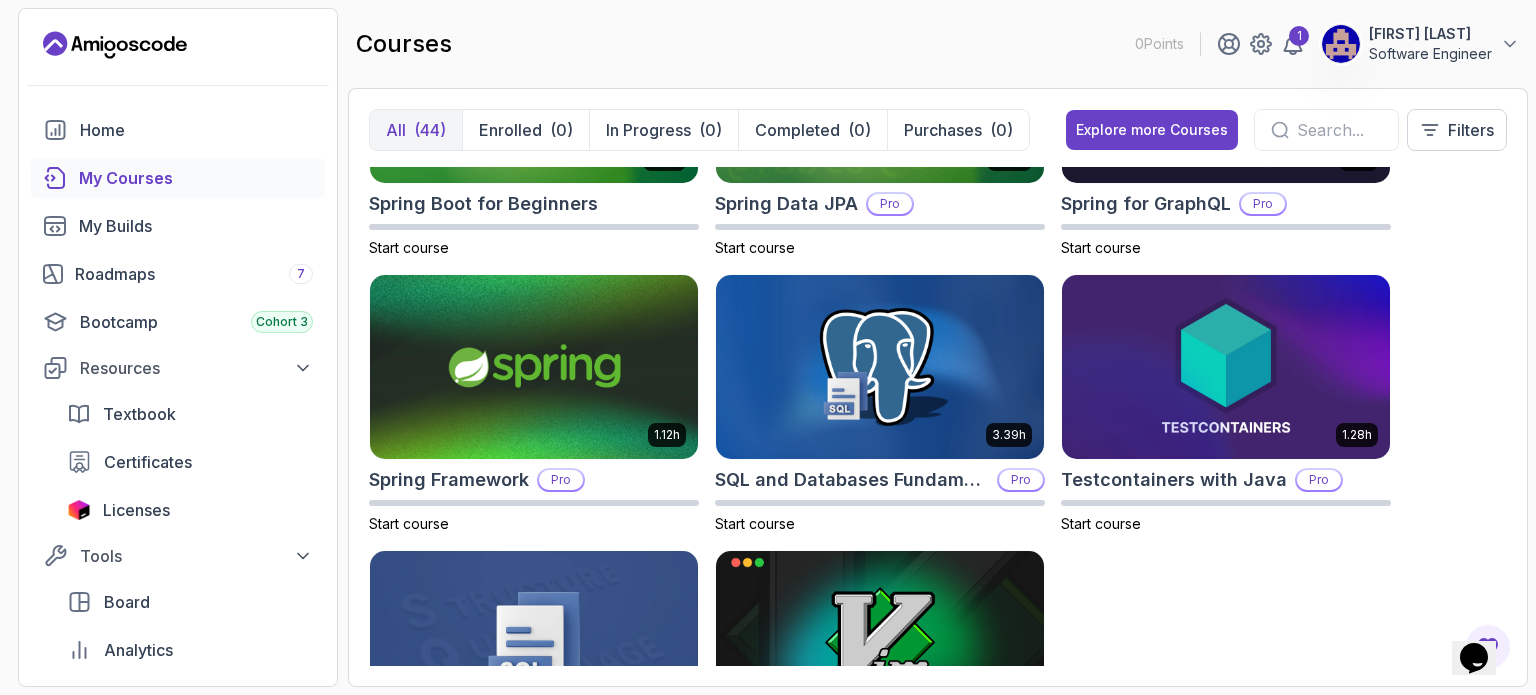 scroll, scrollTop: 3542, scrollLeft: 0, axis: vertical 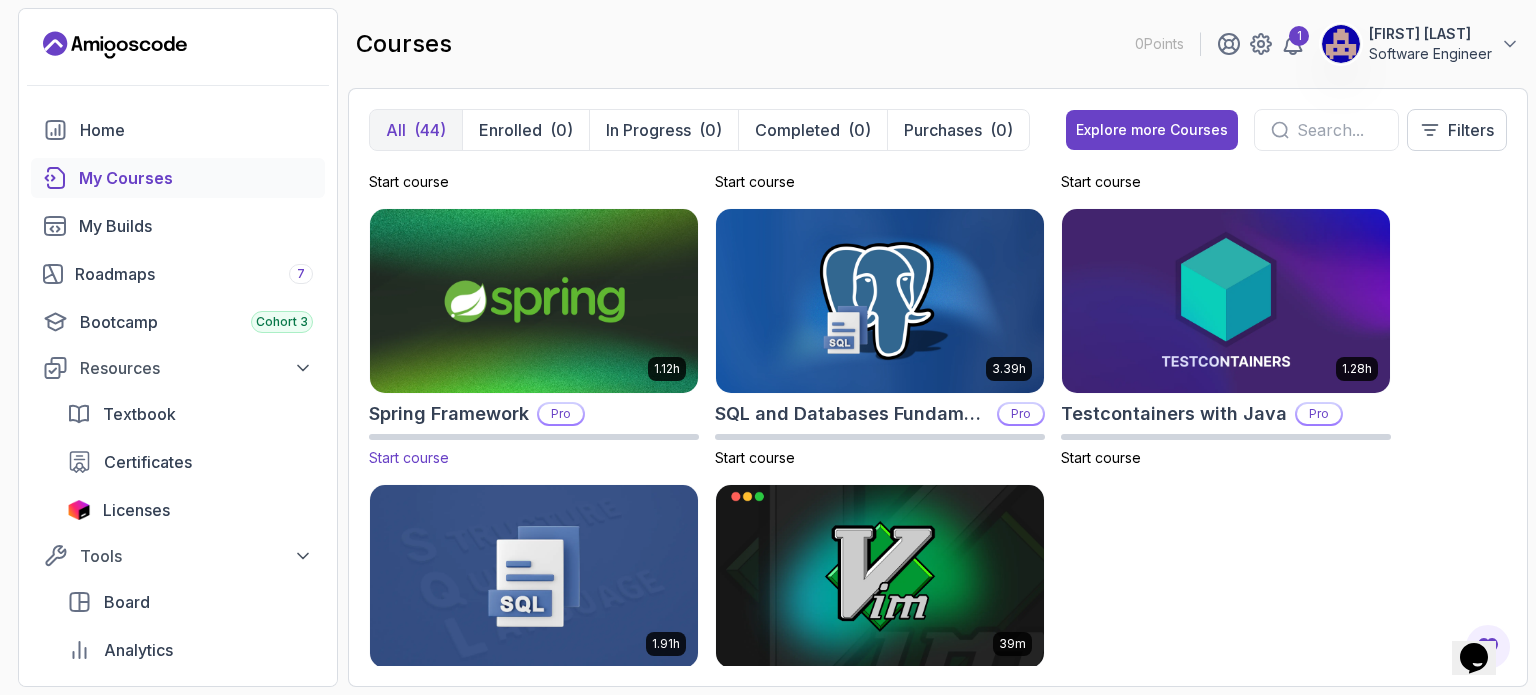 click on "Spring Framework" at bounding box center [449, 414] 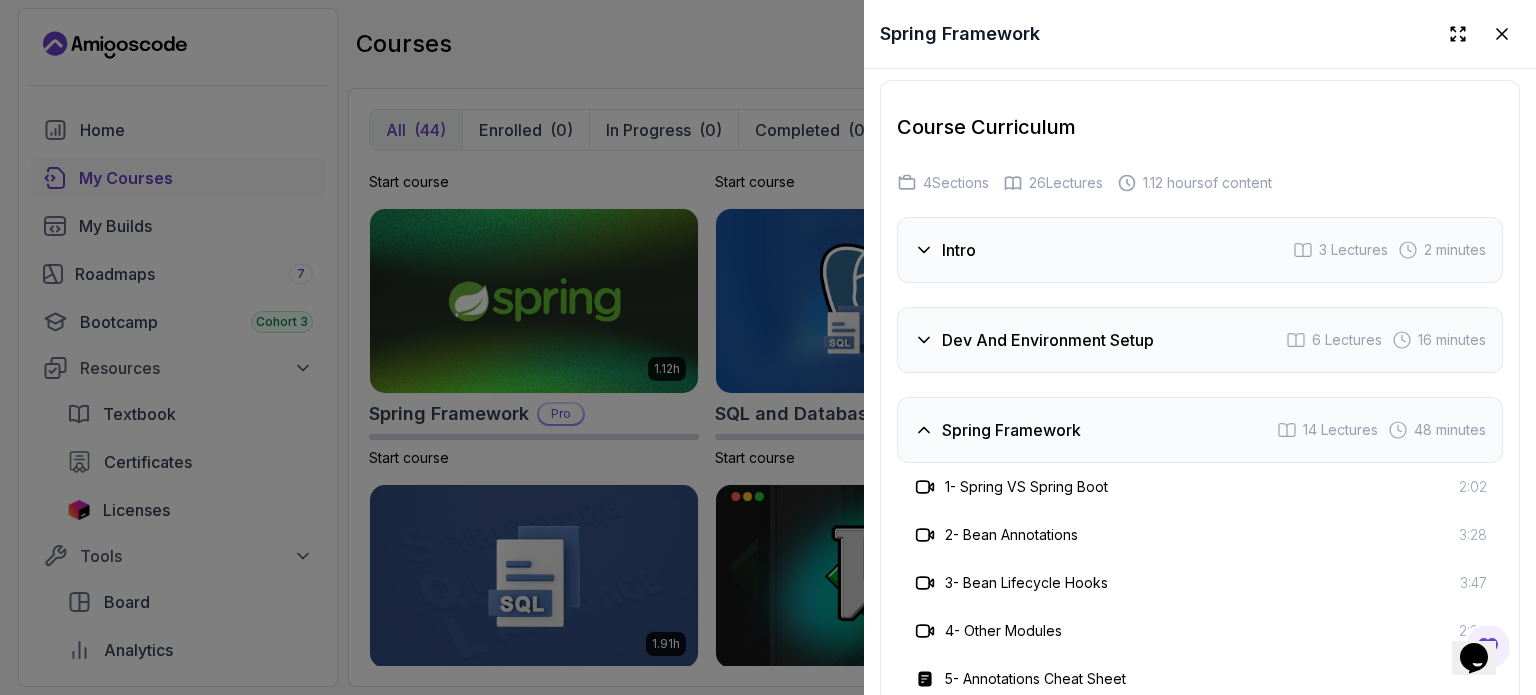 scroll, scrollTop: 3000, scrollLeft: 0, axis: vertical 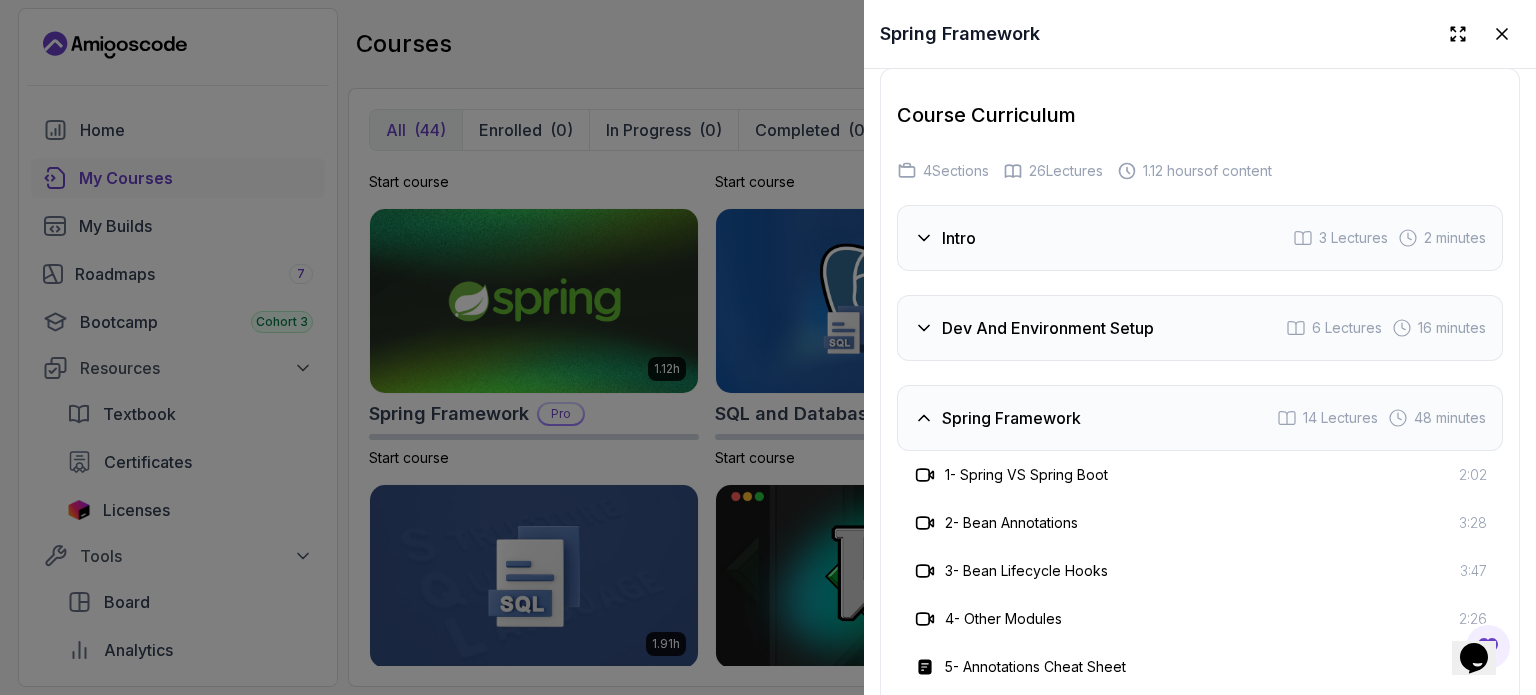 click on "Spring Framework 14   Lectures     48 minutes" at bounding box center [1200, 418] 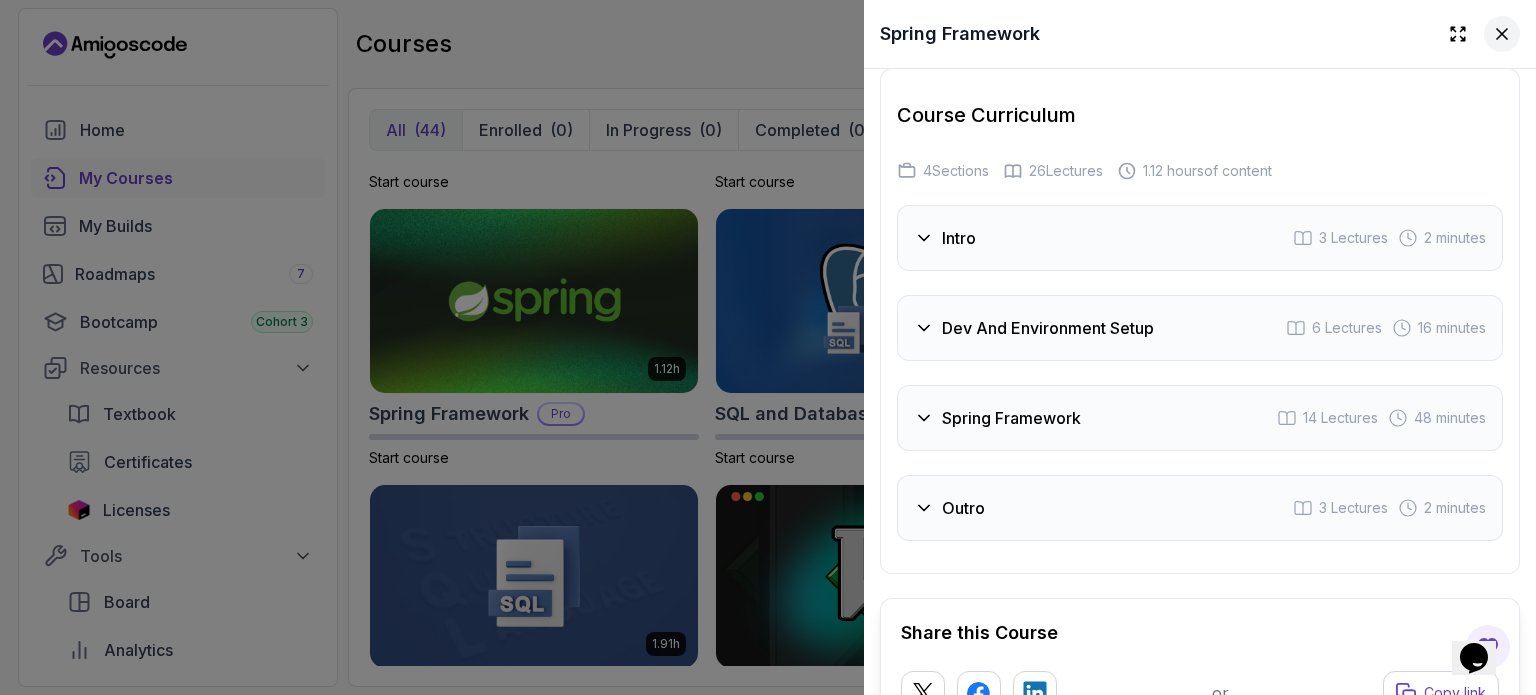 click at bounding box center [1502, 34] 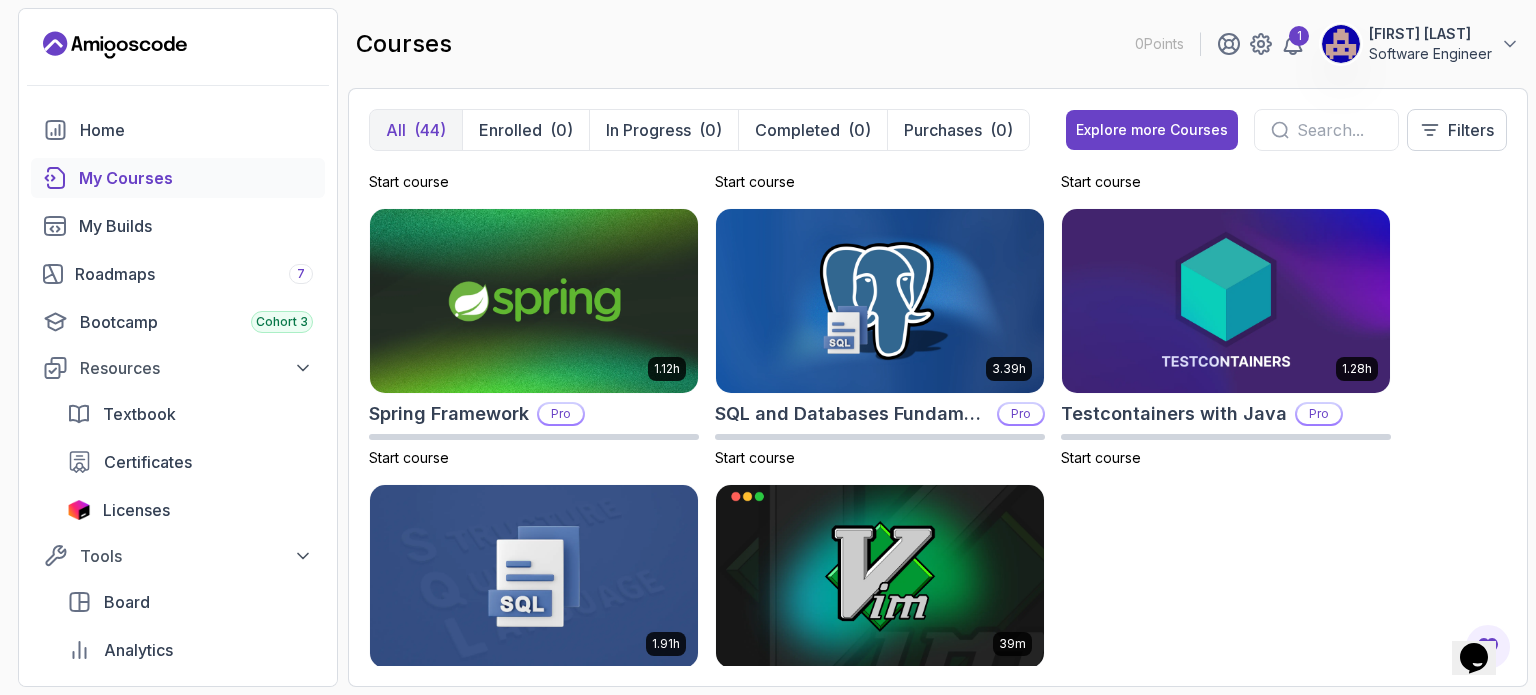 click on "courses   0  Points 1 Haifa CHAGWEY Software Engineer" at bounding box center [938, 44] 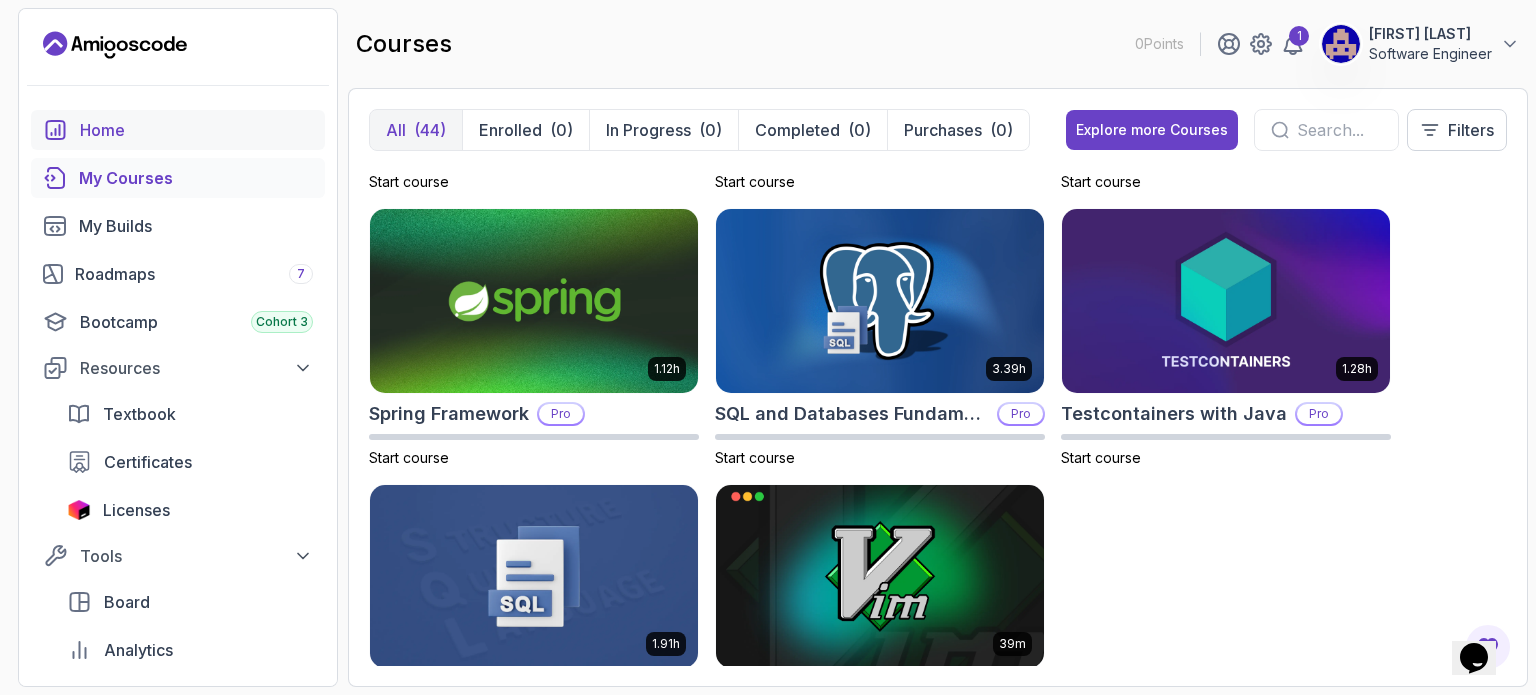 click on "Home" at bounding box center [196, 130] 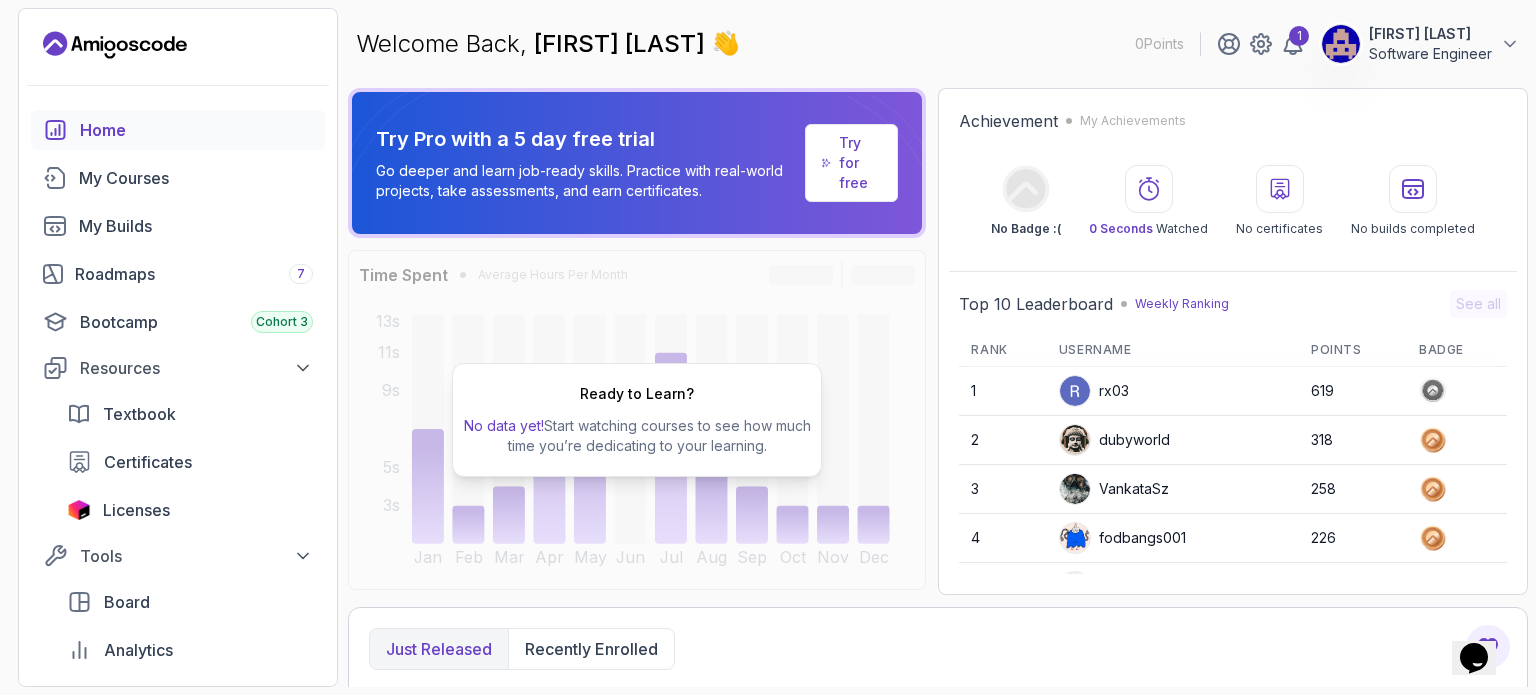click on "0  Points" at bounding box center (1159, 44) 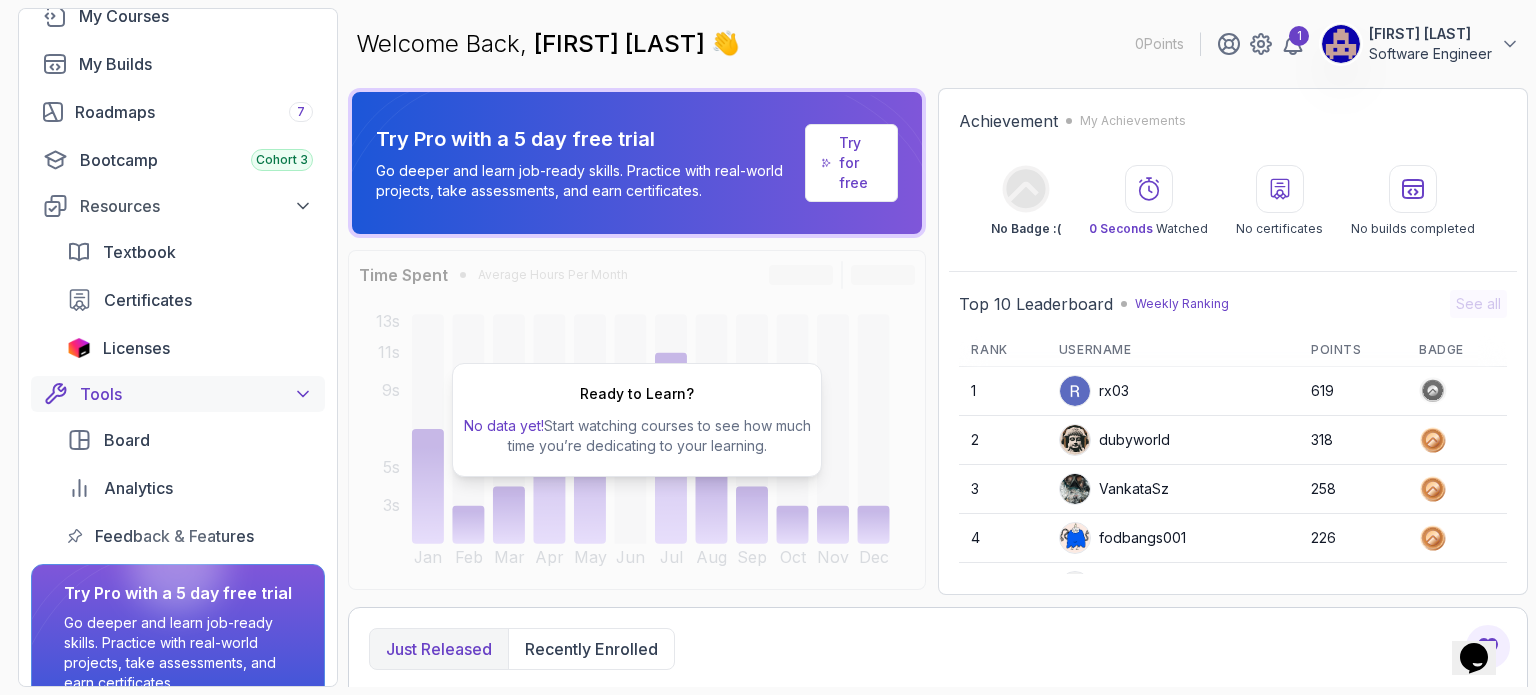 scroll, scrollTop: 200, scrollLeft: 0, axis: vertical 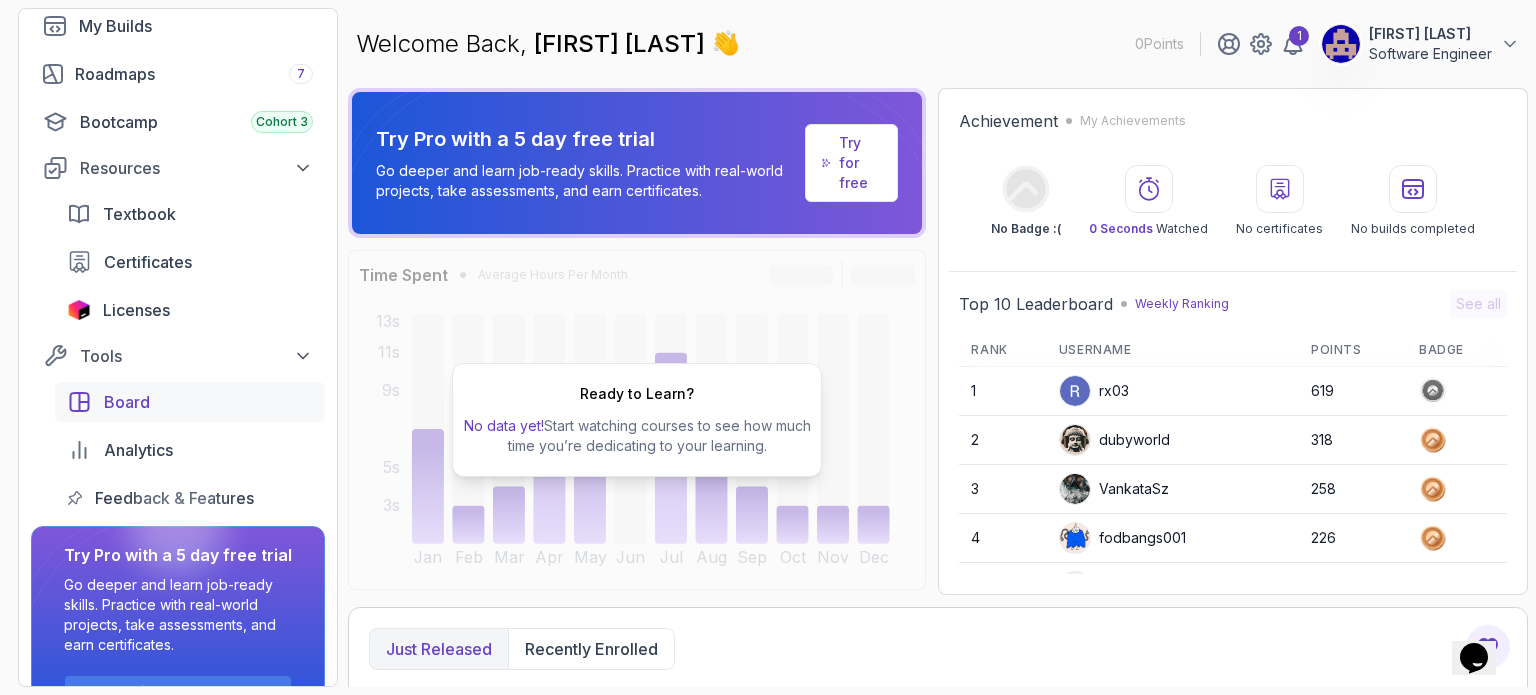 click on "Board" at bounding box center [208, 402] 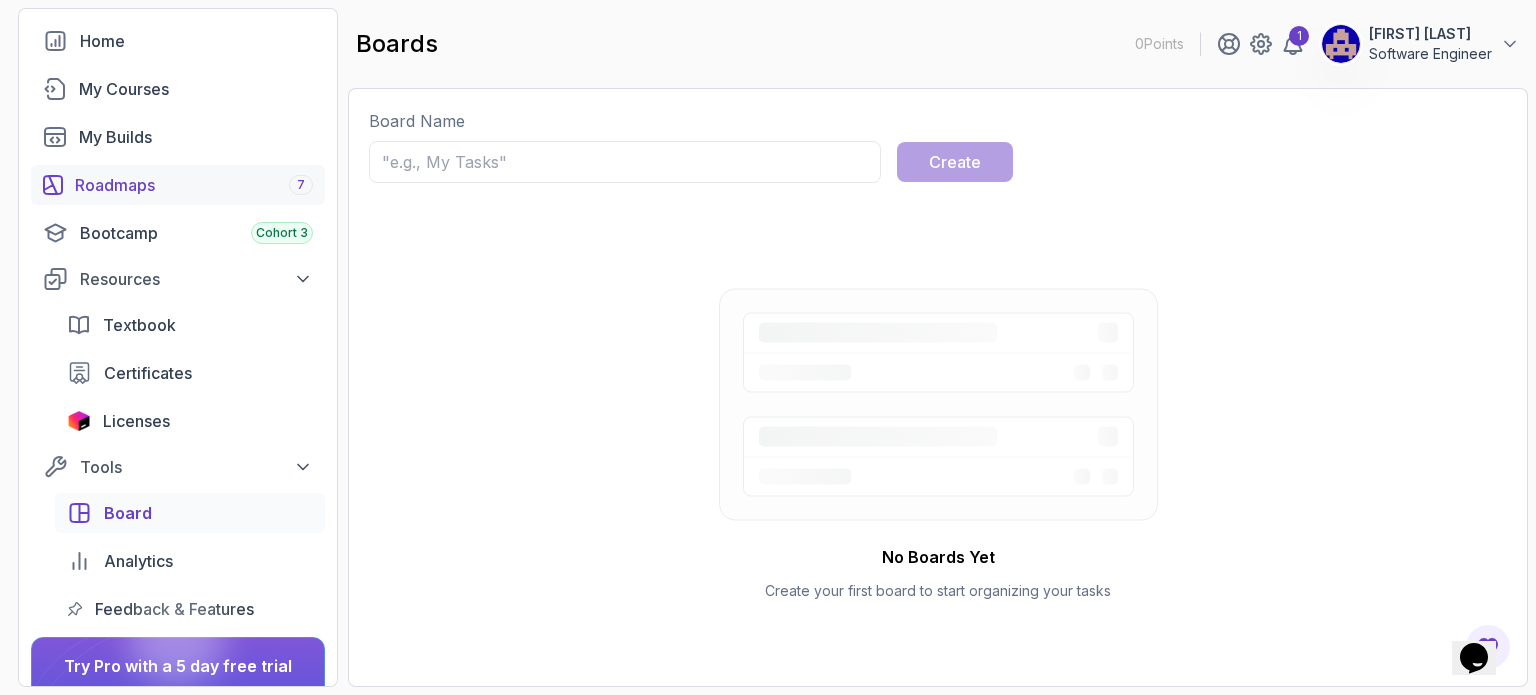 scroll, scrollTop: 0, scrollLeft: 0, axis: both 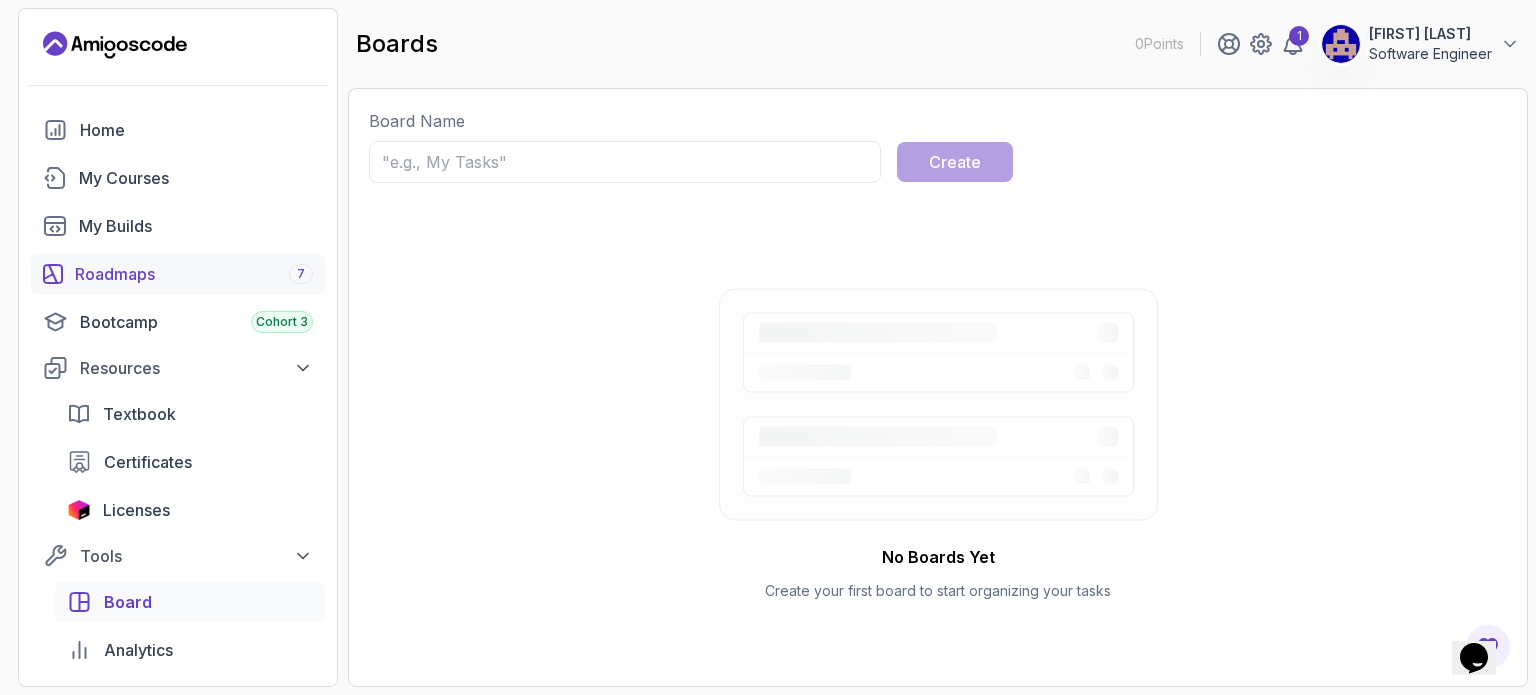 click on "Roadmaps 7" at bounding box center [194, 274] 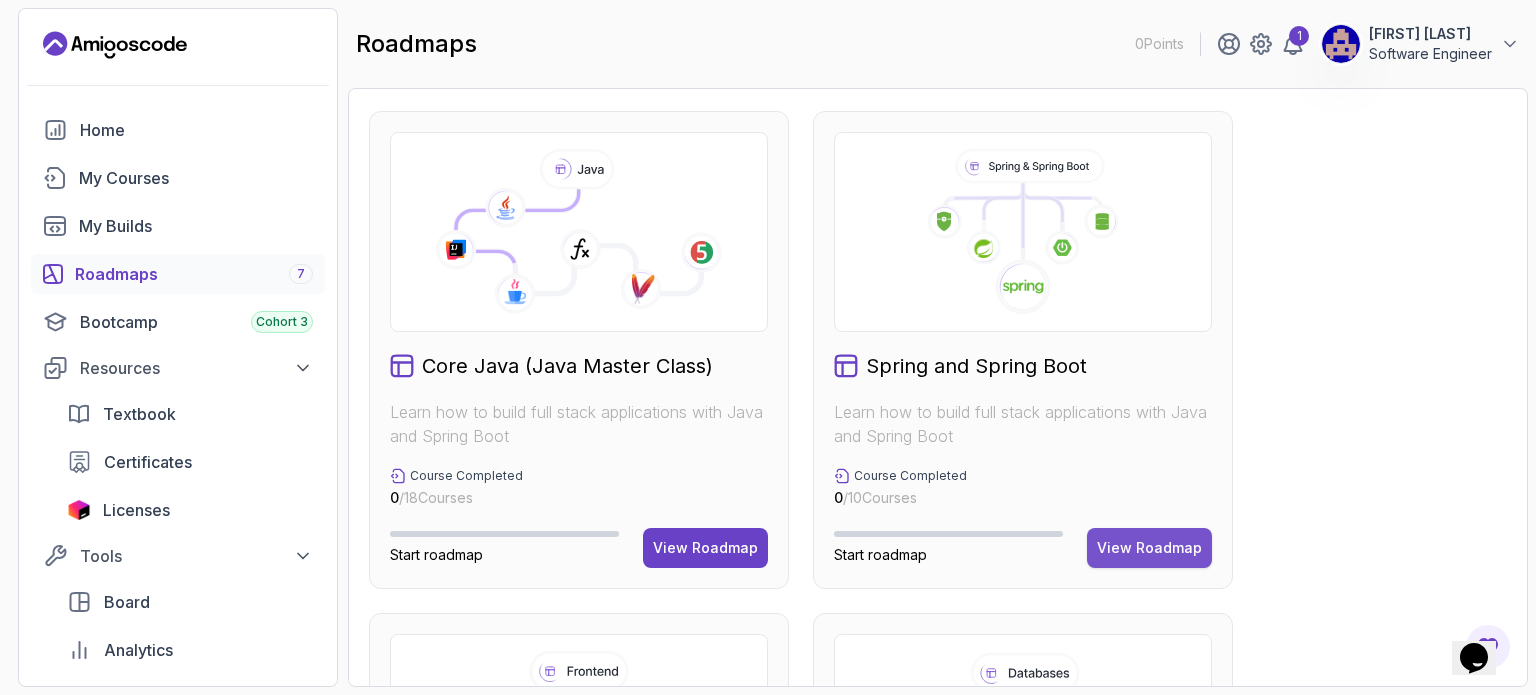 scroll, scrollTop: 700, scrollLeft: 0, axis: vertical 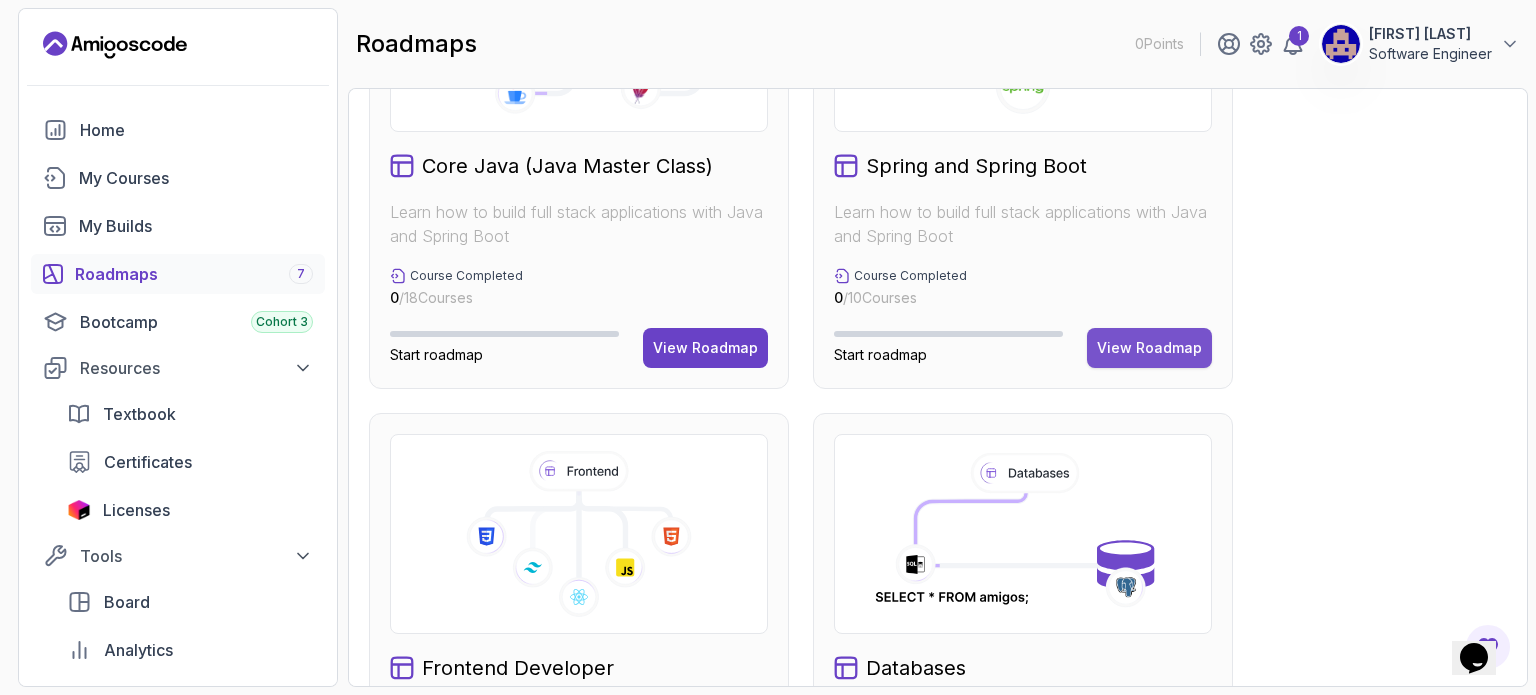 click on "View Roadmap" at bounding box center [1149, 348] 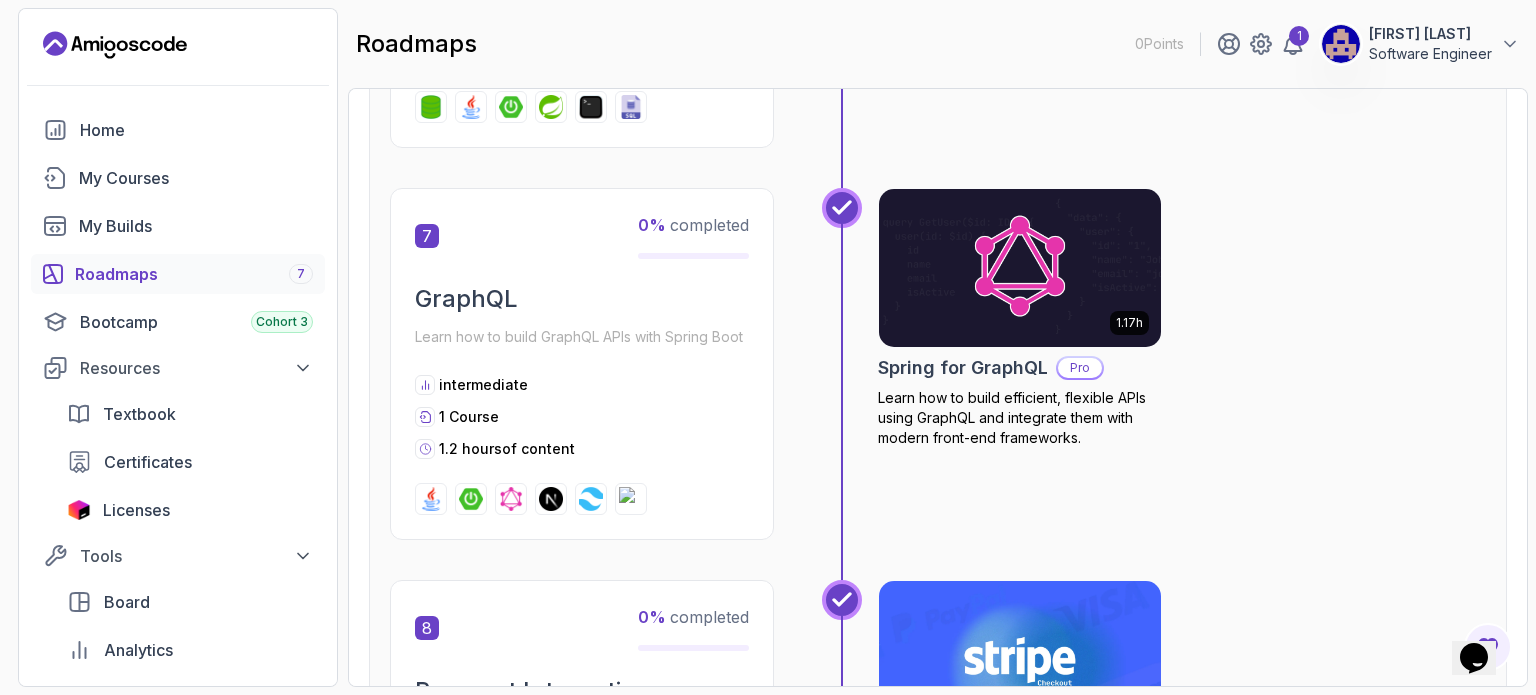 scroll, scrollTop: 3020, scrollLeft: 0, axis: vertical 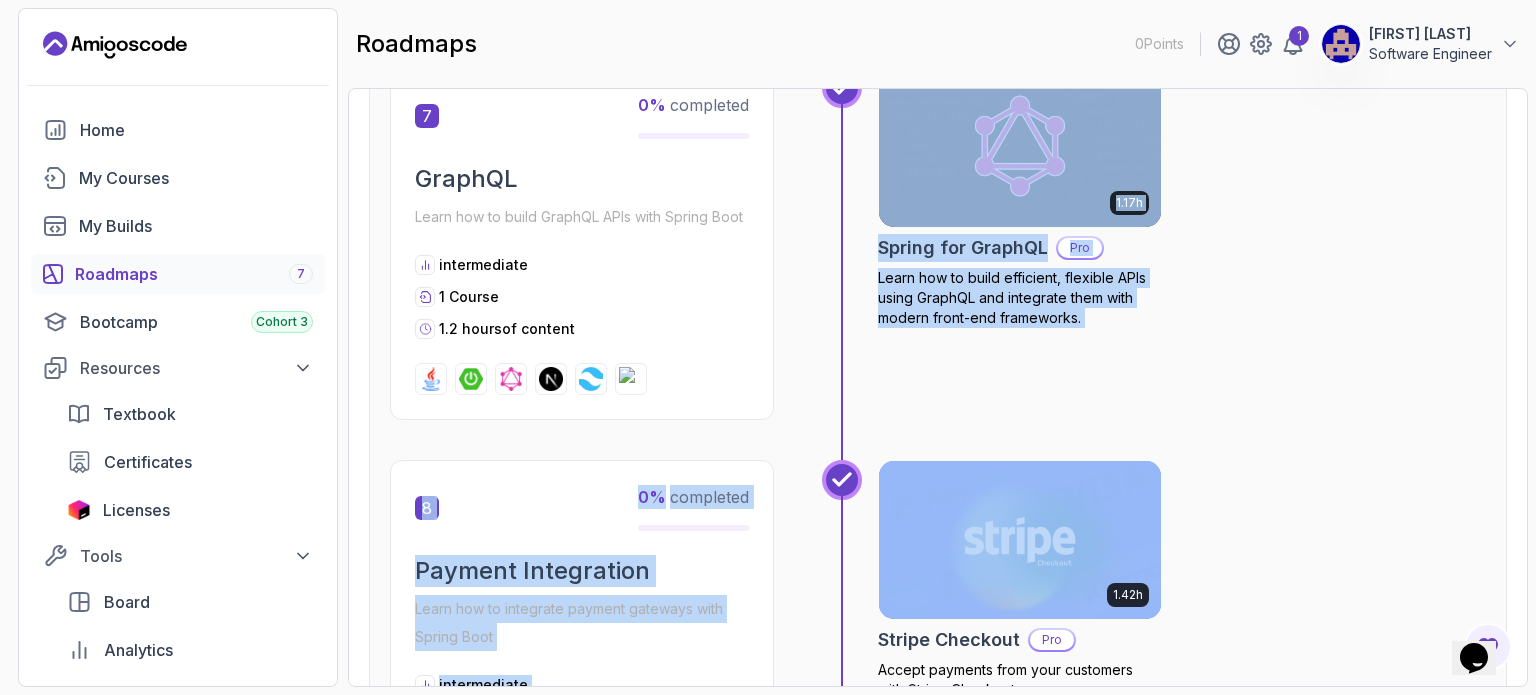 drag, startPoint x: 1522, startPoint y: 227, endPoint x: 1522, endPoint y: 148, distance: 79 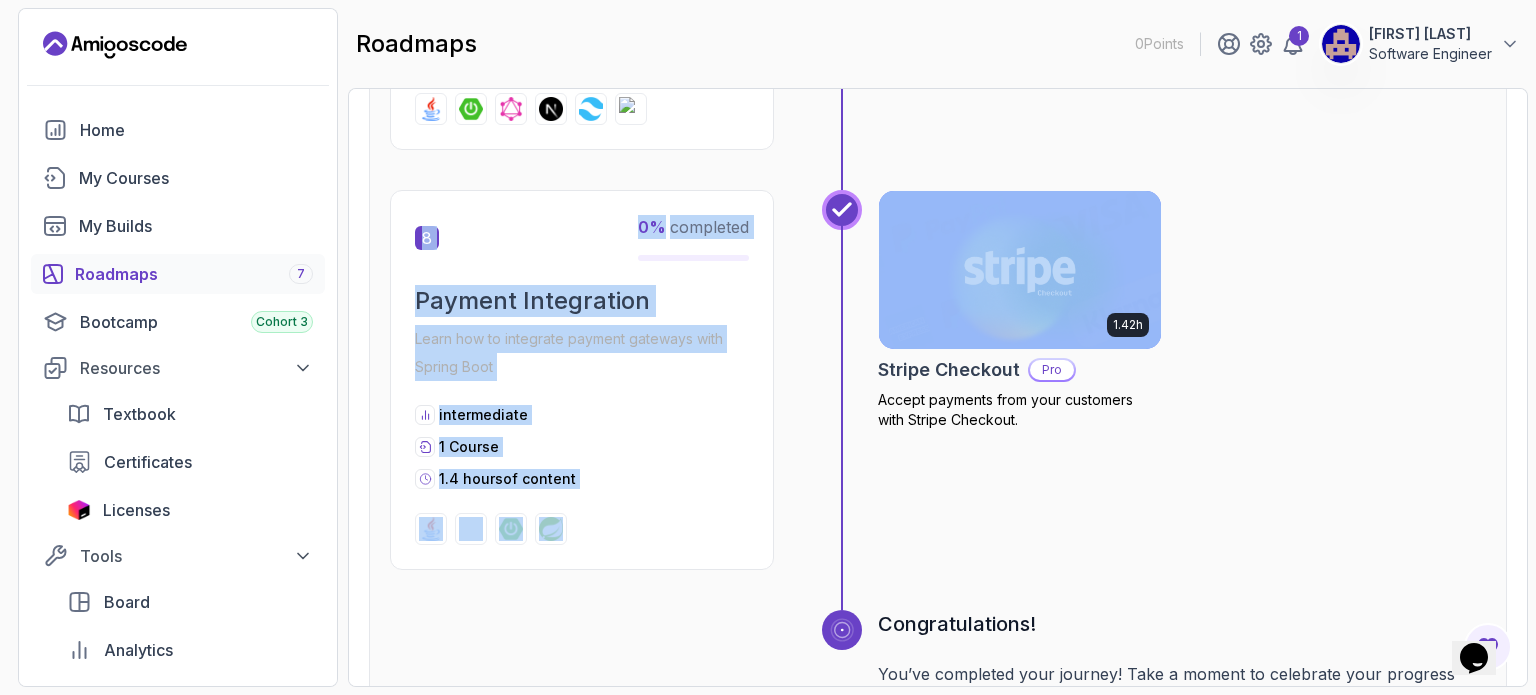 scroll, scrollTop: 3020, scrollLeft: 0, axis: vertical 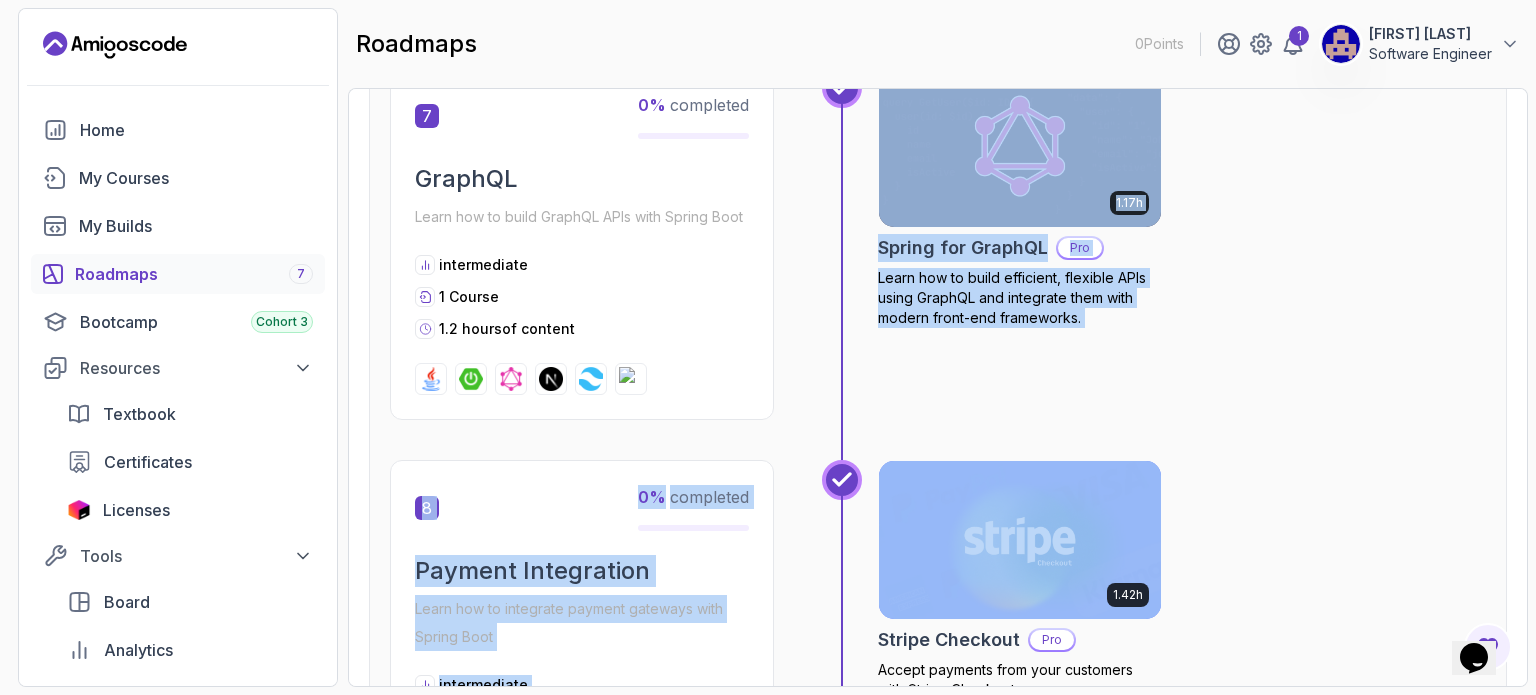 click on "1.17h Spring for GraphQL Pro Learn how to build efficient, flexible APIs using GraphQL and integrate them with modern front-end frameworks." at bounding box center [1182, 244] 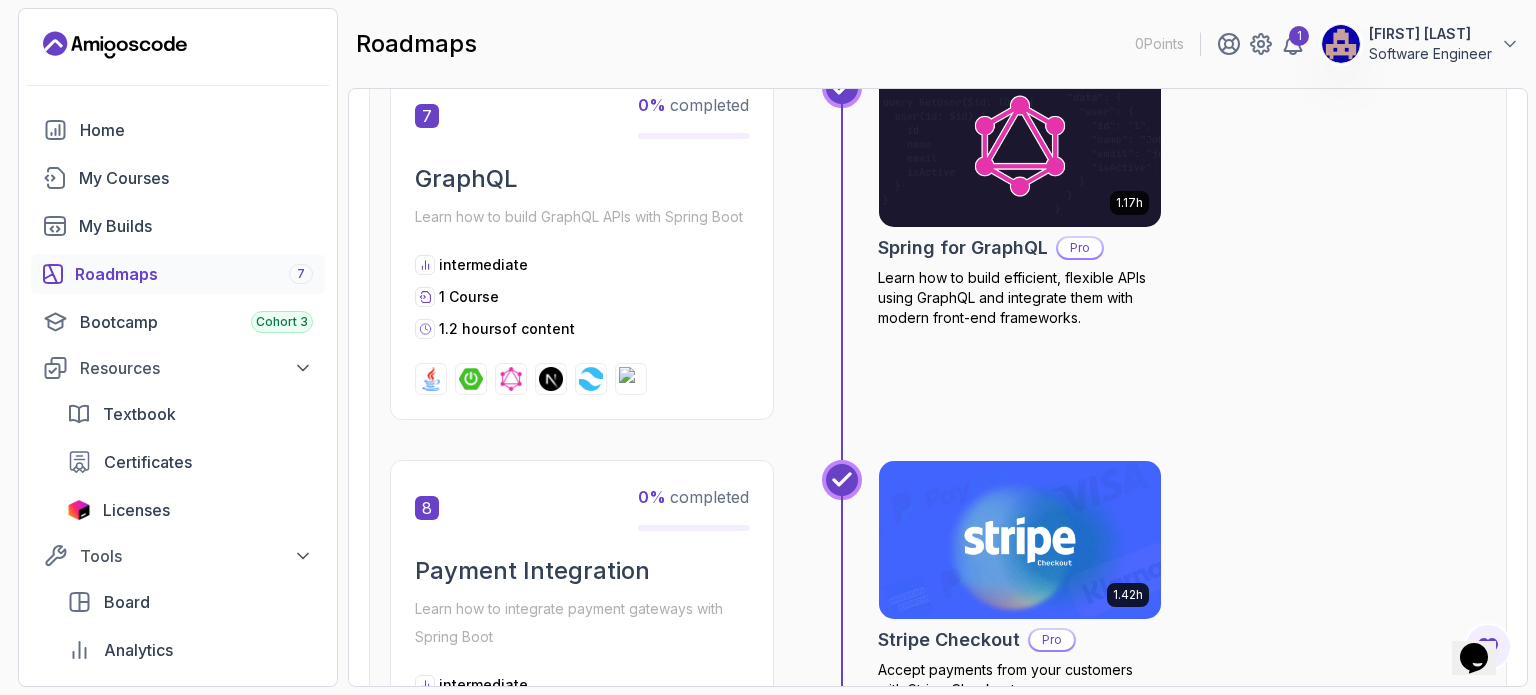 click on "Roadmaps Spring and Spring Boot Explore the Full Roadmap Guide Preview Your Core Java (Java Master Class) 1 0 % completed Spring Boot Crash Course Learn the basics of building REST APIs with Spring Boot beginner 1   Course   1.7 hours  of content 1.67h NEW Spring Boot for Beginners Build a CRUD API with Spring Boot and PostgreSQL database using Spring Data JPA and Spring AI 2 0 % completed Spring Framework Learn the core of Spring Framework: Inversion of Control and Dependency Injection intermediate 2   Courses   1.1 hours  of content 1.12h Spring Framework Pro Master the core concepts of Spring Framework. Learn about Inversion of Control, Dependency Injection, Beans, and the Application Context to build robust Java applications. 3 0 % completed Mastering APIs with Spring MVC Learn how to build APIs with Spring Boot and Spring MVC intermediate 1   Course   3.3 hours  of content 3.30h Building APIs with Spring Boot Pro 4 0 % completed Advanced Spring Boot Topics Learn advanced topics in Spring Boot 1   Course" at bounding box center (938, 387) 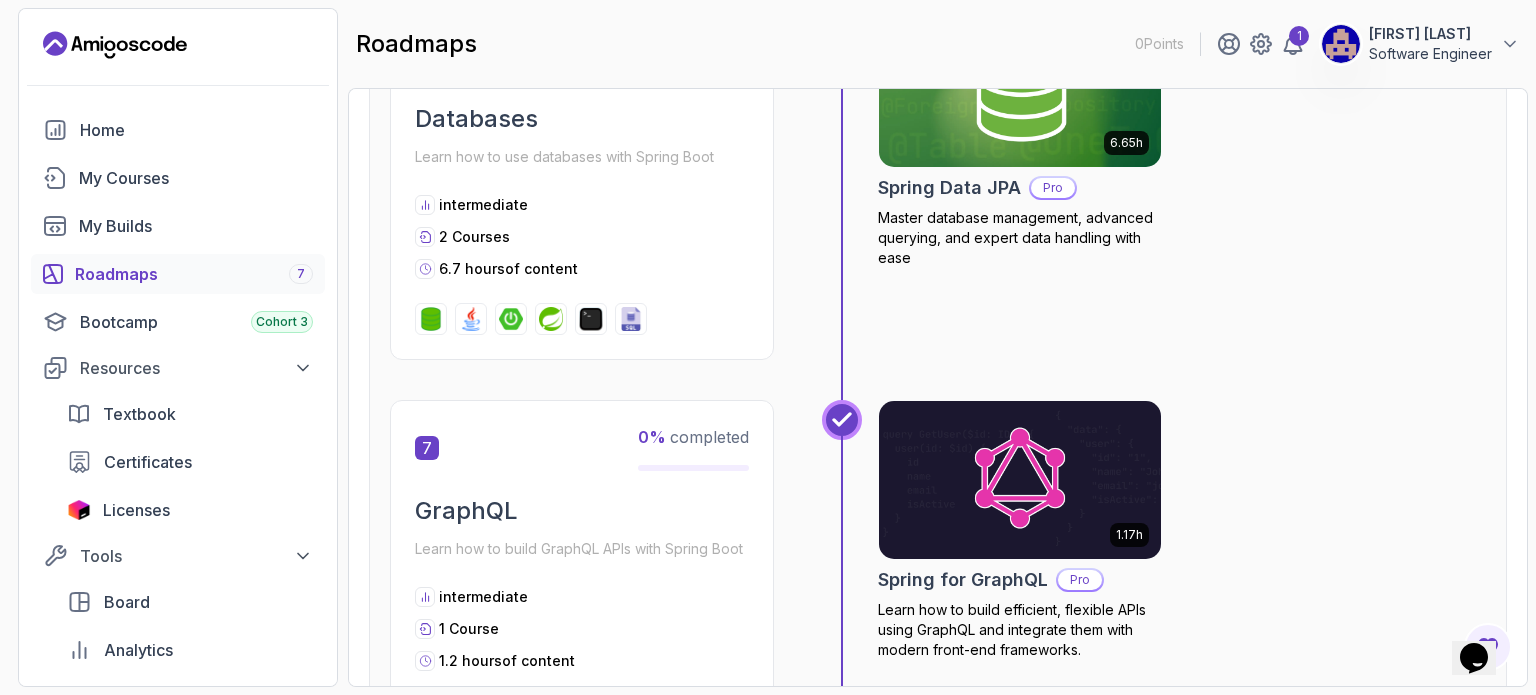 scroll, scrollTop: 2600, scrollLeft: 0, axis: vertical 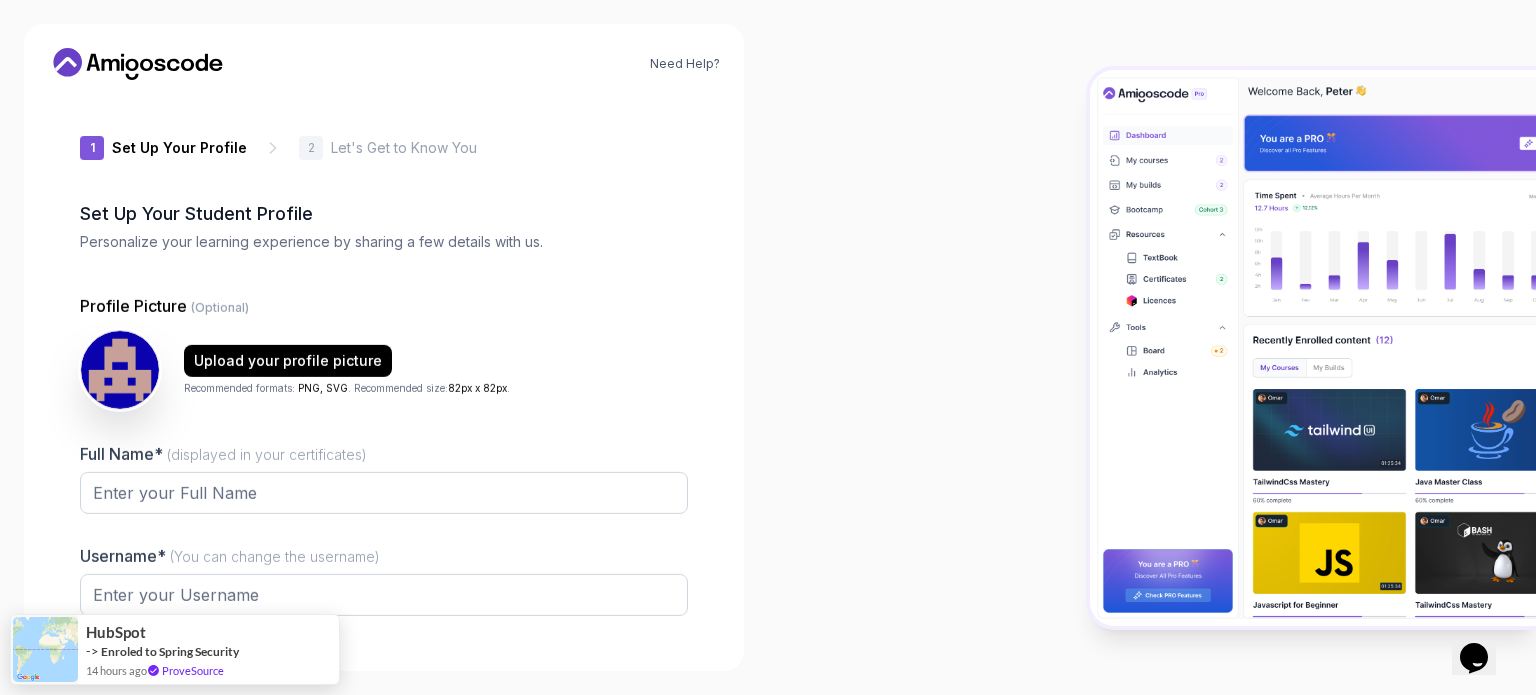type on "fiercelemming87e12" 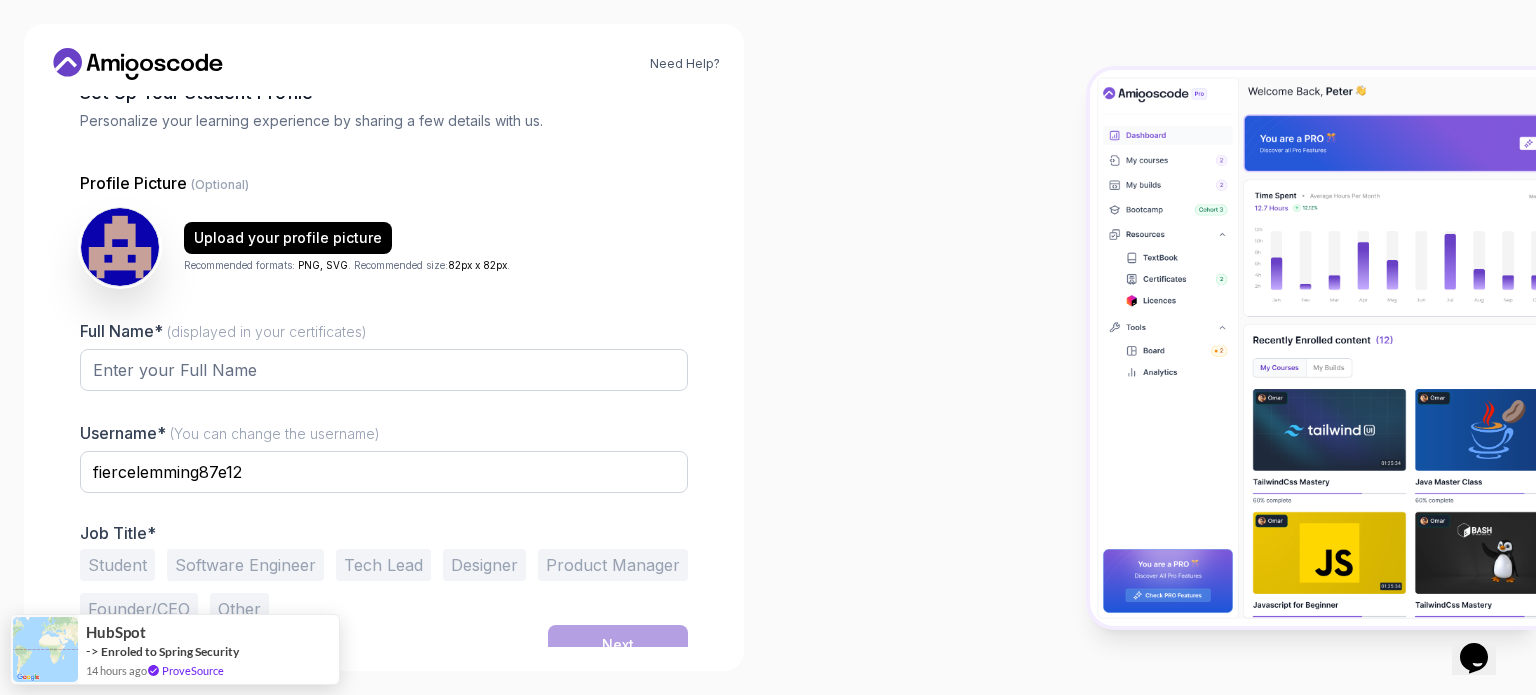 scroll, scrollTop: 138, scrollLeft: 0, axis: vertical 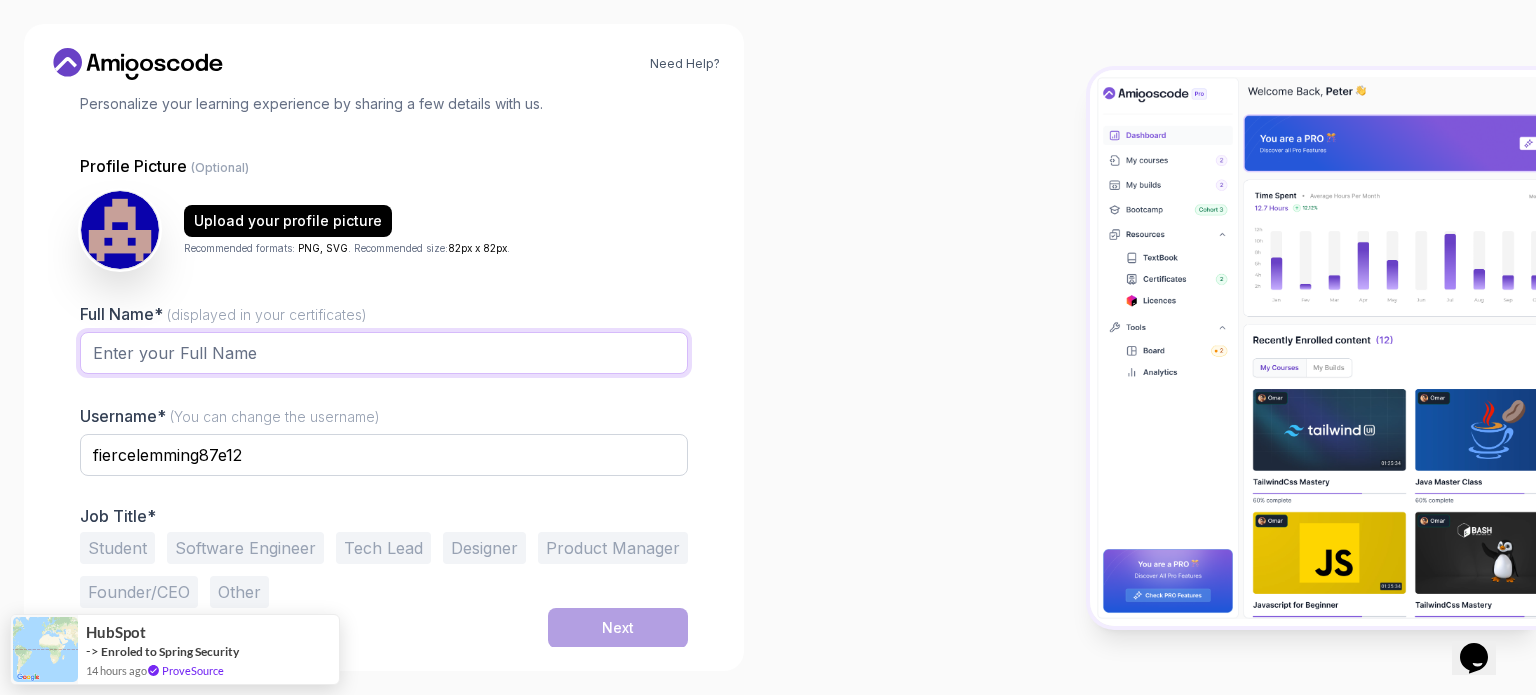 click on "Full Name*   (displayed in your certificates)" at bounding box center [384, 353] 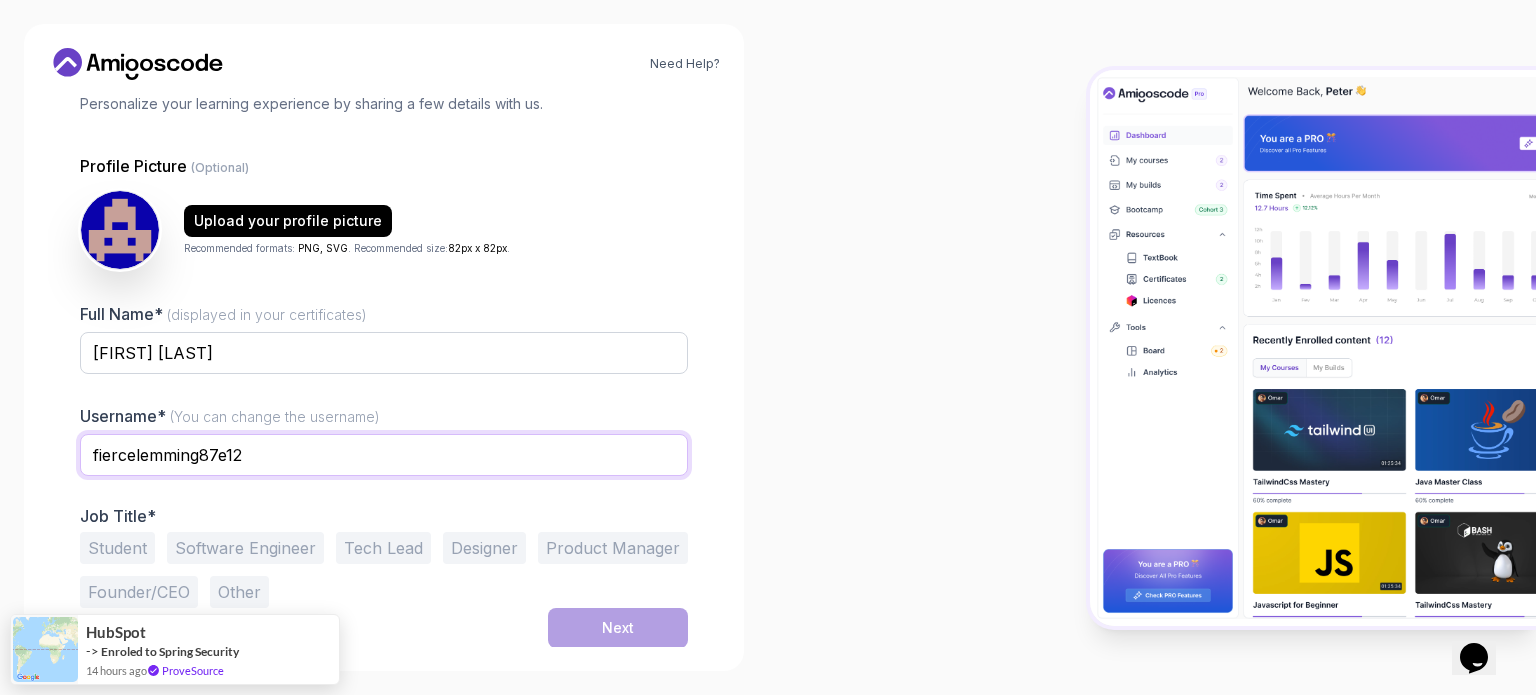 click on "fiercelemming87e12" at bounding box center [384, 455] 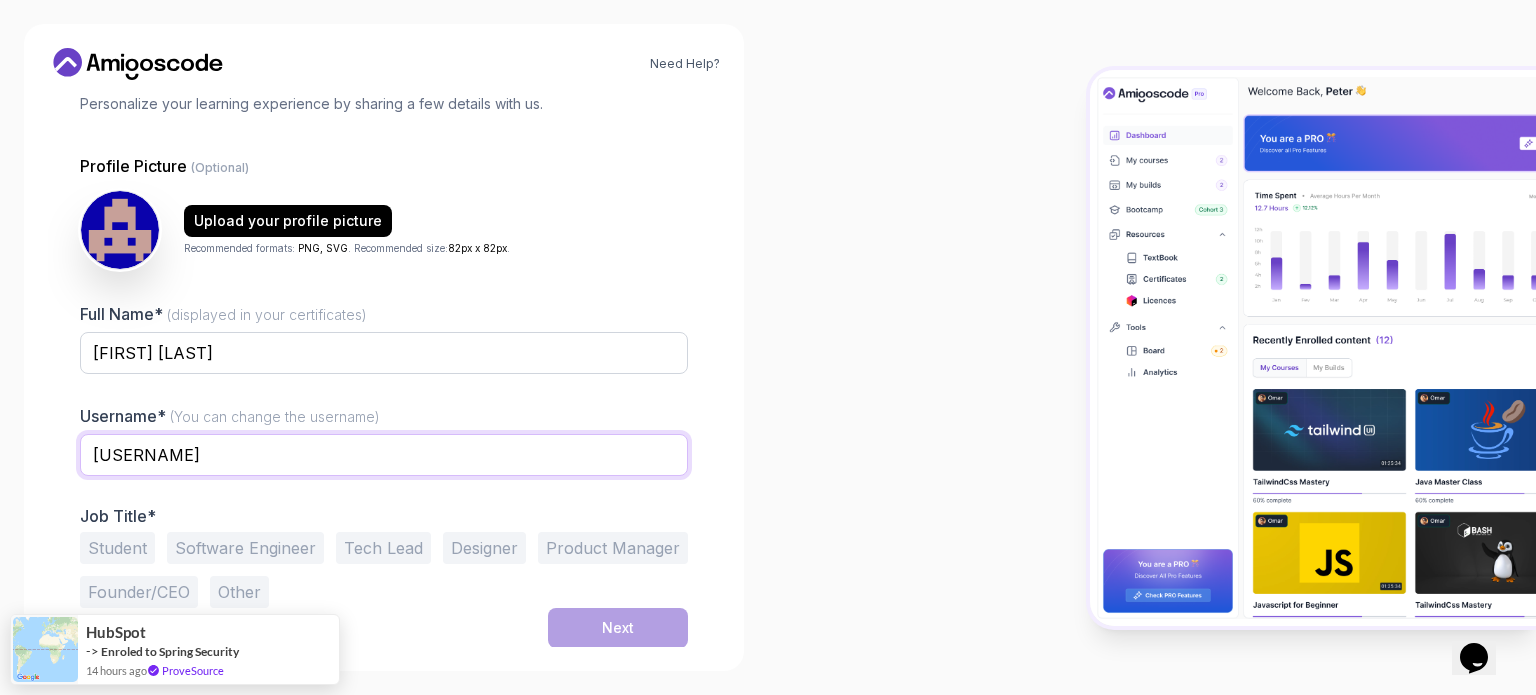 click on "haifachagwey" at bounding box center (384, 455) 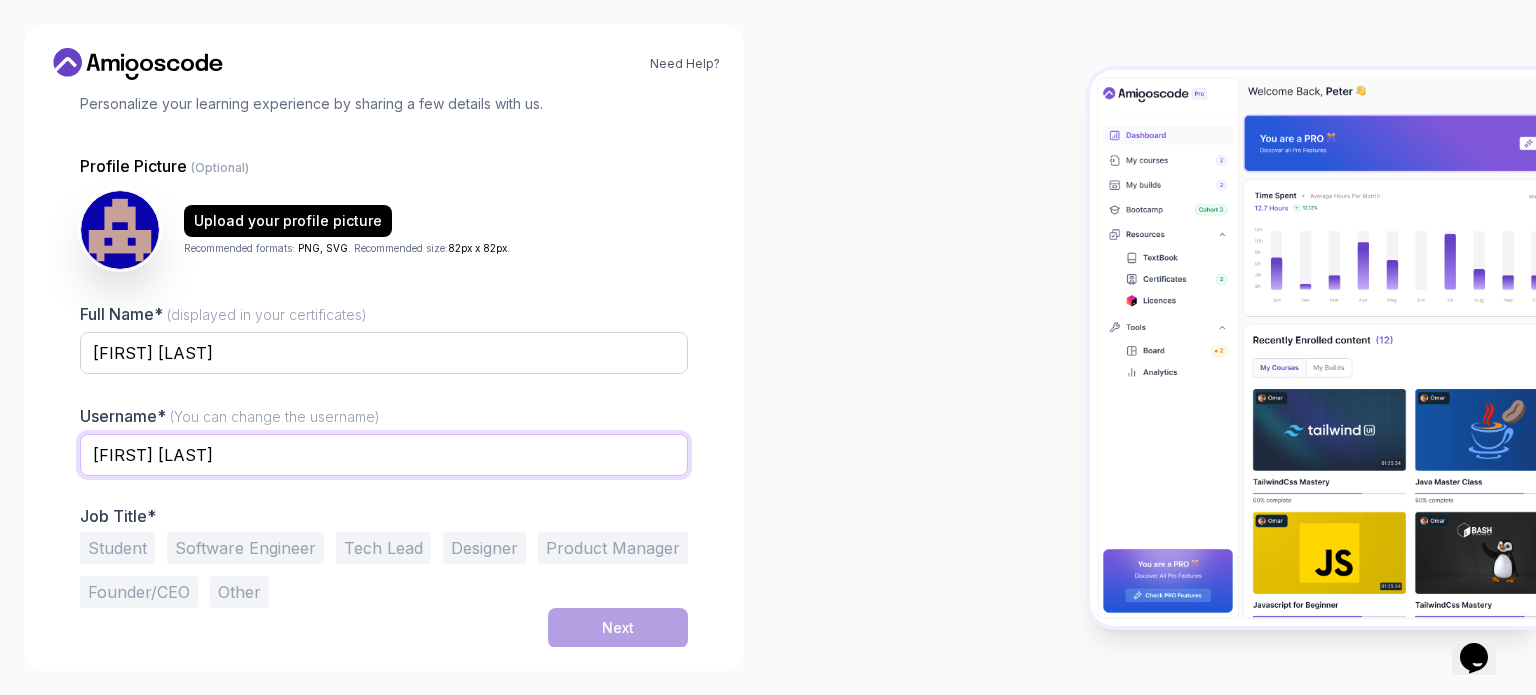 click on "haifa chagwey" at bounding box center (384, 455) 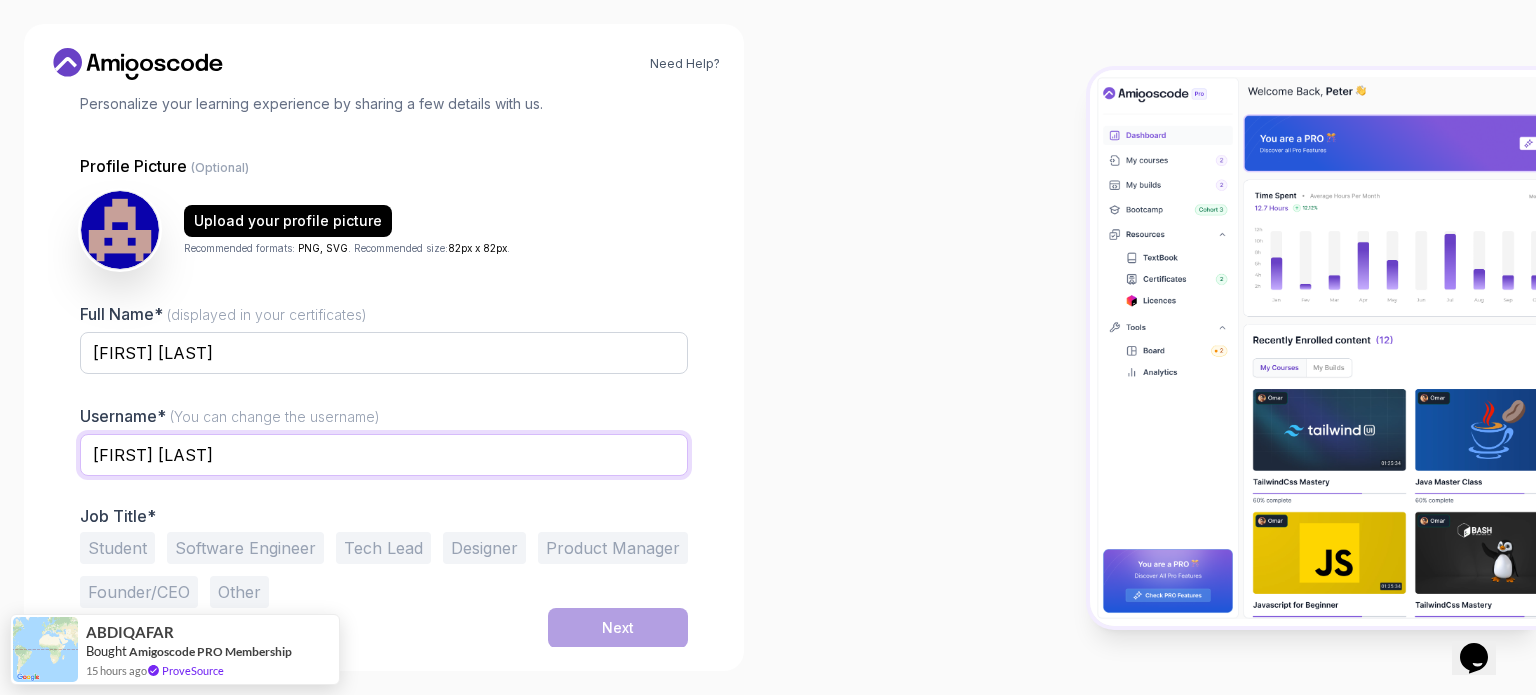 type on "Haifa CHAGWEY" 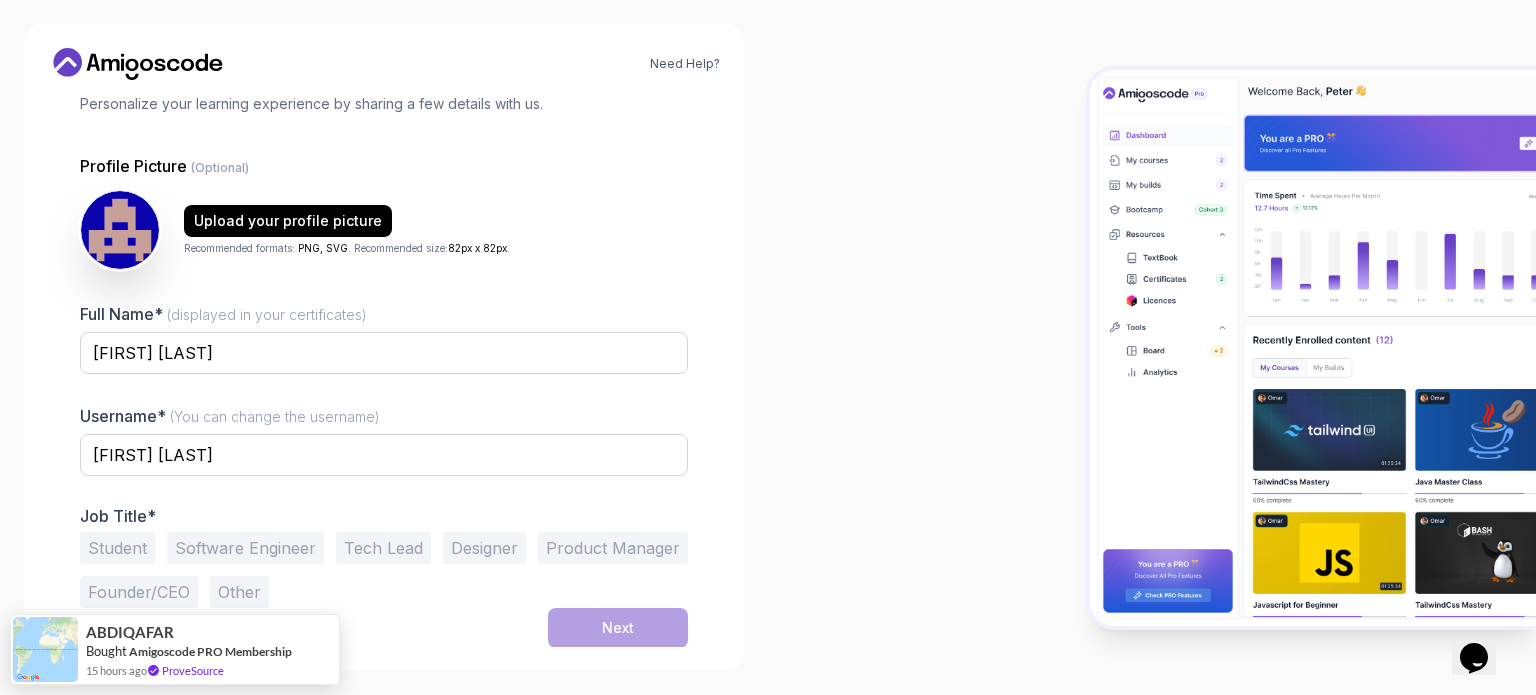 click on "Software Engineer" at bounding box center (245, 548) 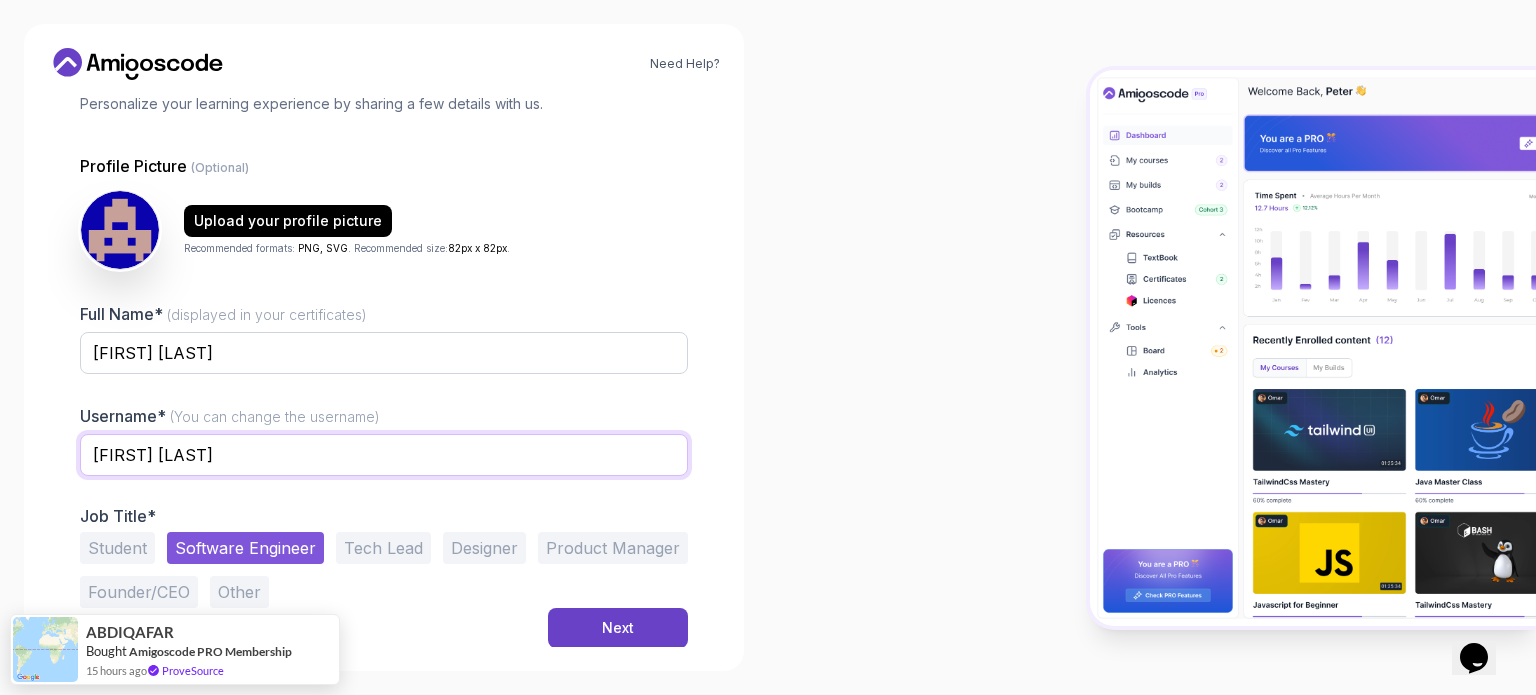 click on "Haifa CHAGWEY" at bounding box center (384, 455) 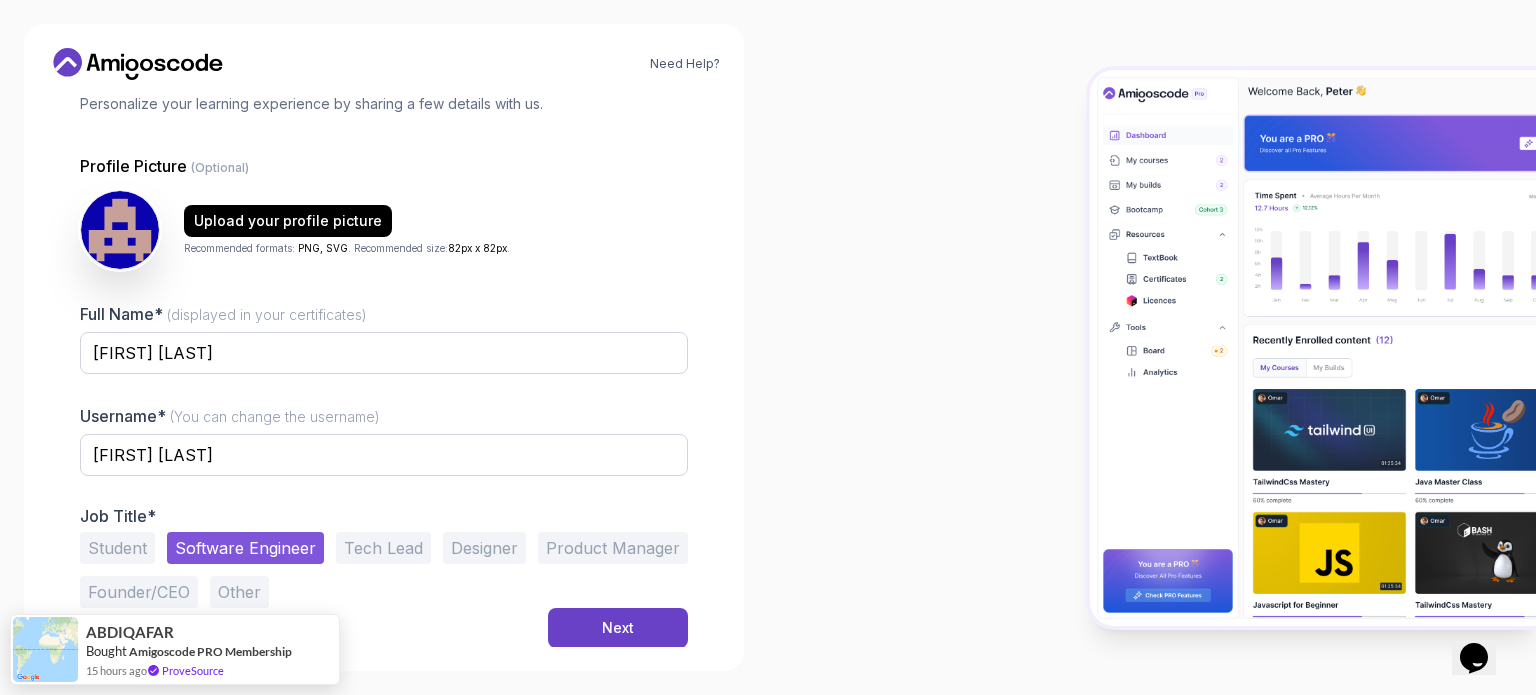 drag, startPoint x: 192, startPoint y: 444, endPoint x: 164, endPoint y: 334, distance: 113.507706 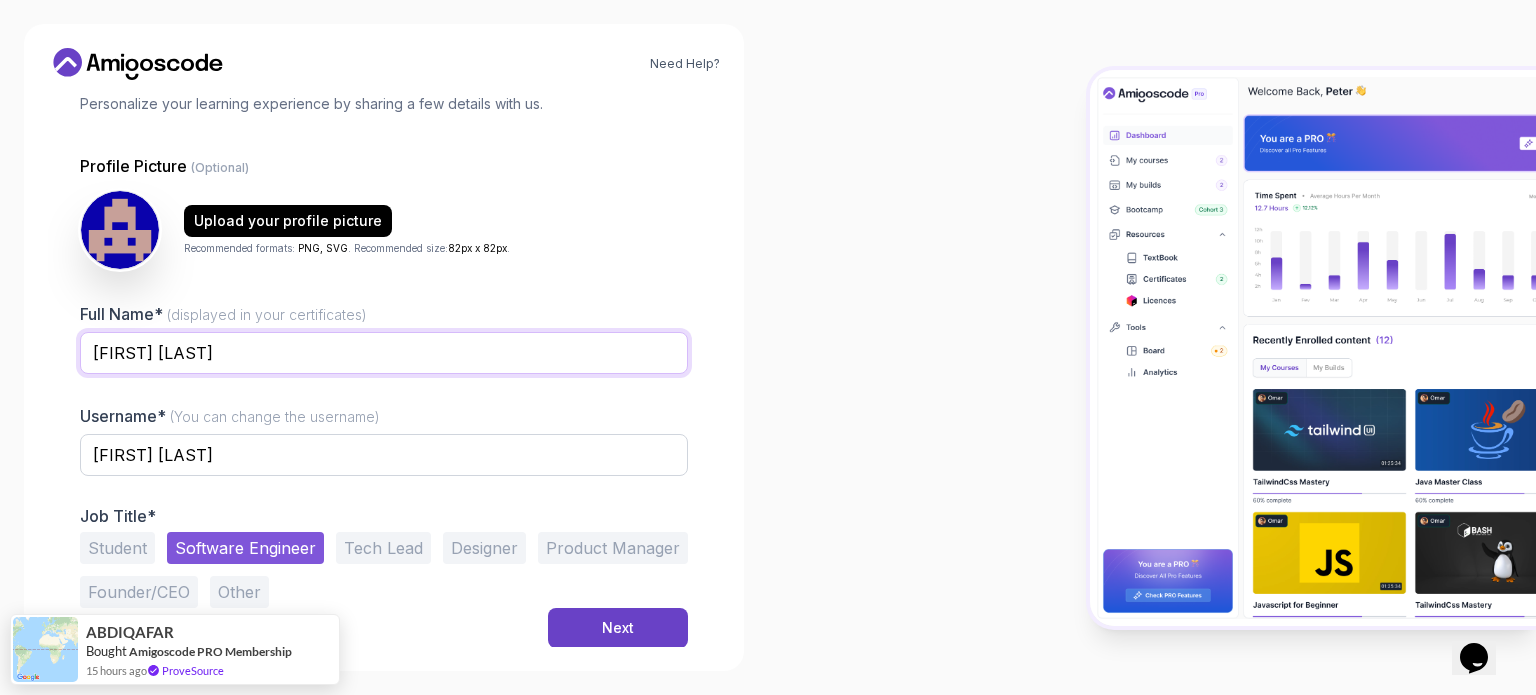 click on "Haifa Chagwey" at bounding box center (384, 353) 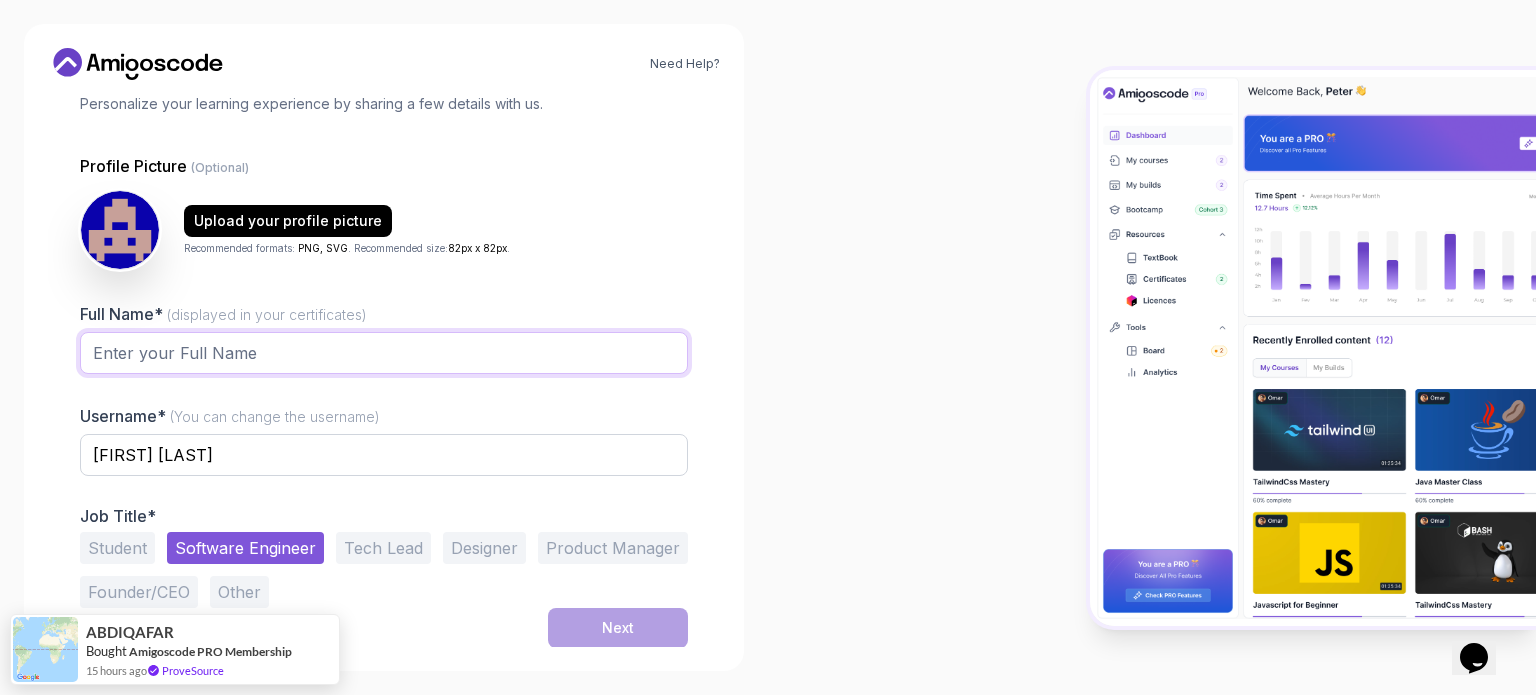 click on "Full Name*   (displayed in your certificates)" at bounding box center [384, 353] 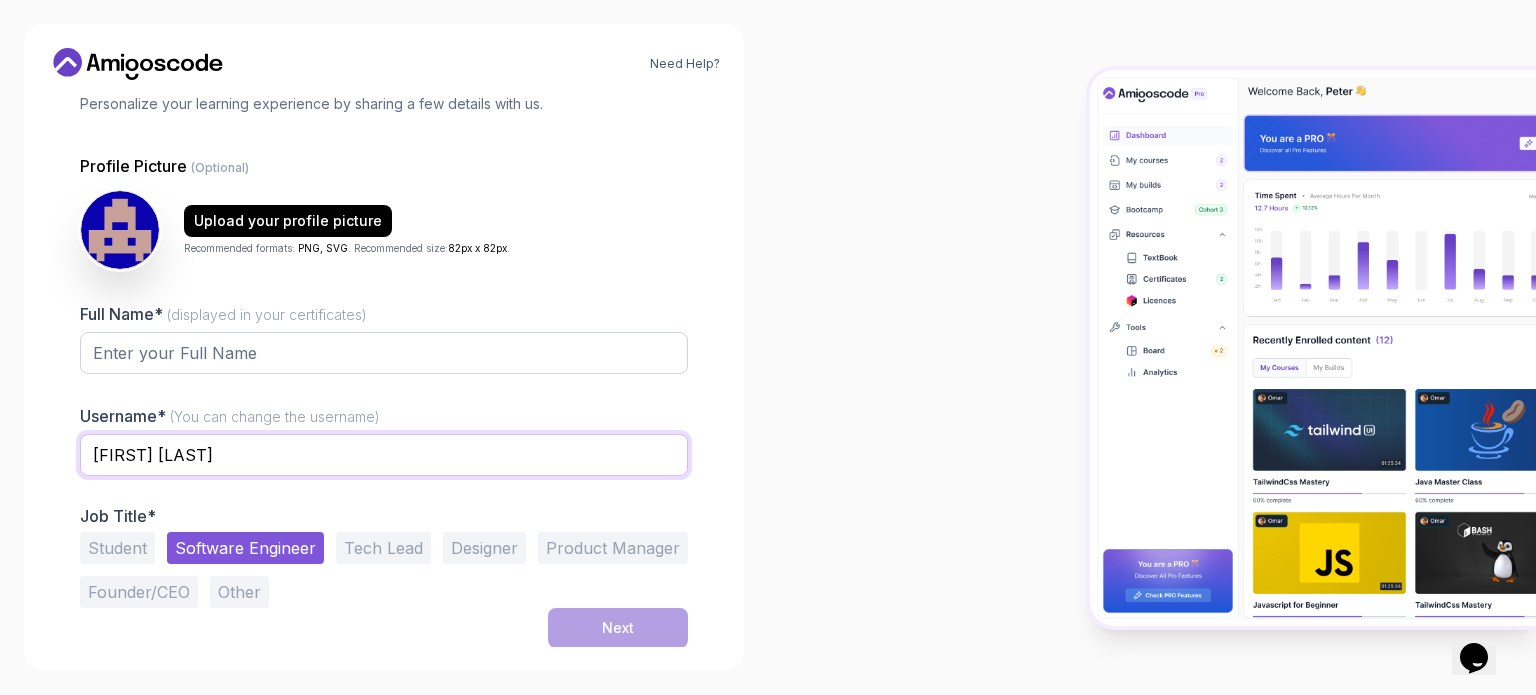click on "Haifa CHAGWEY" at bounding box center (384, 455) 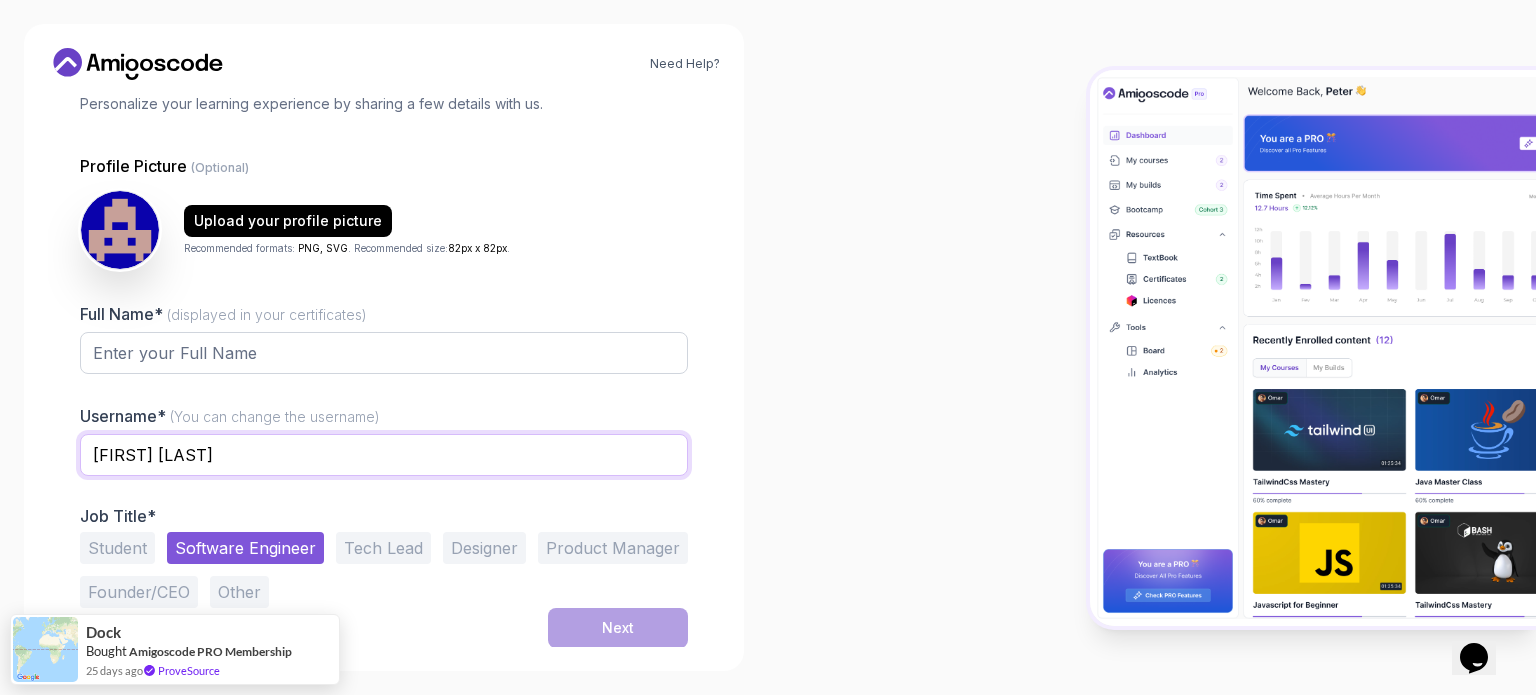 drag, startPoint x: 148, startPoint y: 463, endPoint x: 120, endPoint y: 450, distance: 30.870699 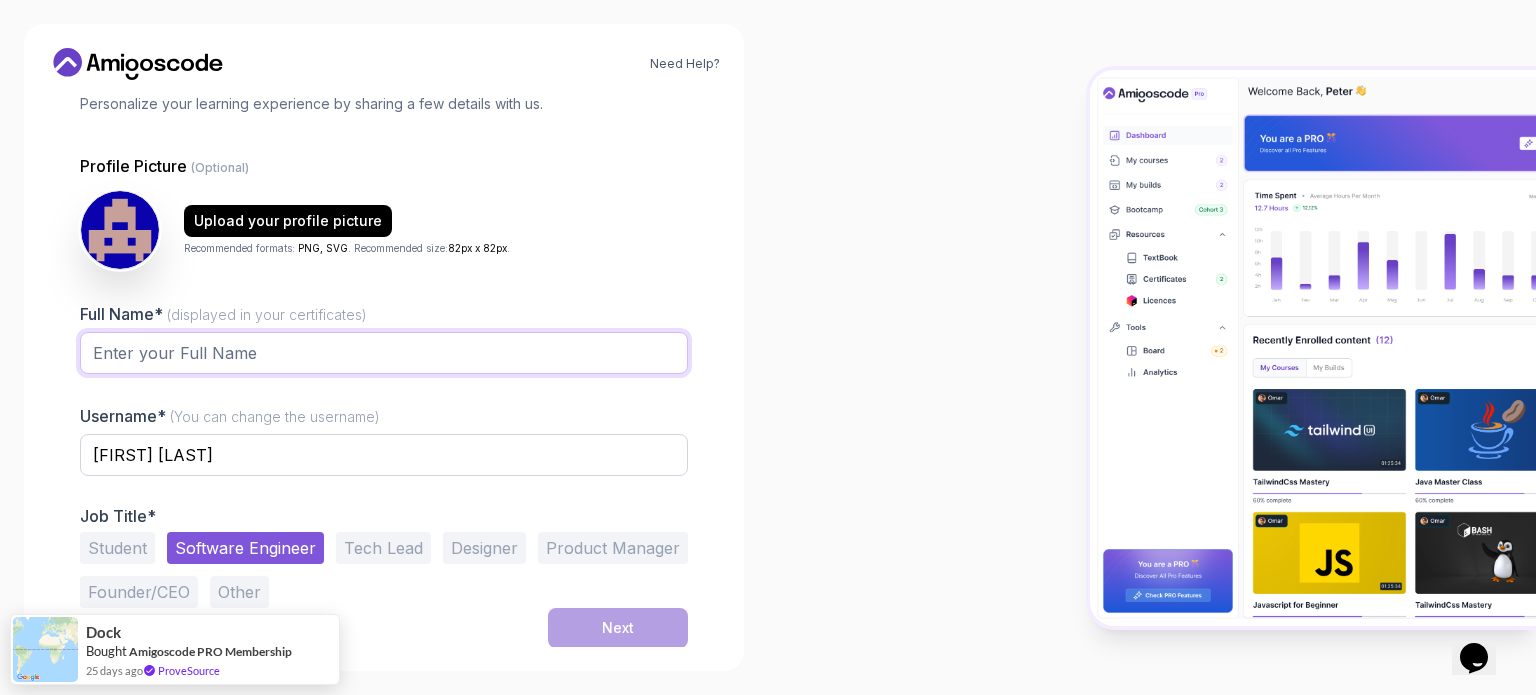 click on "Full Name*   (displayed in your certificates)" at bounding box center (384, 353) 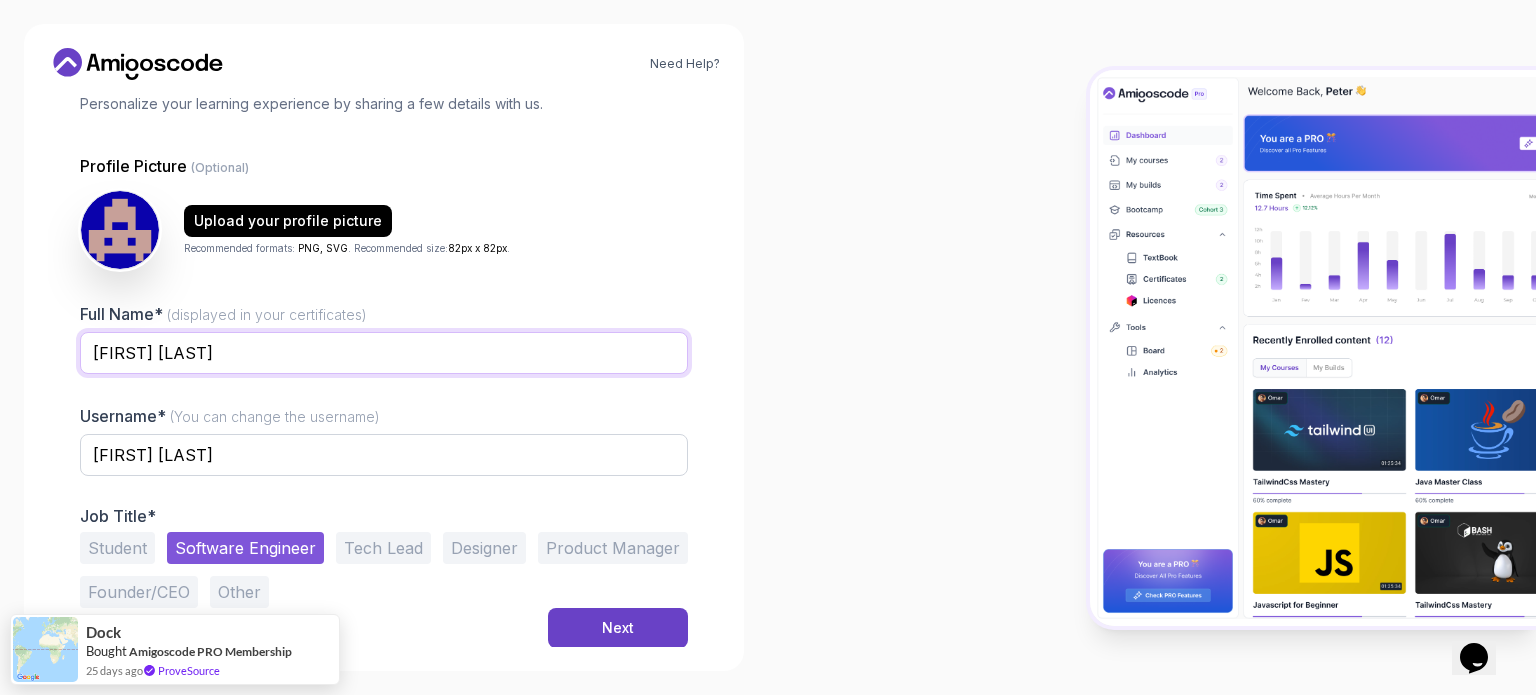type on "Haifa CHAGWEY" 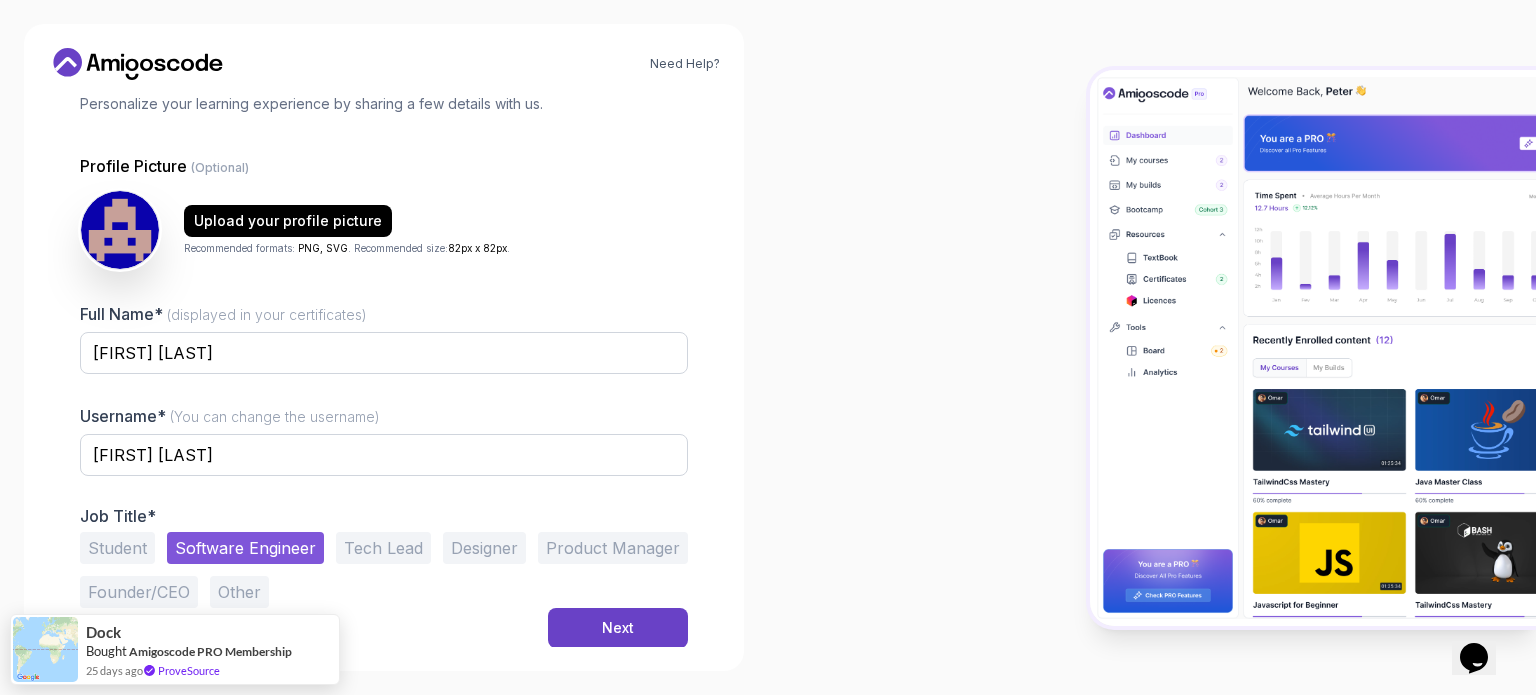 click on "Need Help? 1 Set Up Your Profile 1 Set Up Your Profile 2 Let's Get to Know You Set Up Your Student Profile Personalize your learning experience by sharing a few details with us. Profile Picture   (Optional) Upload your profile picture Recommended formats:   PNG, SVG . Recommended size:  82px x 82px . Full Name*   (displayed in your certificates) Haifa CHAGWEY Username*   (You can change the username) Haifa CHAGWEY Job Title* Student Software Engineer Tech Lead Designer Product Manager Founder/CEO Other Next" at bounding box center (384, 347) 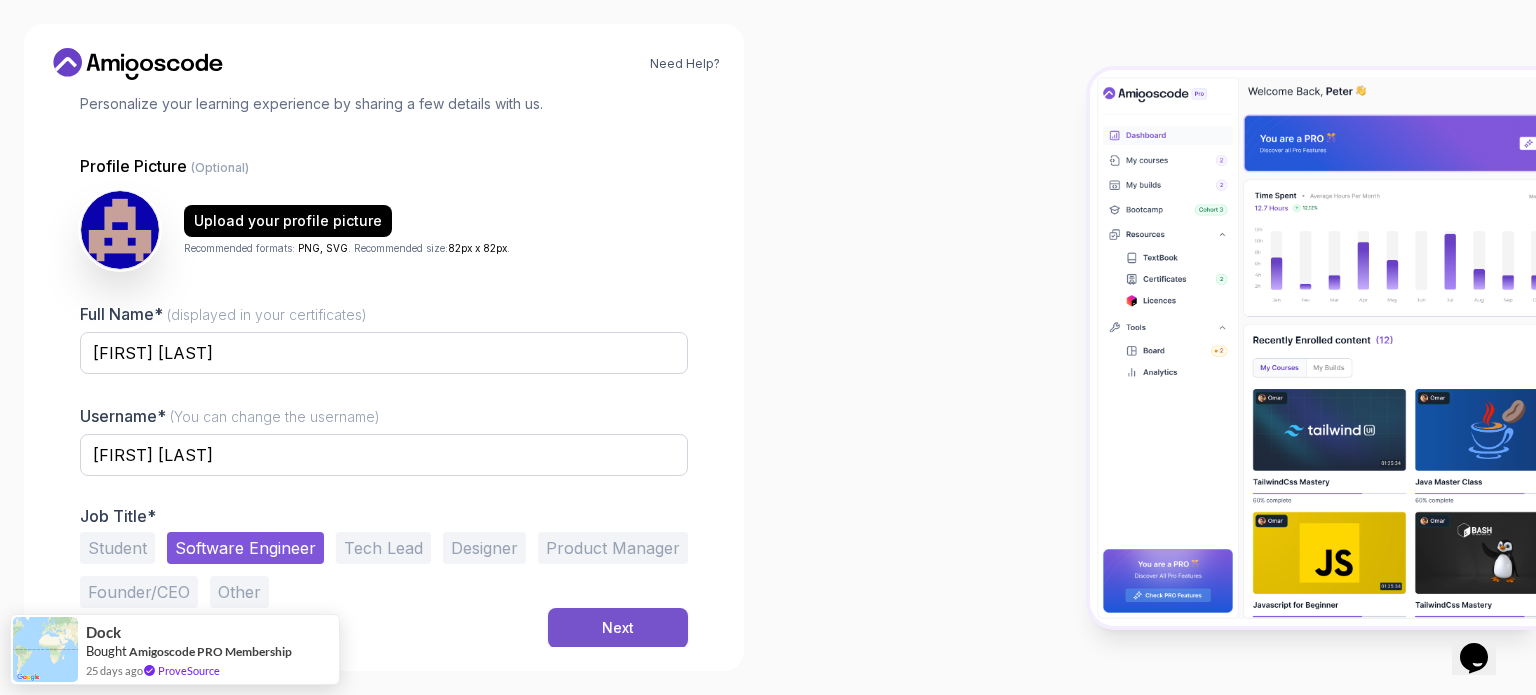 click on "Next" at bounding box center (618, 628) 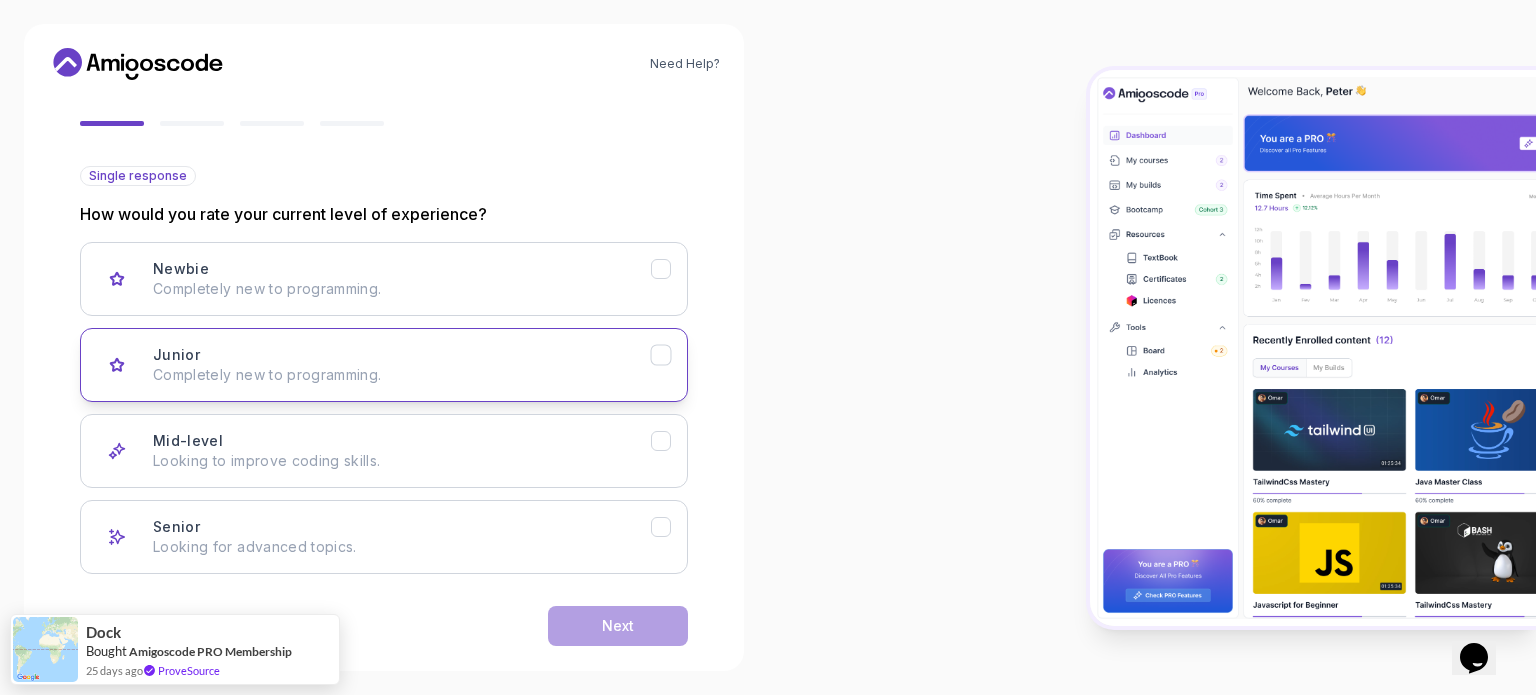 scroll, scrollTop: 200, scrollLeft: 0, axis: vertical 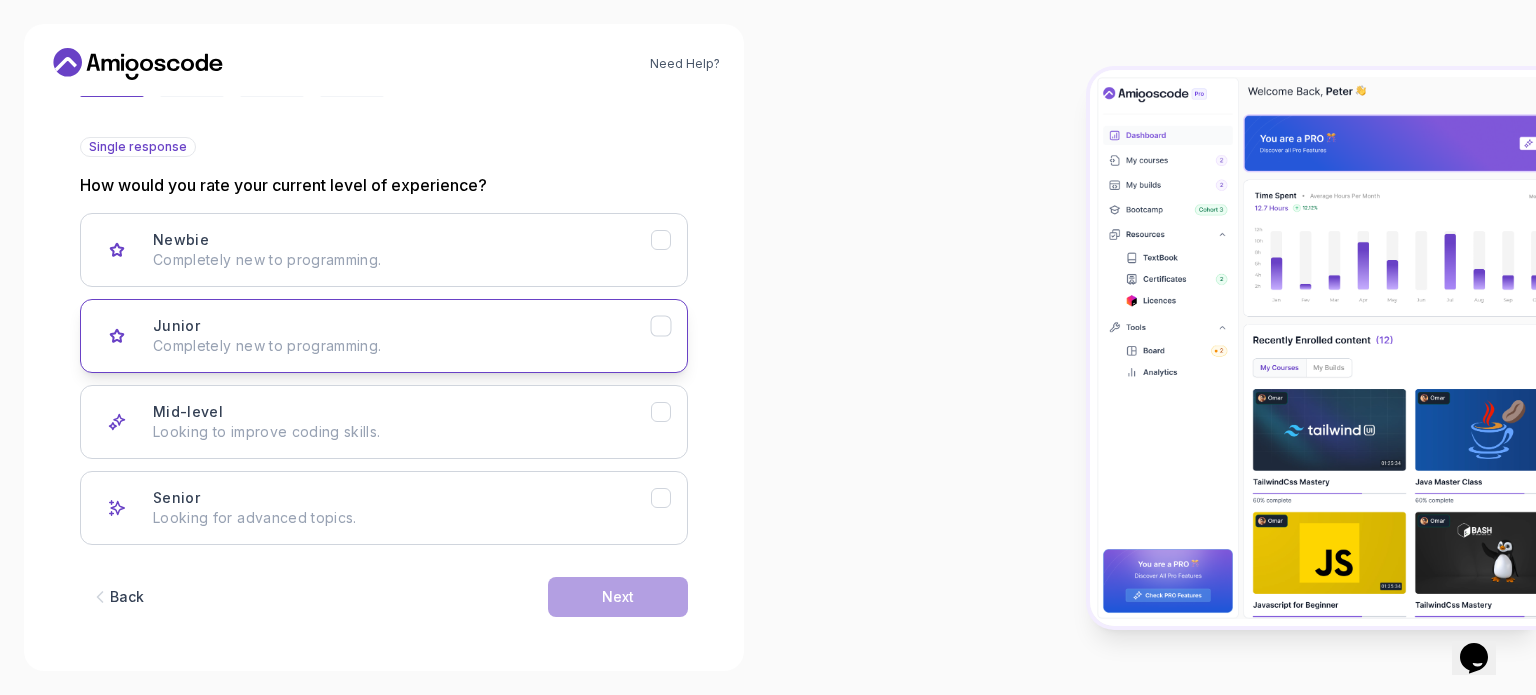 click on "Completely new to programming." at bounding box center [402, 346] 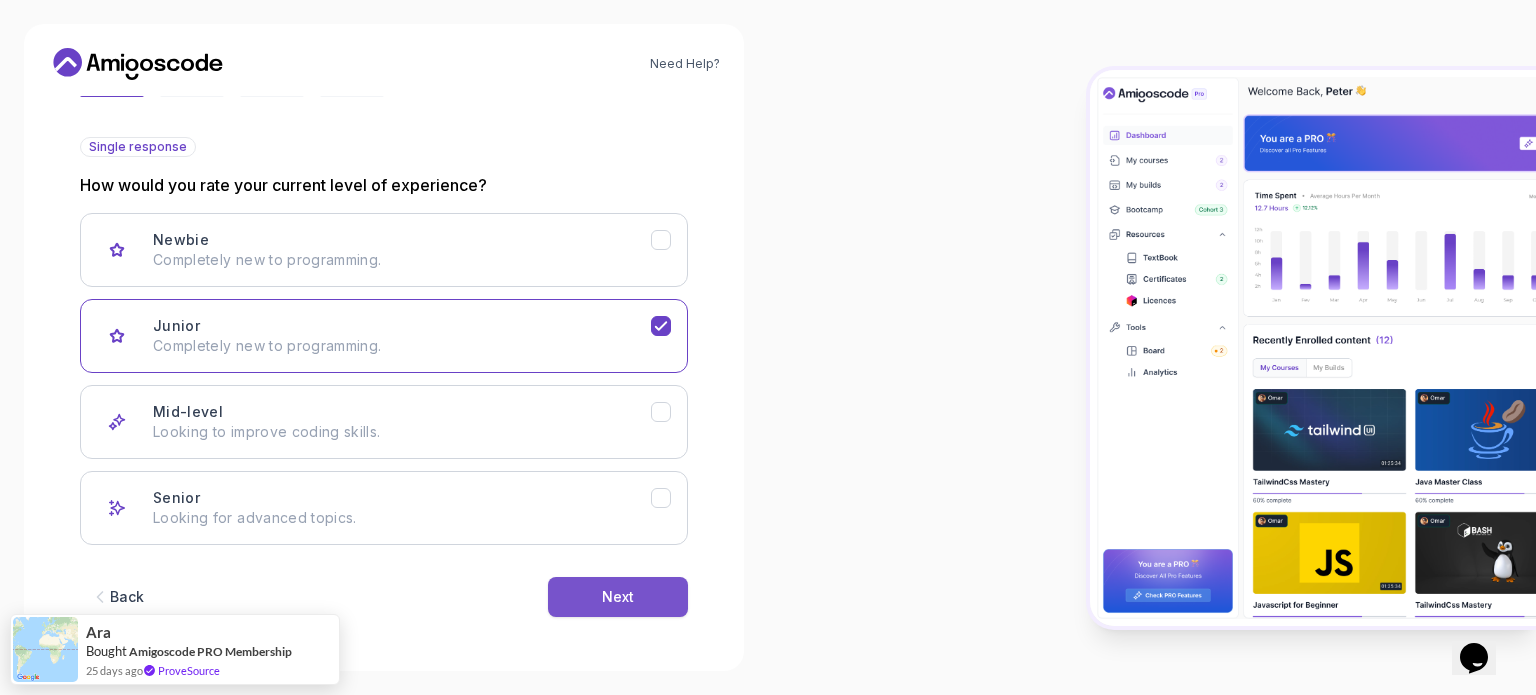 click on "Next" at bounding box center (618, 597) 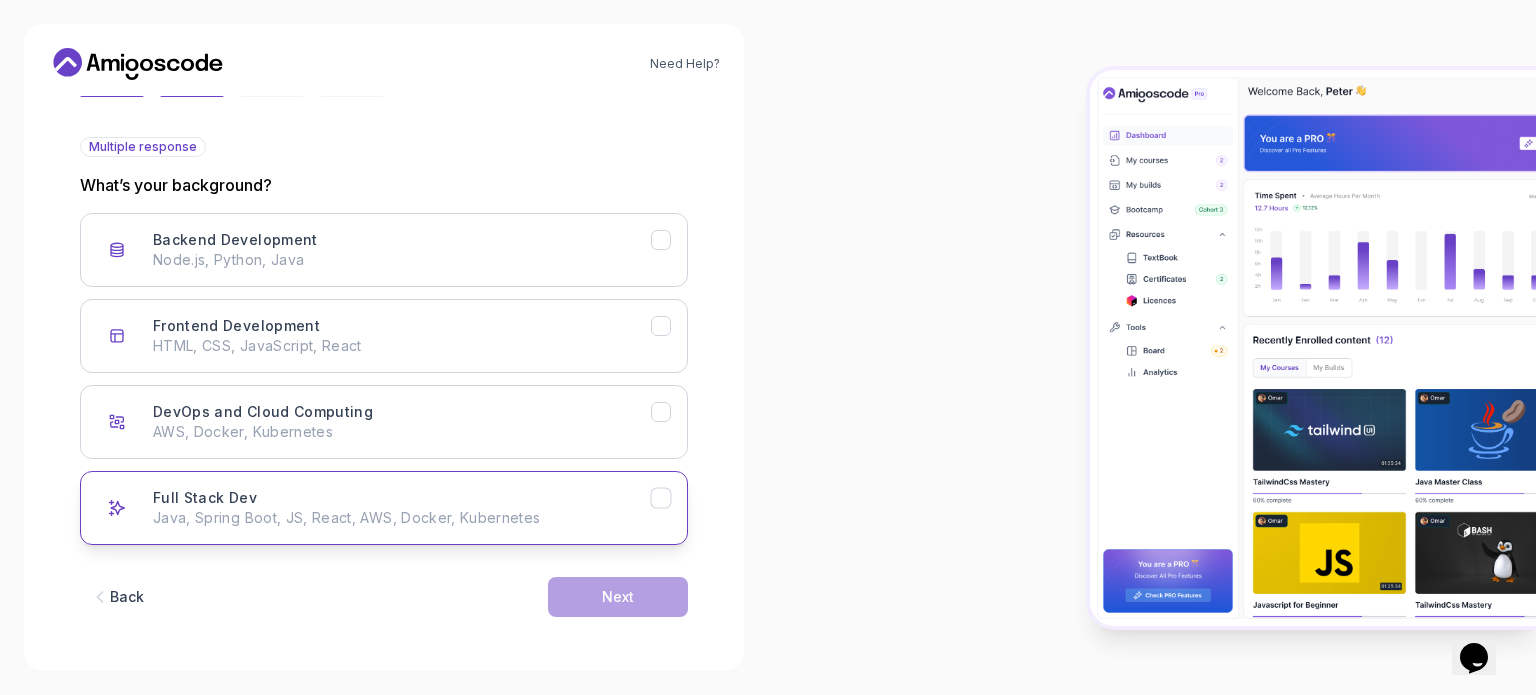 click on "Java, Spring Boot, JS, React, AWS, Docker, Kubernetes" at bounding box center (402, 518) 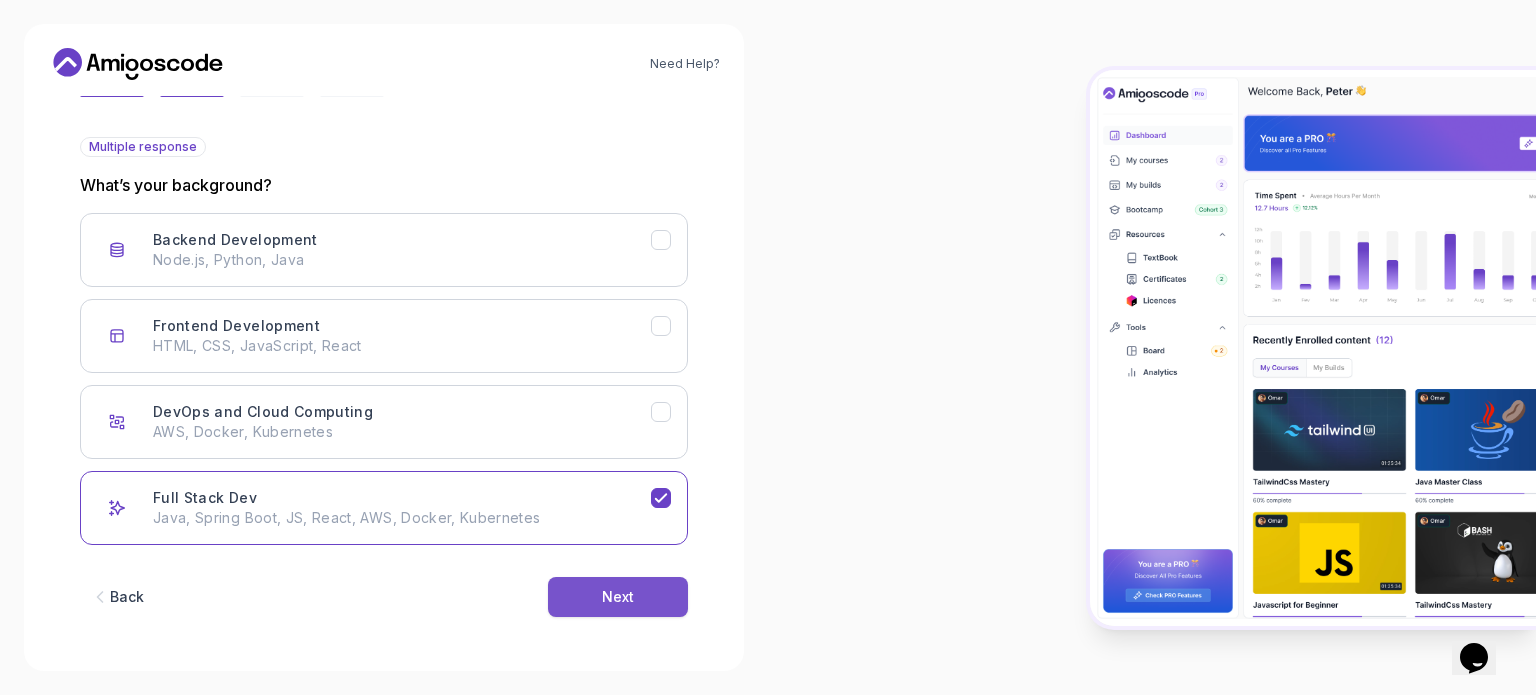 click on "Next" at bounding box center [618, 597] 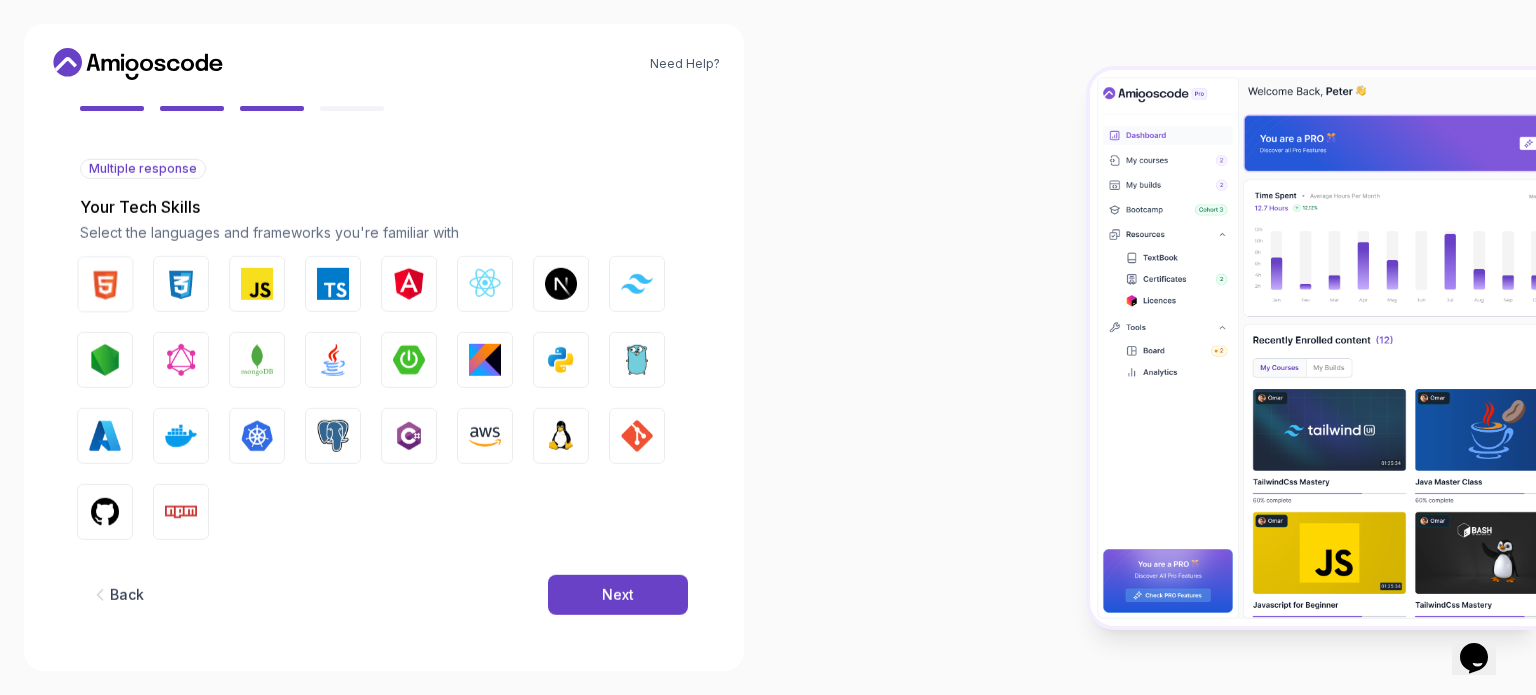 scroll, scrollTop: 177, scrollLeft: 0, axis: vertical 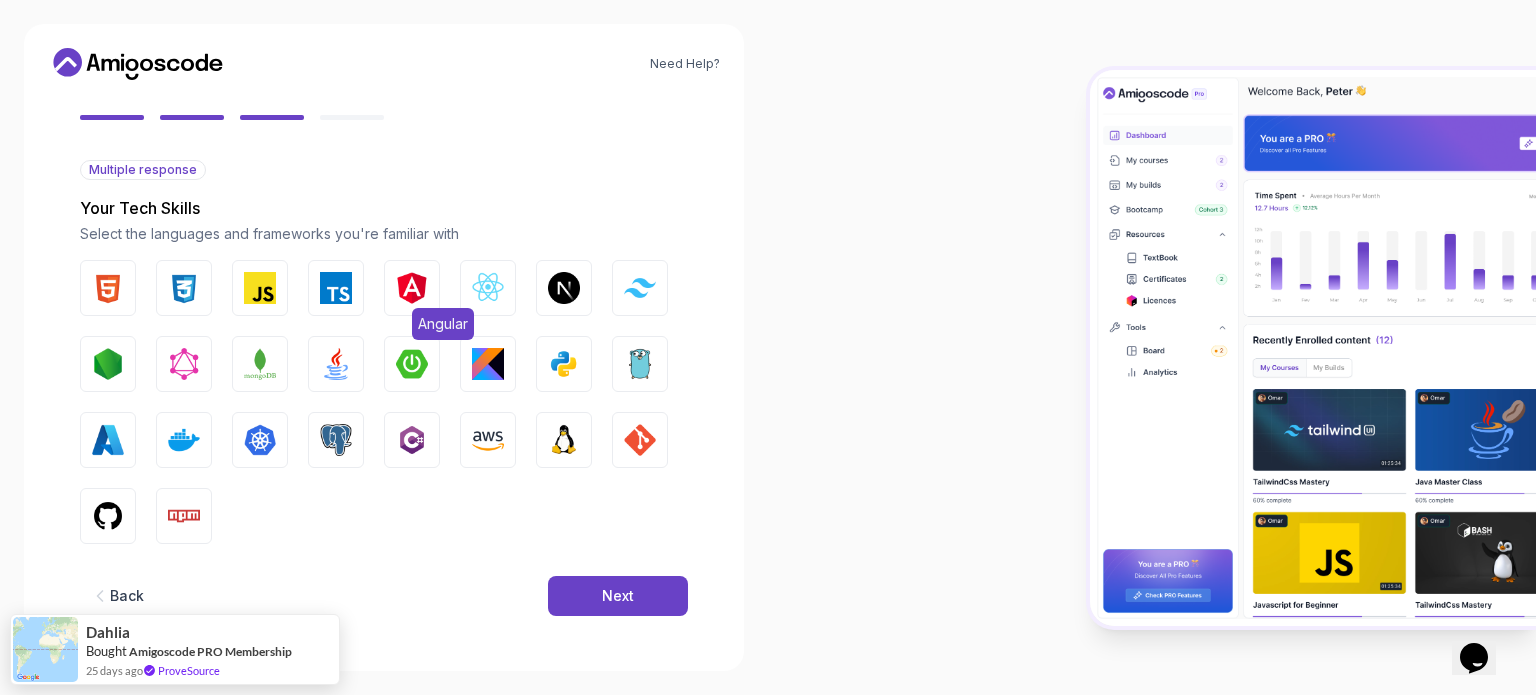 click at bounding box center (412, 288) 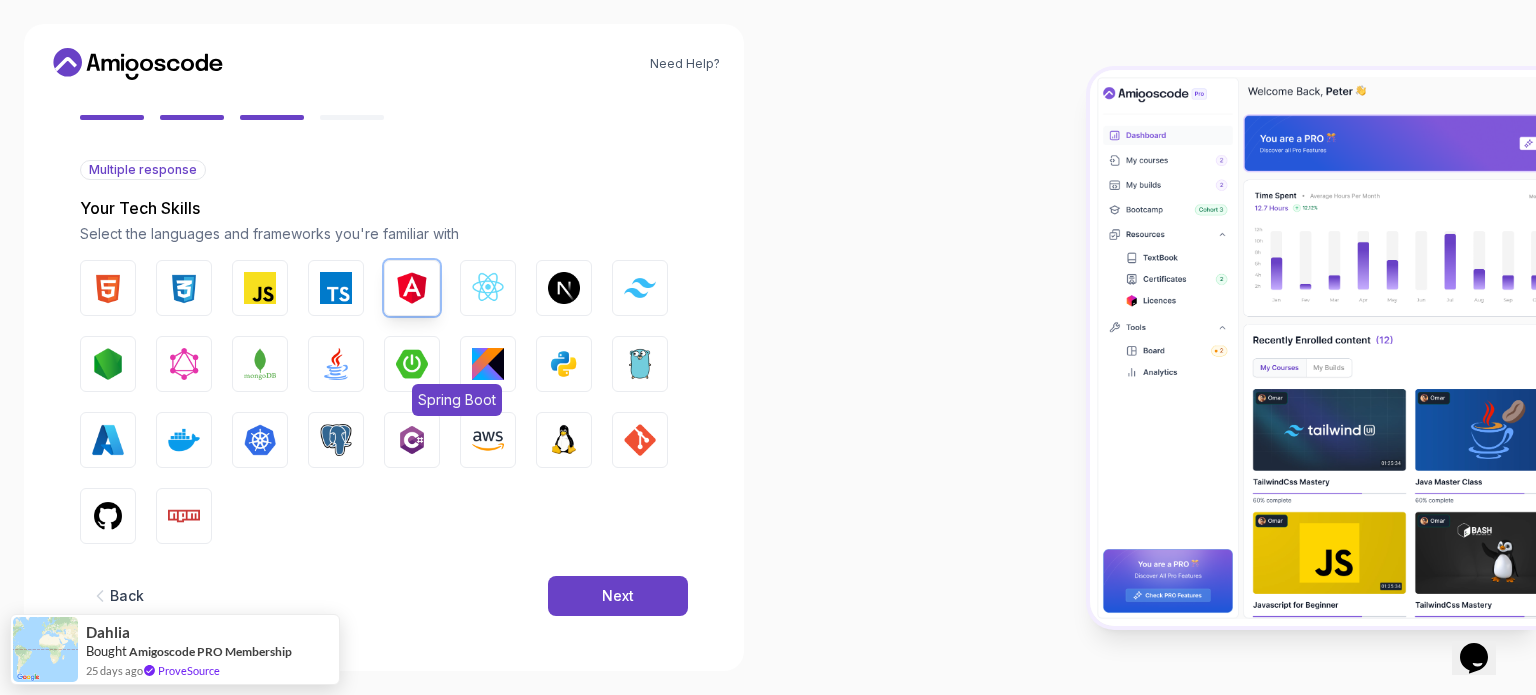 click on "Spring Boot" at bounding box center (412, 364) 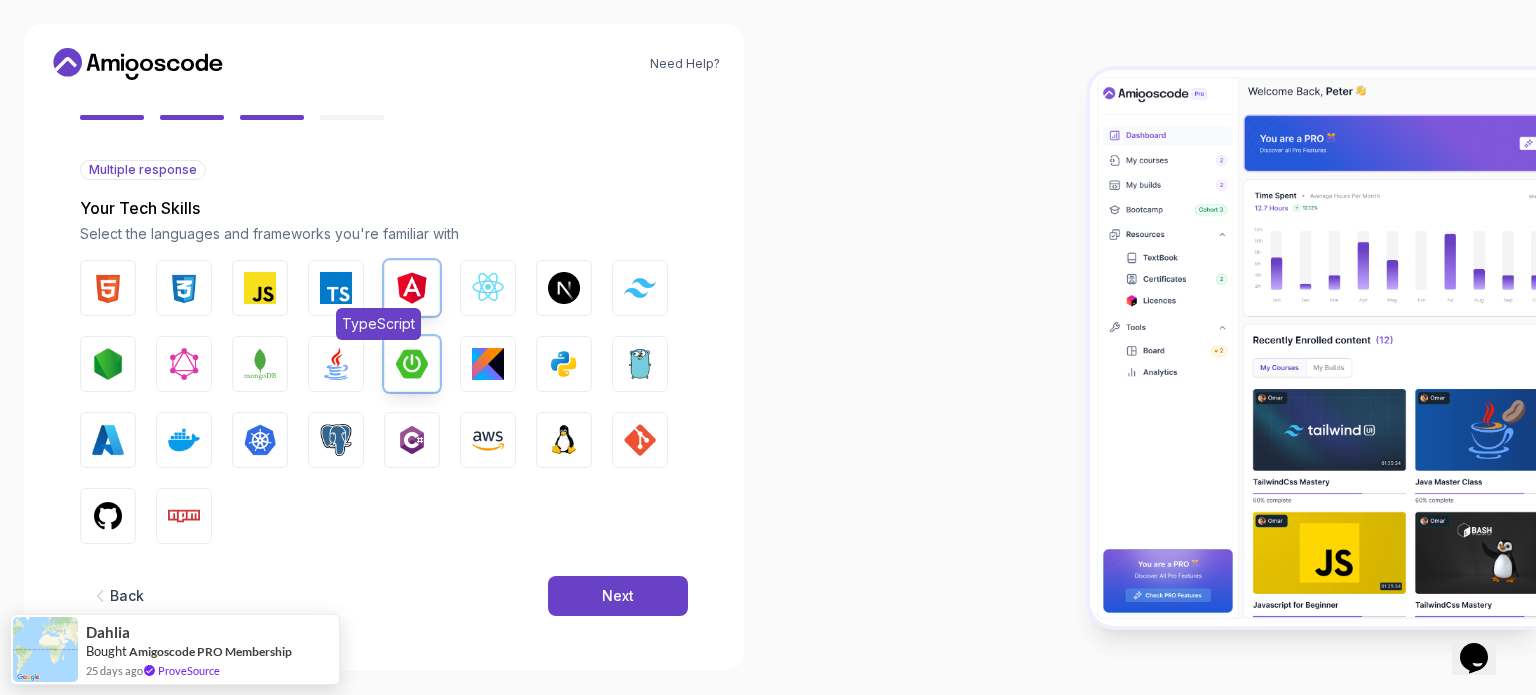 click at bounding box center [336, 288] 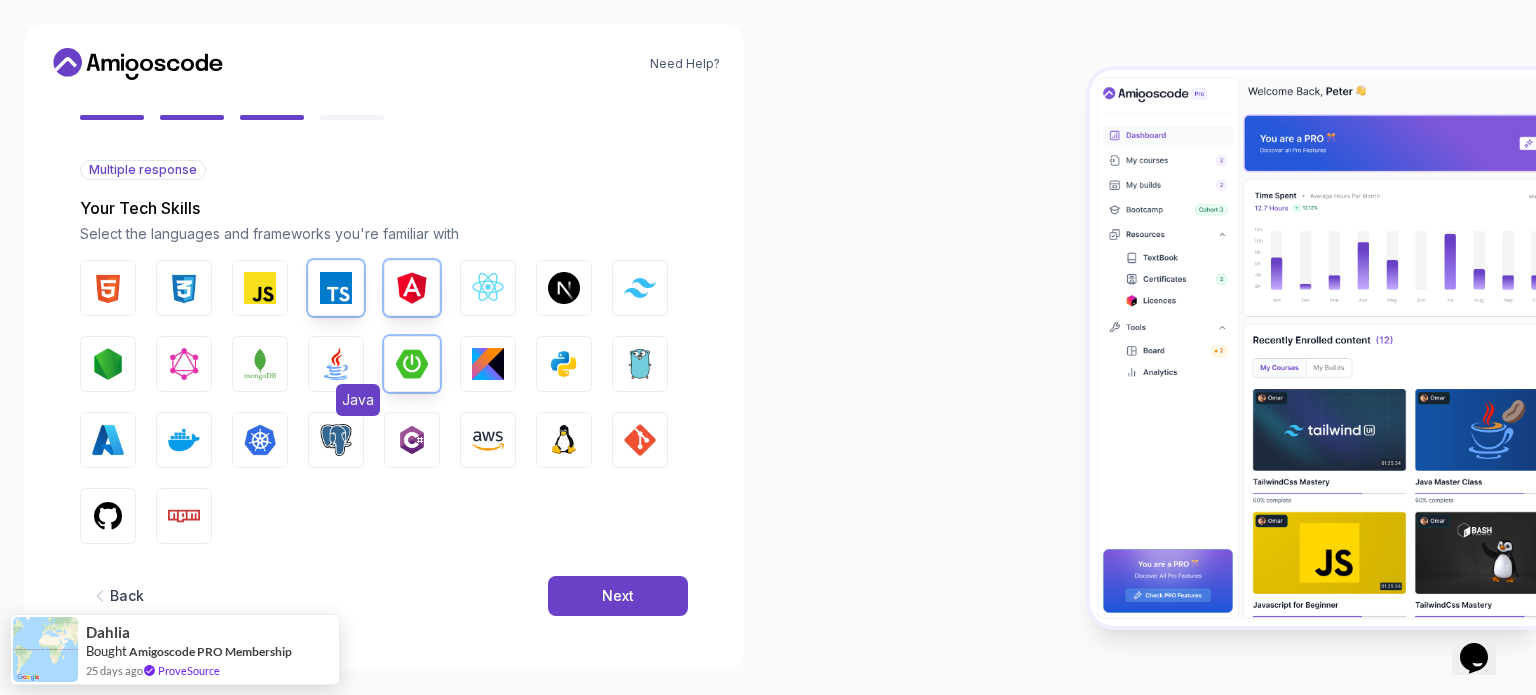 click at bounding box center [336, 364] 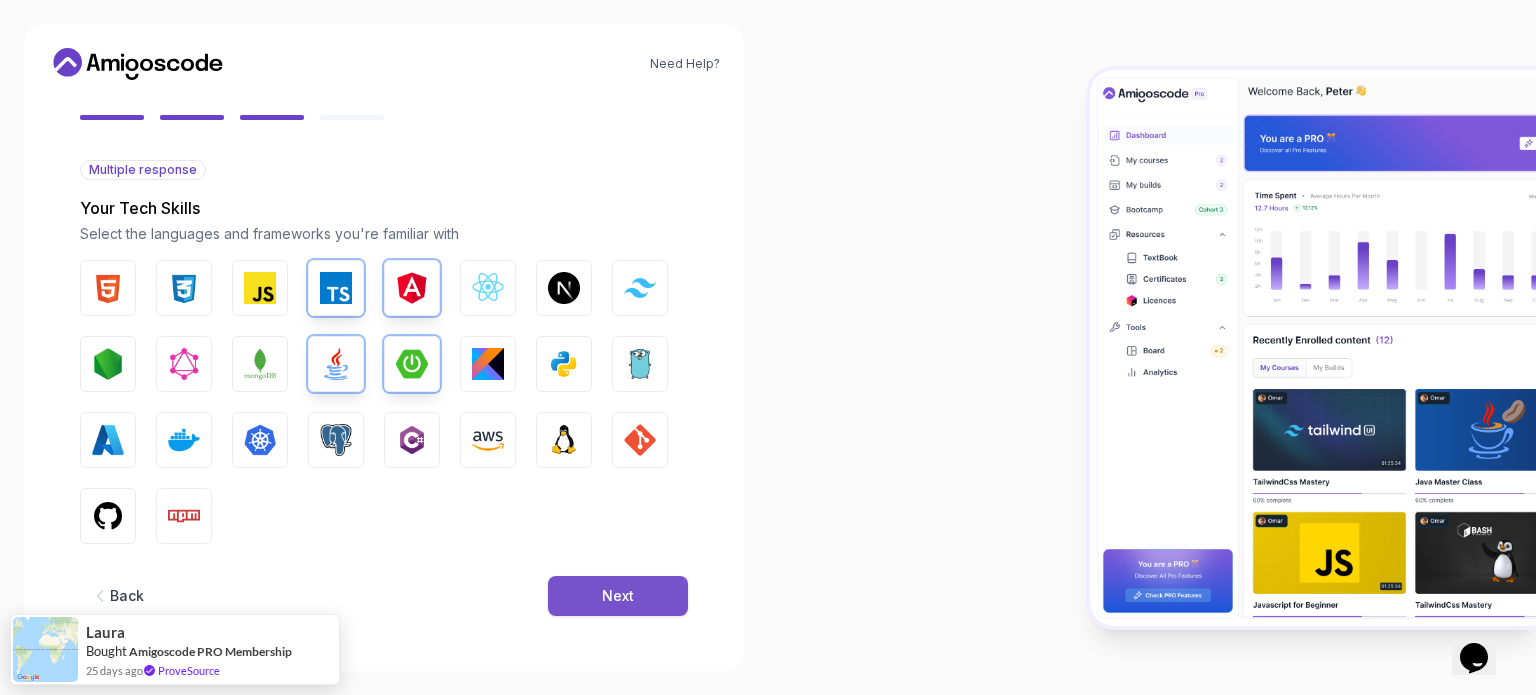 click on "Next" at bounding box center (618, 596) 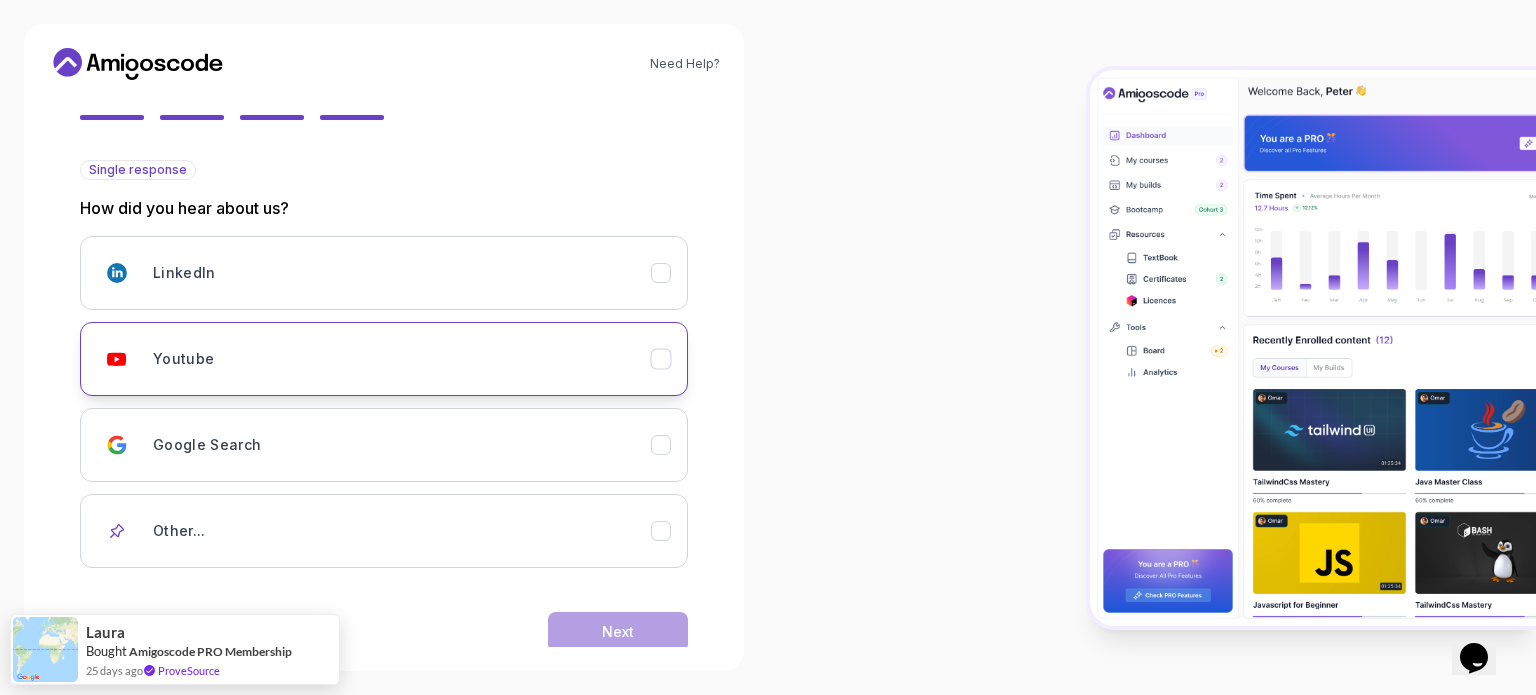 click on "Youtube" at bounding box center (402, 359) 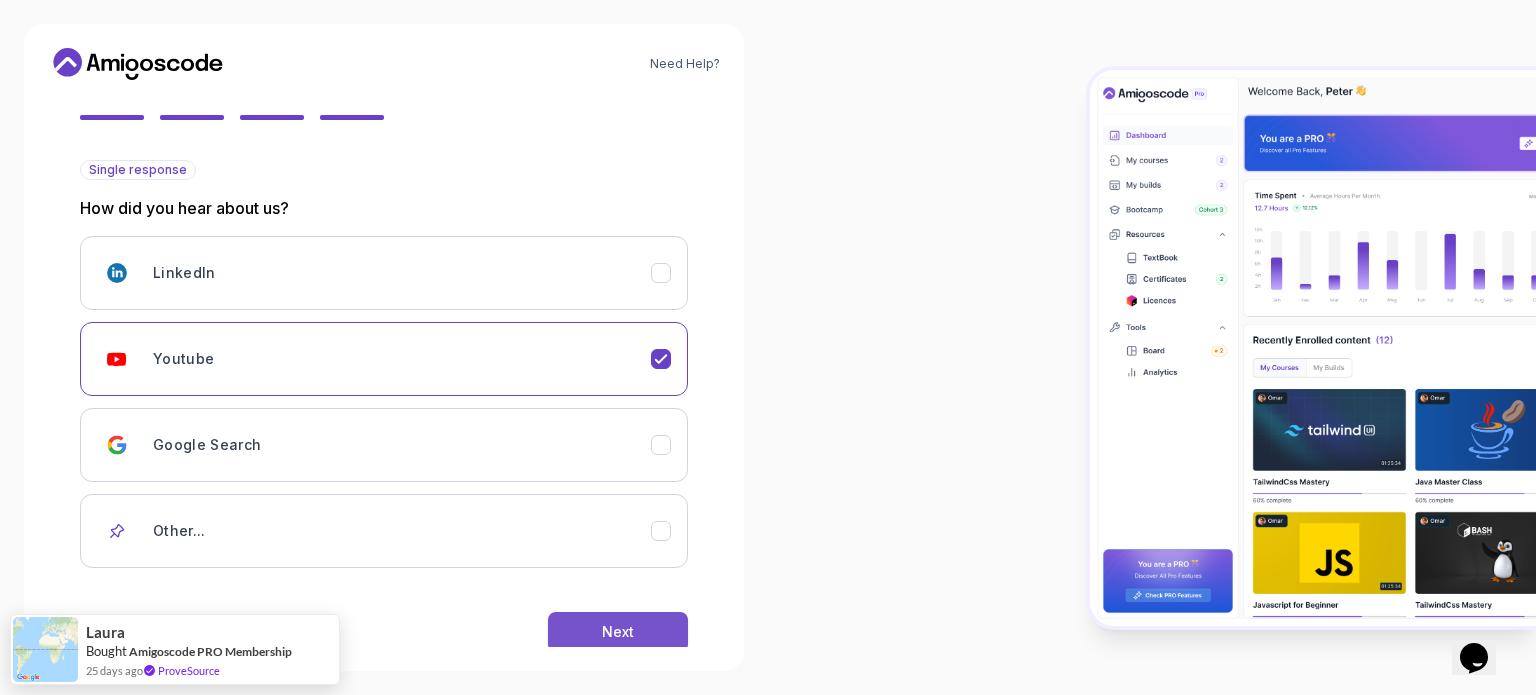 click on "Next" at bounding box center (618, 632) 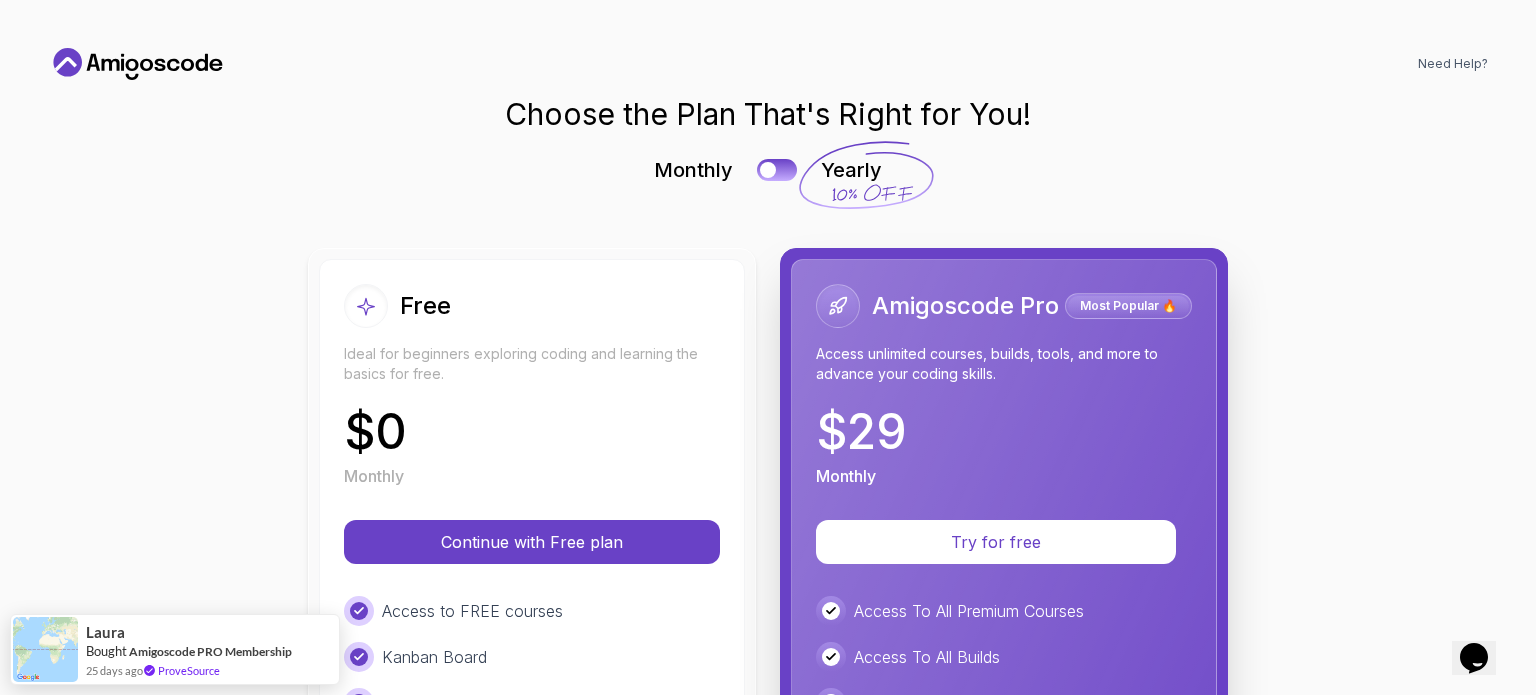 scroll, scrollTop: 0, scrollLeft: 0, axis: both 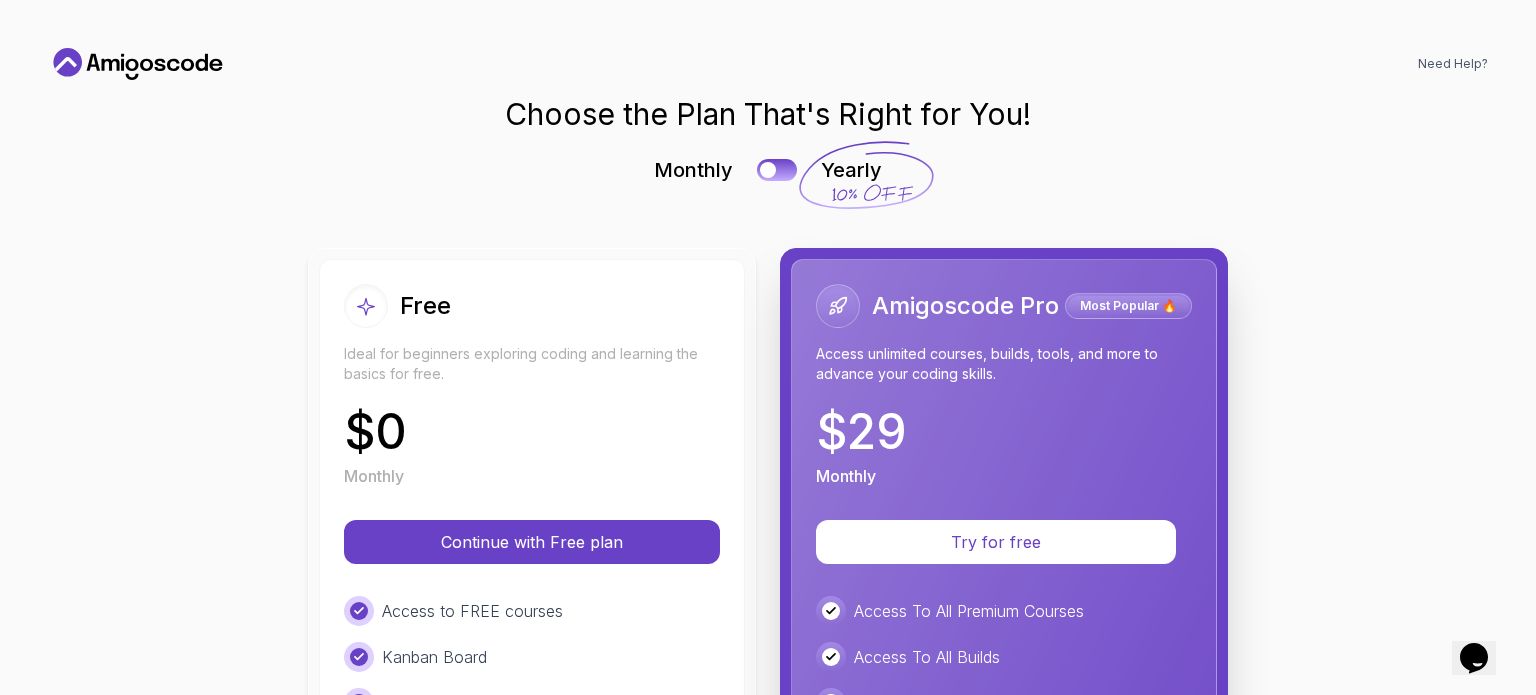 click 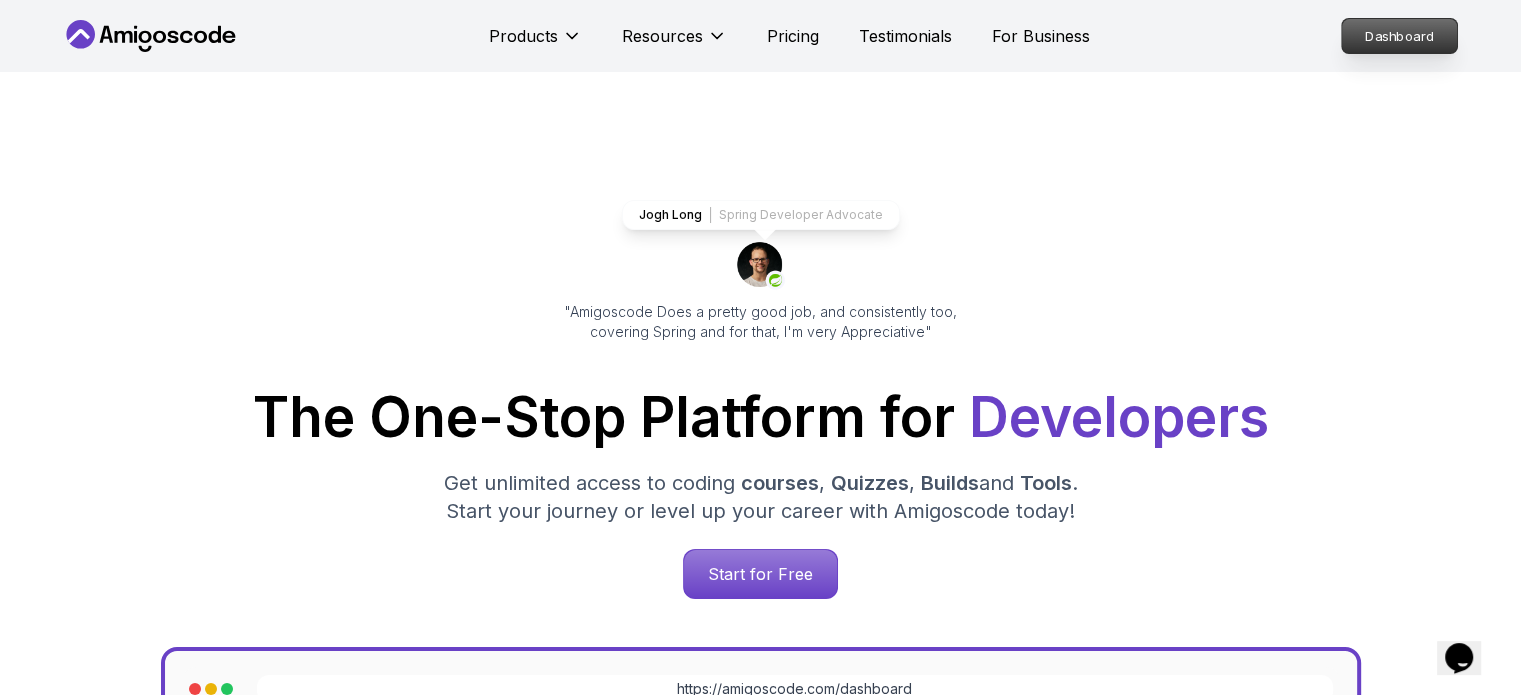 click on "Dashboard" at bounding box center (1399, 36) 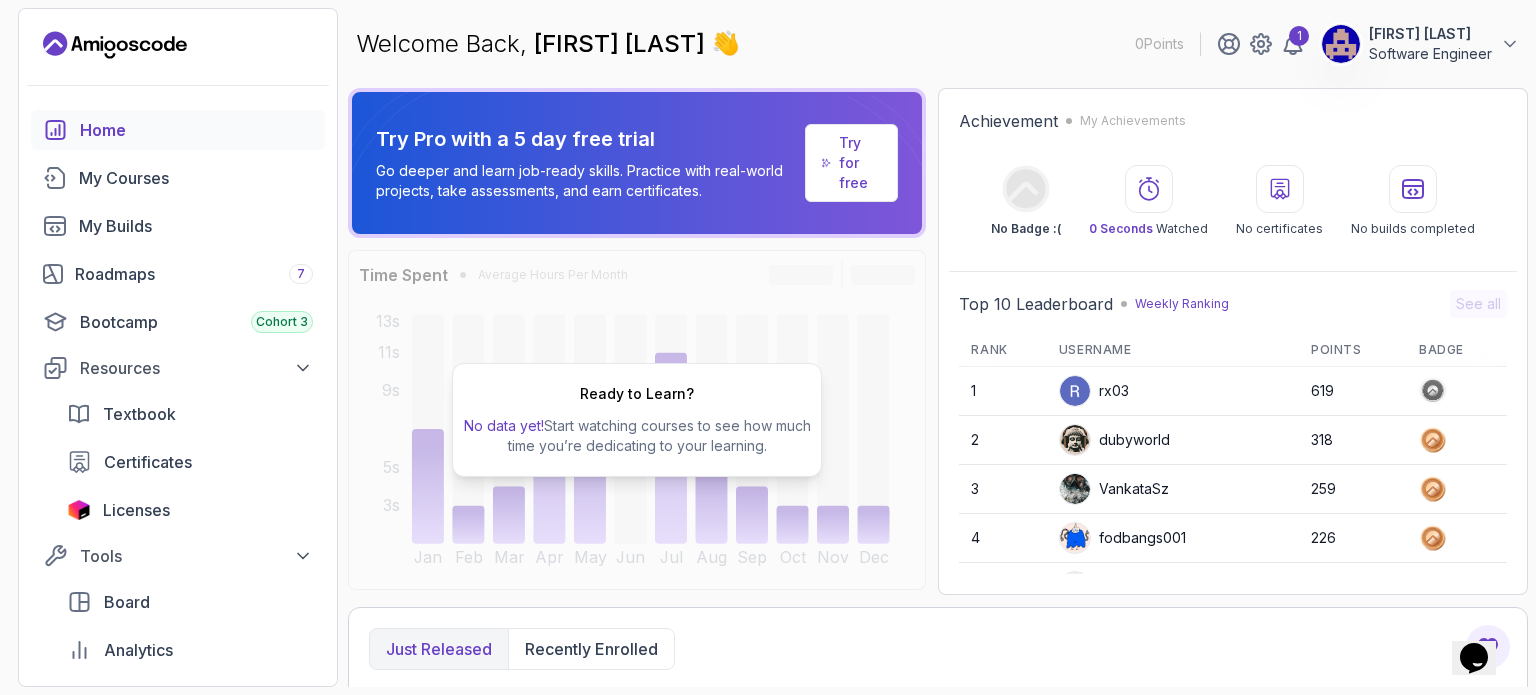 click on "Welcome Back,   Haifa CHAGWEY   👋 0  Points 1 Haifa CHAGWEY Software Engineer" at bounding box center (938, 44) 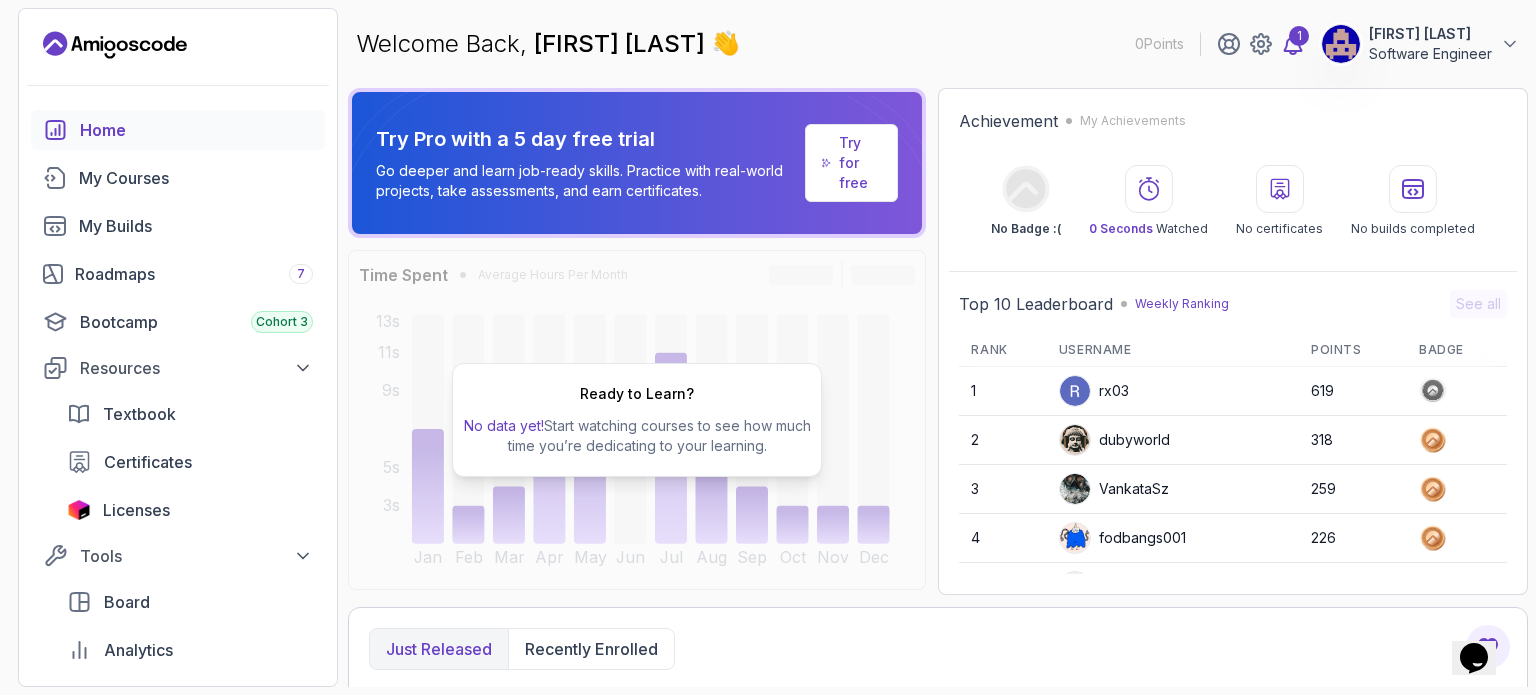 click on "1" at bounding box center (1299, 36) 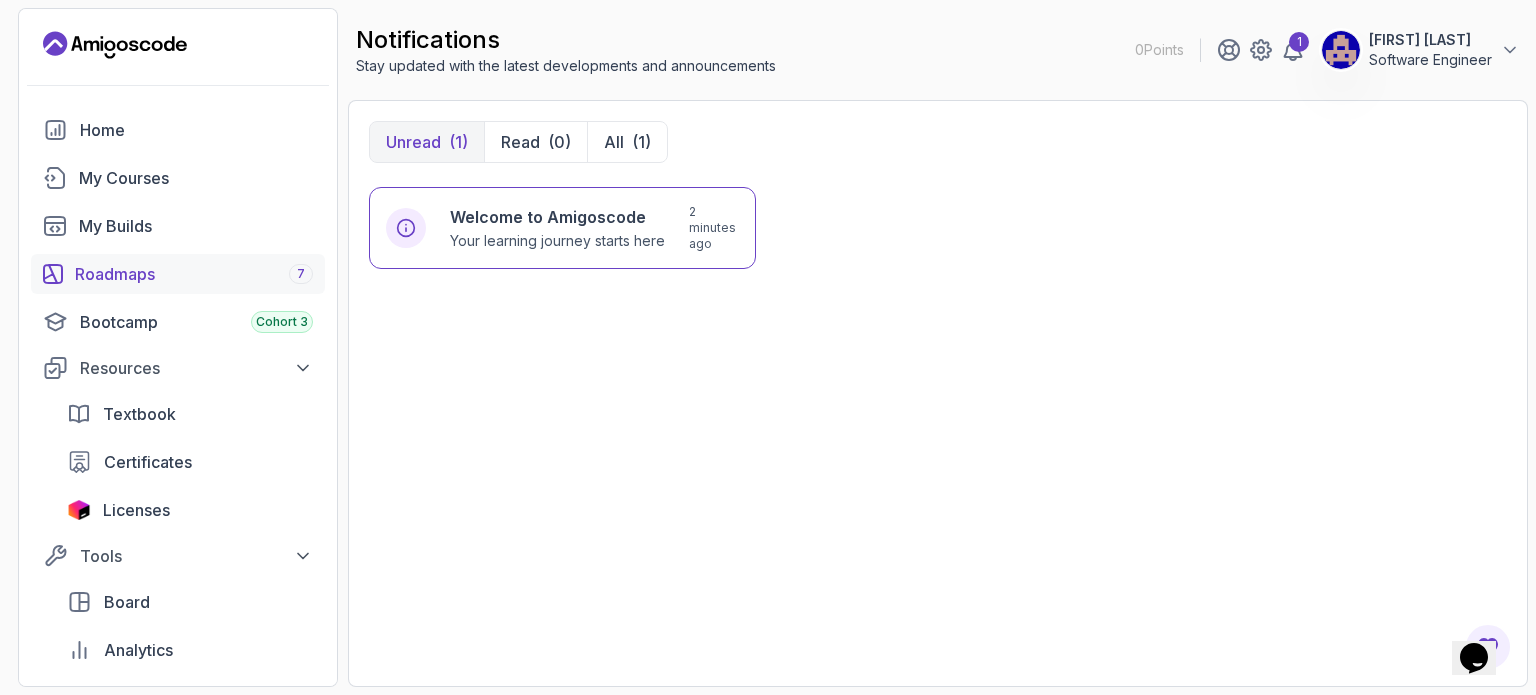 click on "Roadmaps 7" at bounding box center (178, 274) 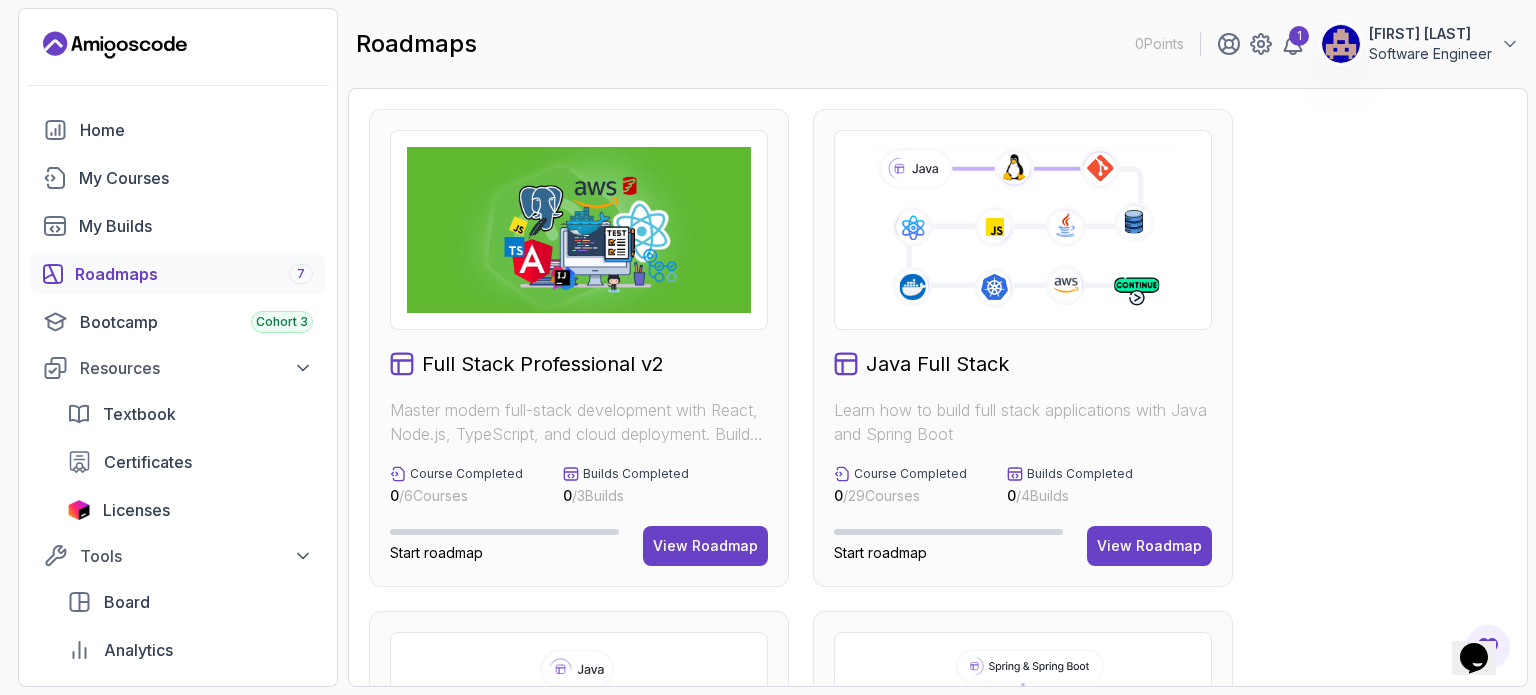 click on "Software Engineer" at bounding box center [1430, 54] 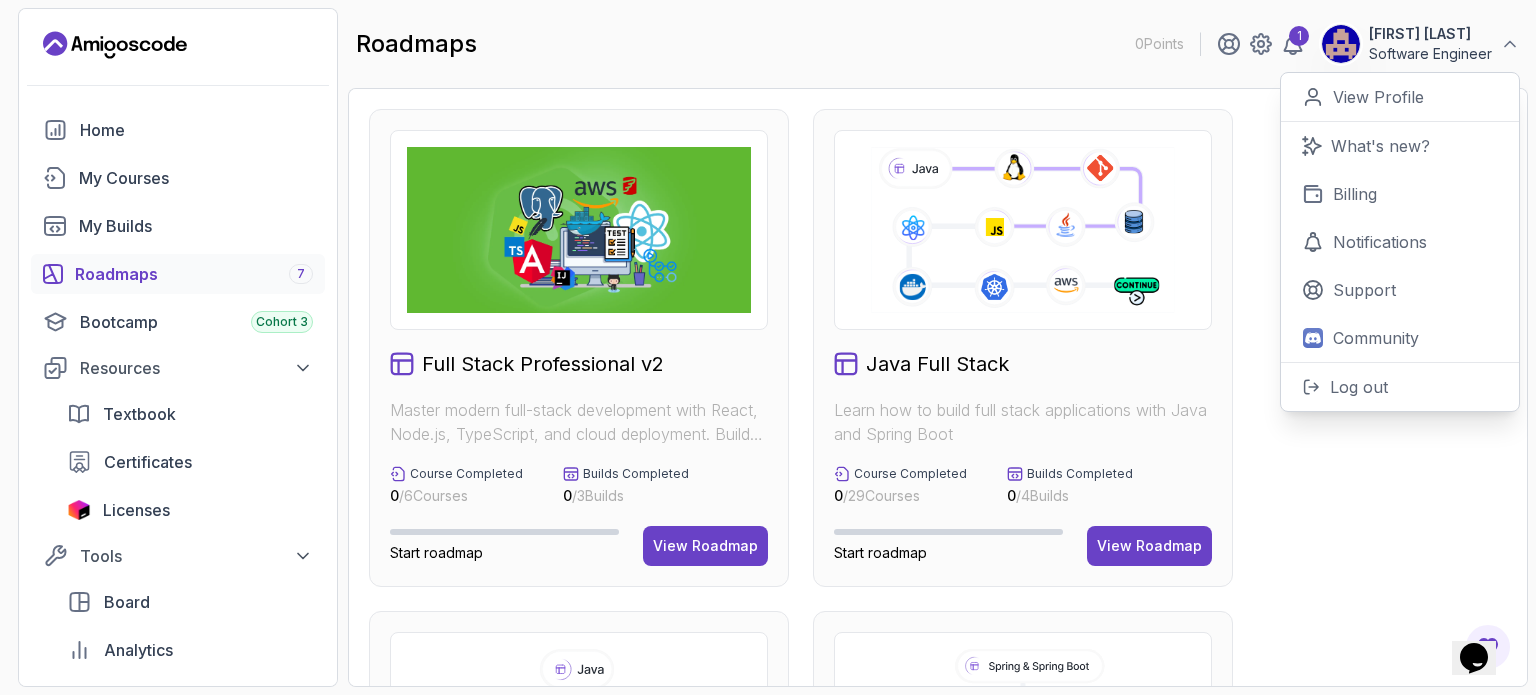 click on "Software Engineer" at bounding box center [1430, 54] 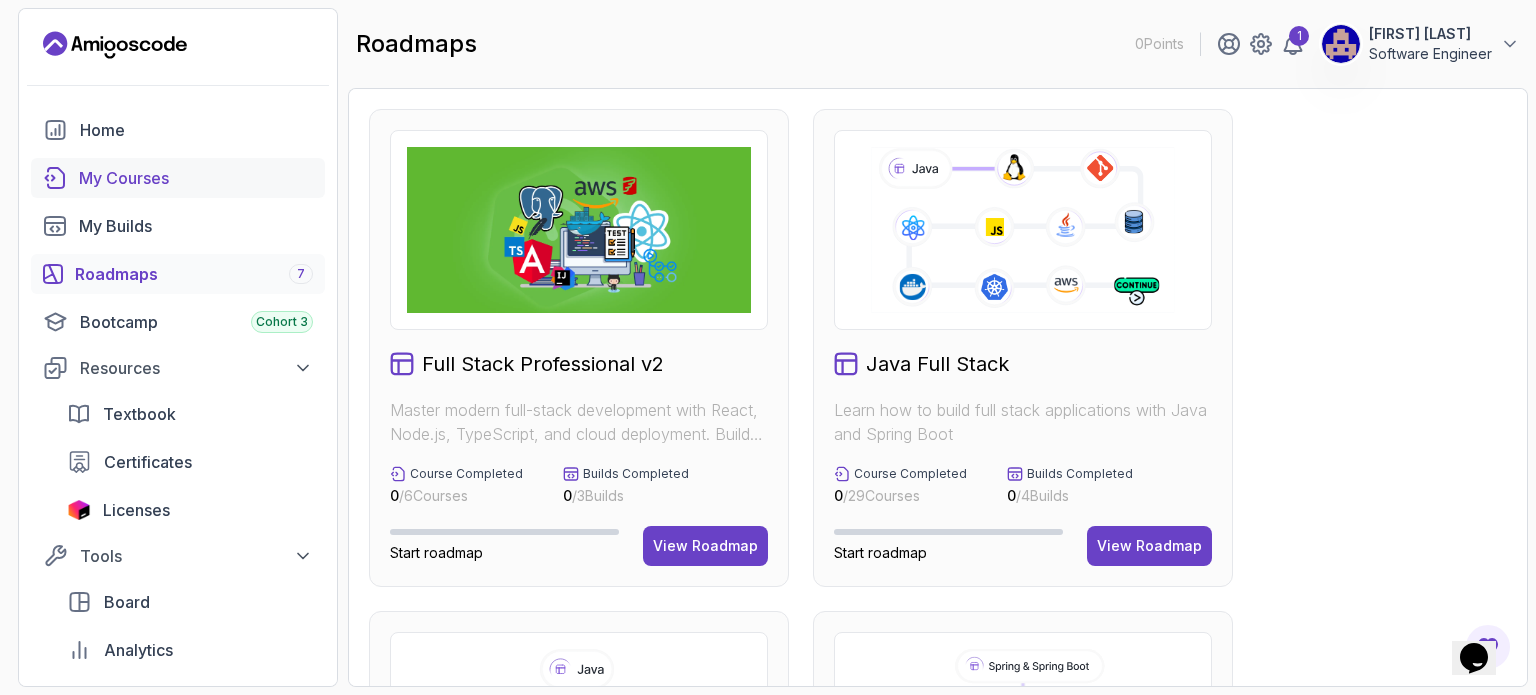 click on "My Courses" at bounding box center (196, 178) 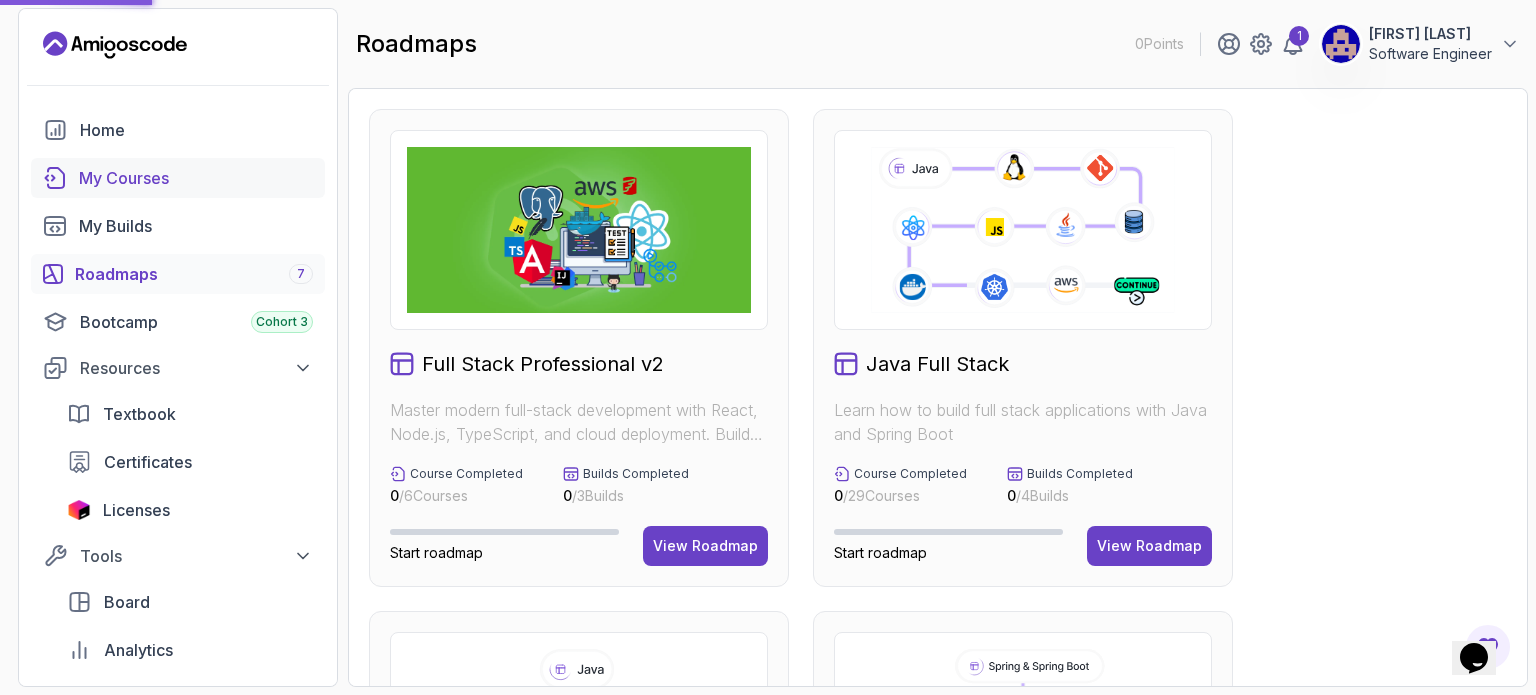 click on "My Courses" at bounding box center [196, 178] 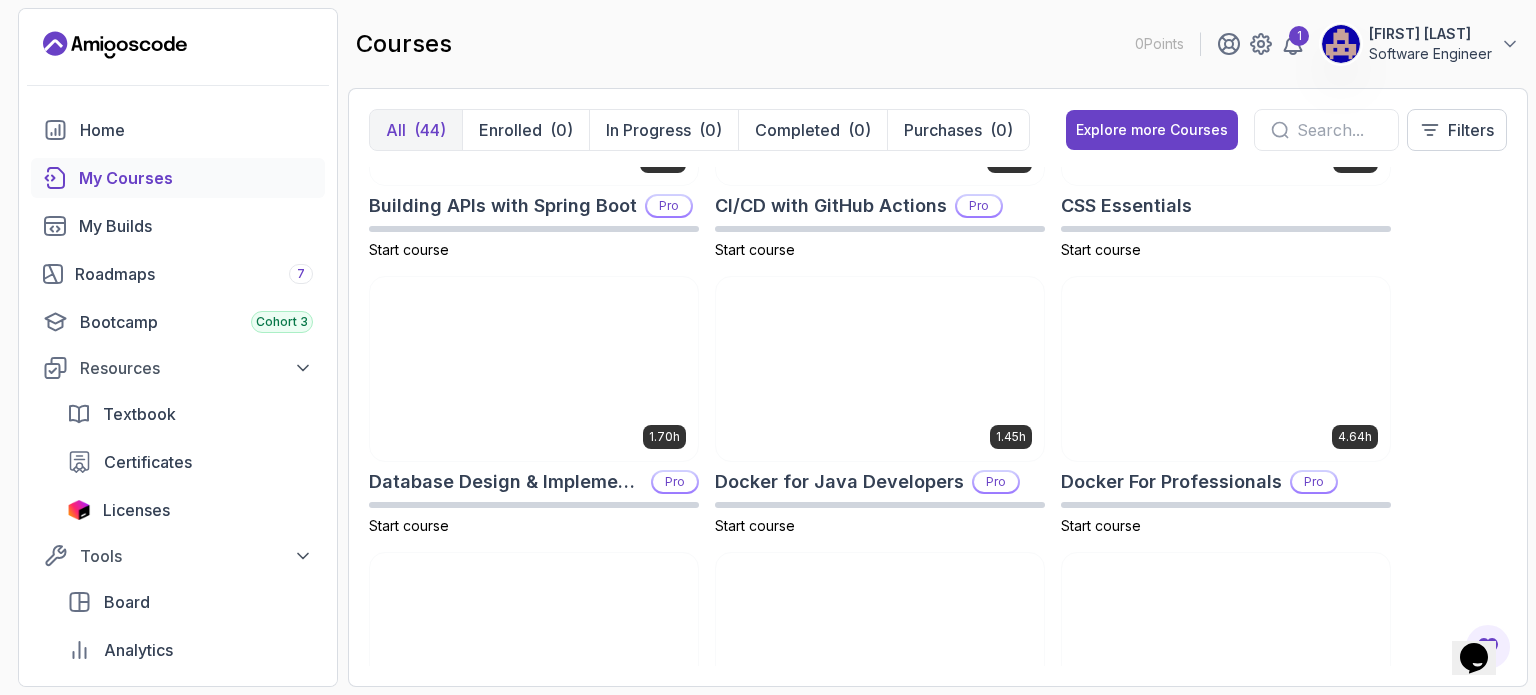 scroll, scrollTop: 0, scrollLeft: 0, axis: both 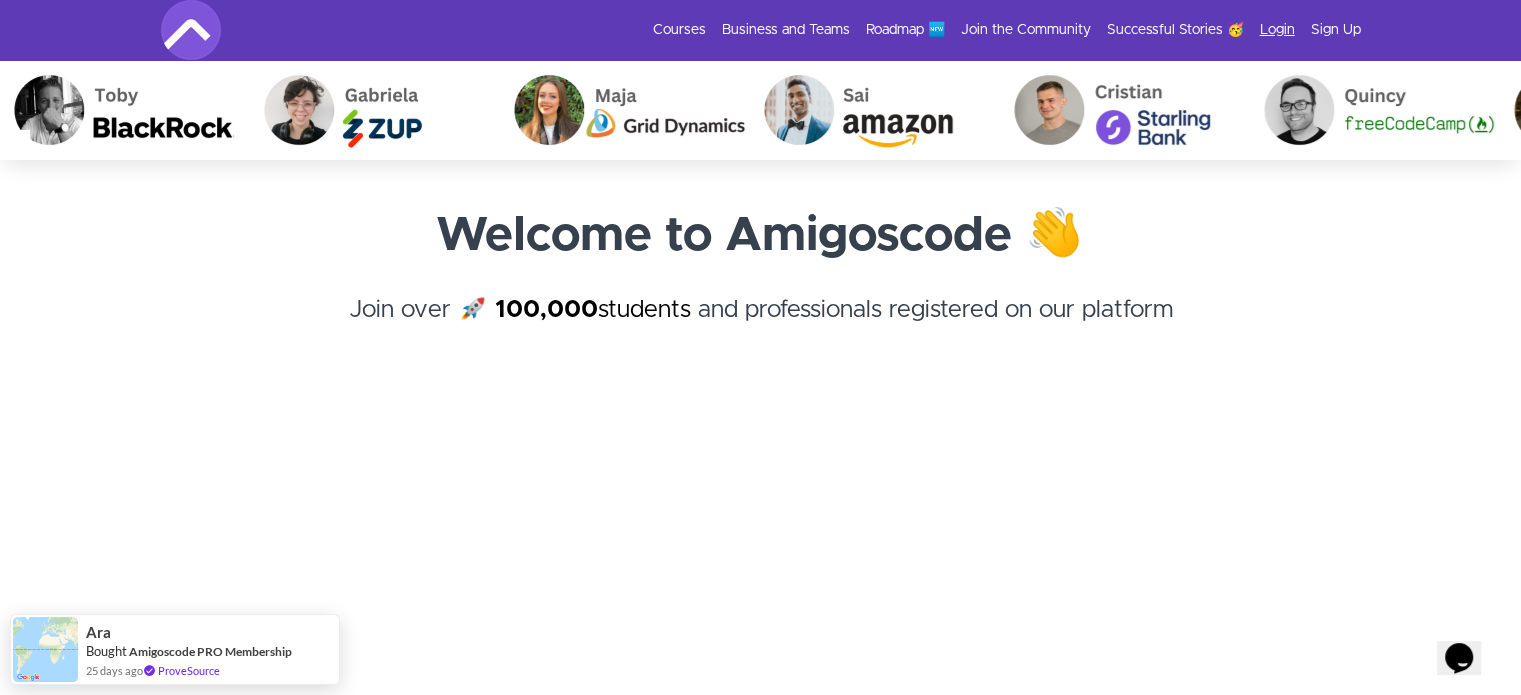 click on "Login" at bounding box center (1277, 30) 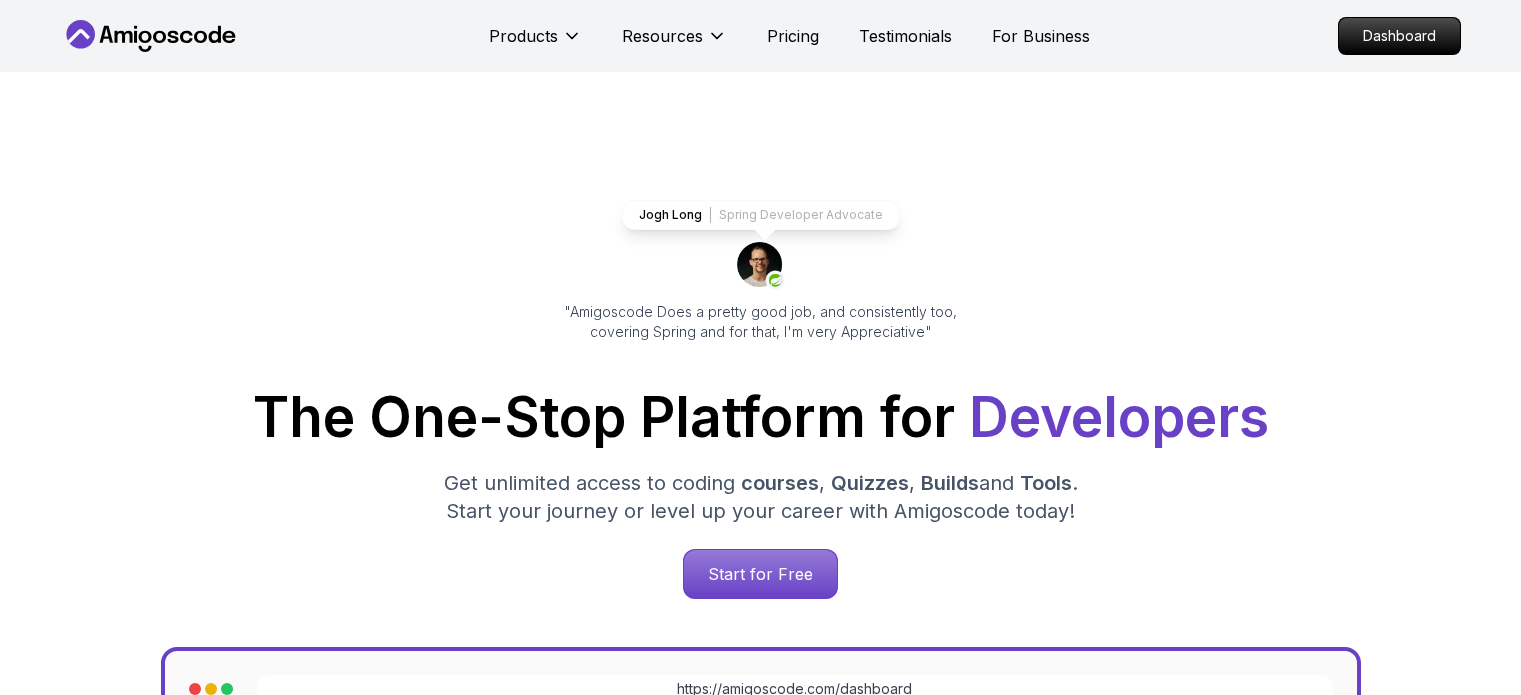 scroll, scrollTop: 0, scrollLeft: 0, axis: both 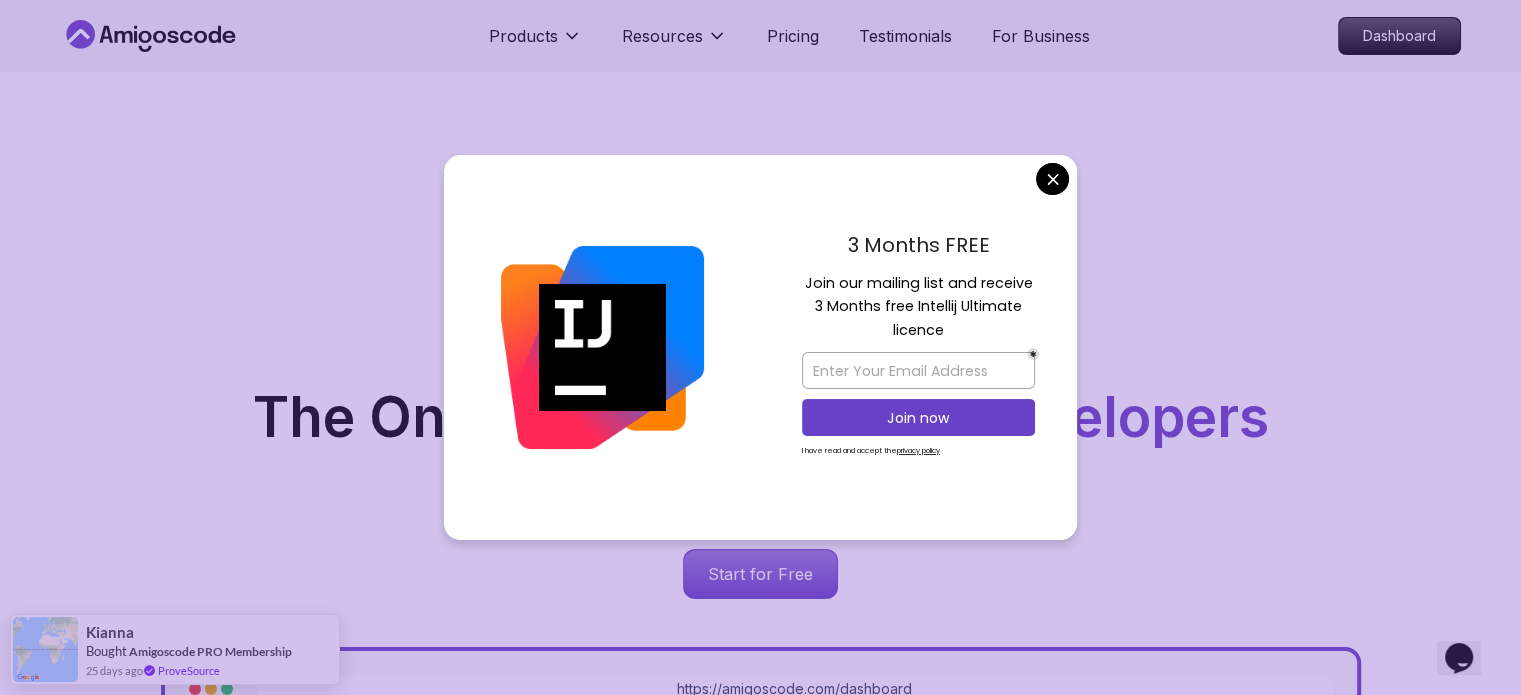 click on "Products Resources Pricing Testimonials For Business Dashboard Products Resources Pricing Testimonials For Business Dashboard Jogh Long Spring Developer Advocate "Amigoscode Does a pretty good job, and consistently too, covering Spring and for that, I'm very Appreciative" The One-Stop Platform for   Developers Get unlimited access to coding   courses ,   Quizzes ,   Builds  and   Tools . Start your journey or level up your career with Amigoscode today! Start for Free https://amigoscode.com/dashboard OUR AMIGO STUDENTS WORK IN TOP COMPANIES Courses Builds Discover Amigoscode's Latest   Premium Courses! Get unlimited access to coding   courses ,   Quizzes ,   Builds  and   Tools . Start your journey or level up your career with Amigoscode today! Browse all  courses Advanced Spring Boot Pro Dive deep into Spring Boot with our advanced course, designed to take your skills from intermediate to expert level. NEW Spring Boot for Beginners Java for Developers Pro React JS Developer Guide Pro Spring AI Pro Pro     ," at bounding box center [760, 5860] 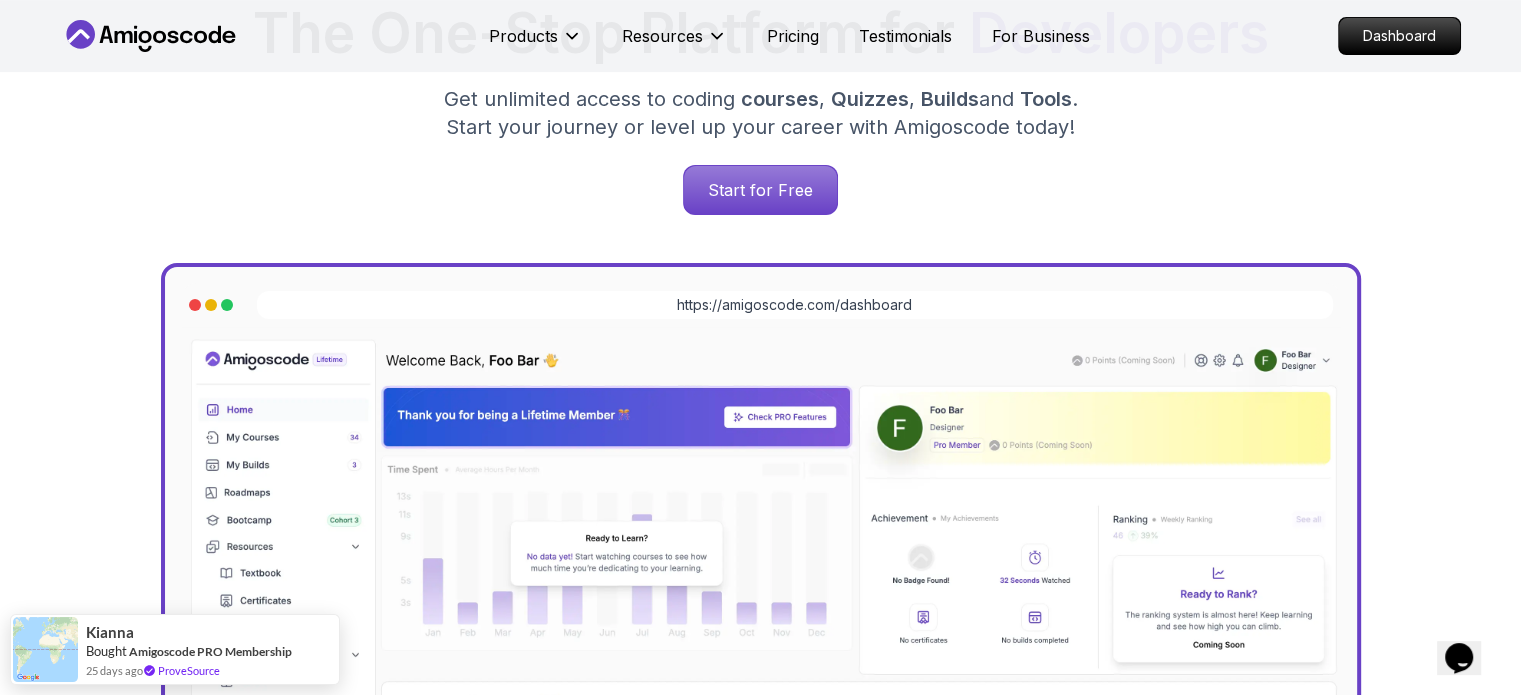 scroll, scrollTop: 0, scrollLeft: 0, axis: both 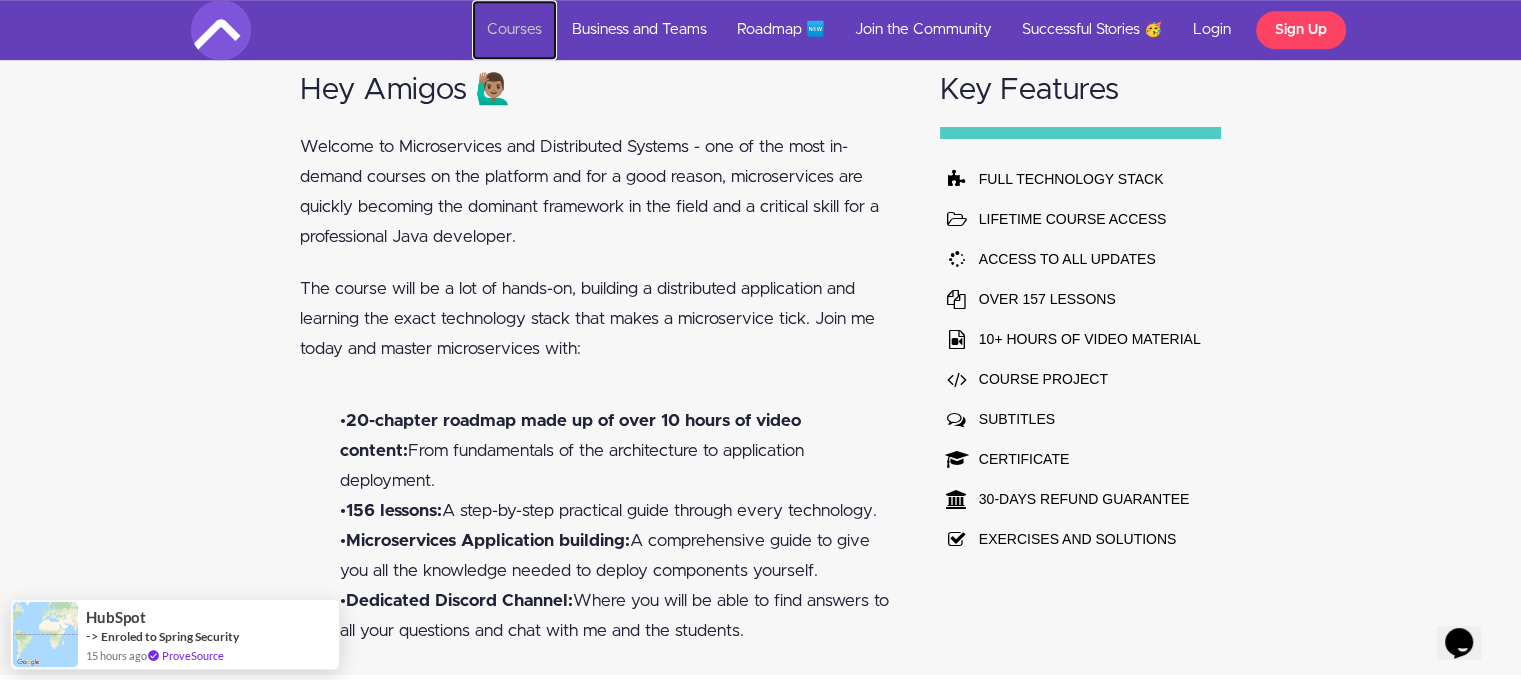 click on "Courses" at bounding box center (514, 30) 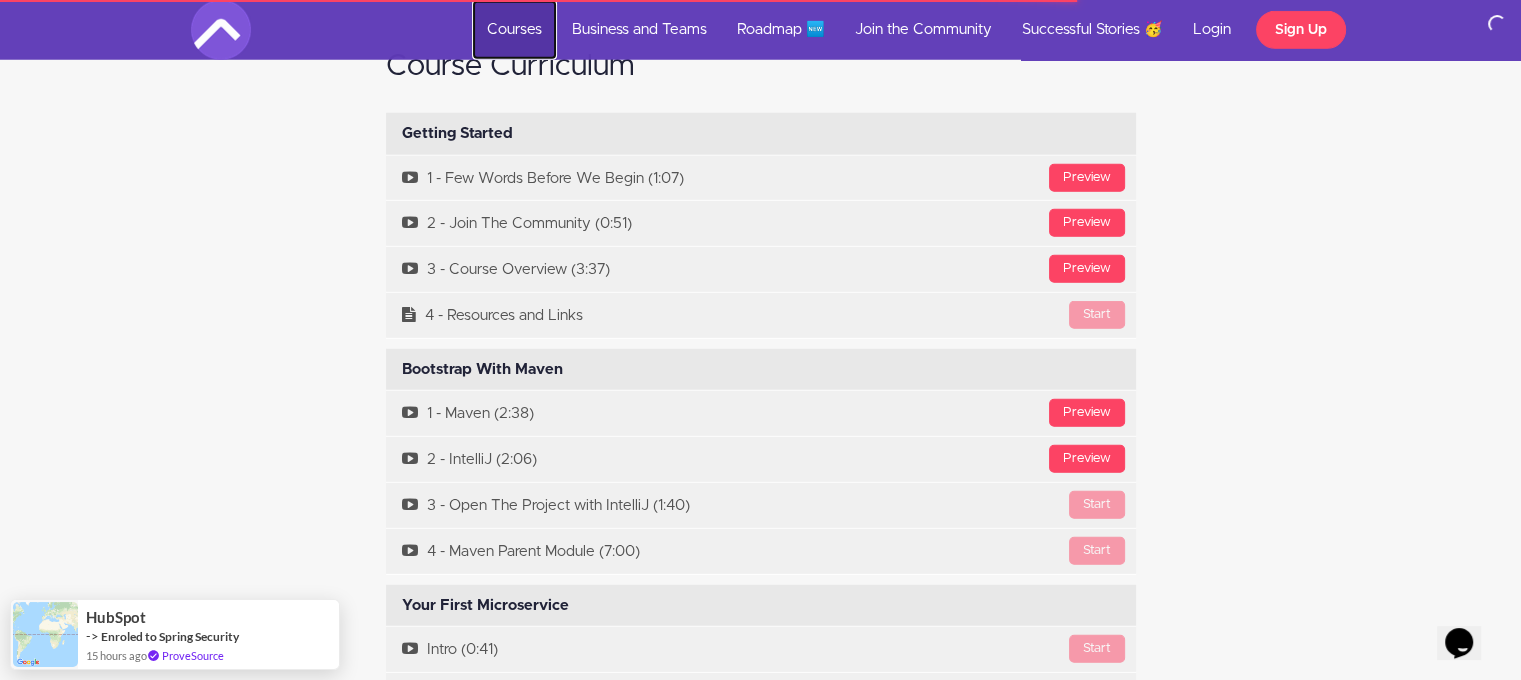 scroll, scrollTop: 5600, scrollLeft: 0, axis: vertical 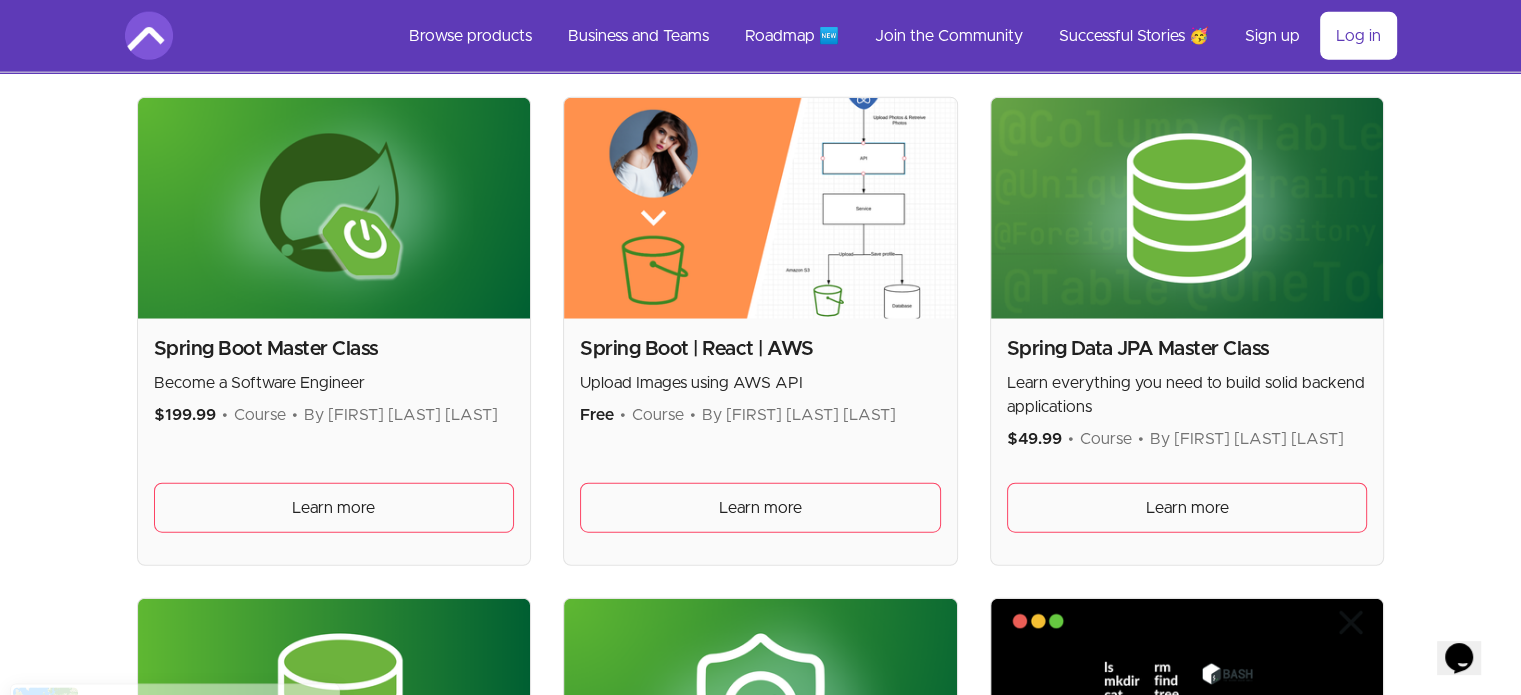 click on "Spring Boot Master Class" at bounding box center (334, 349) 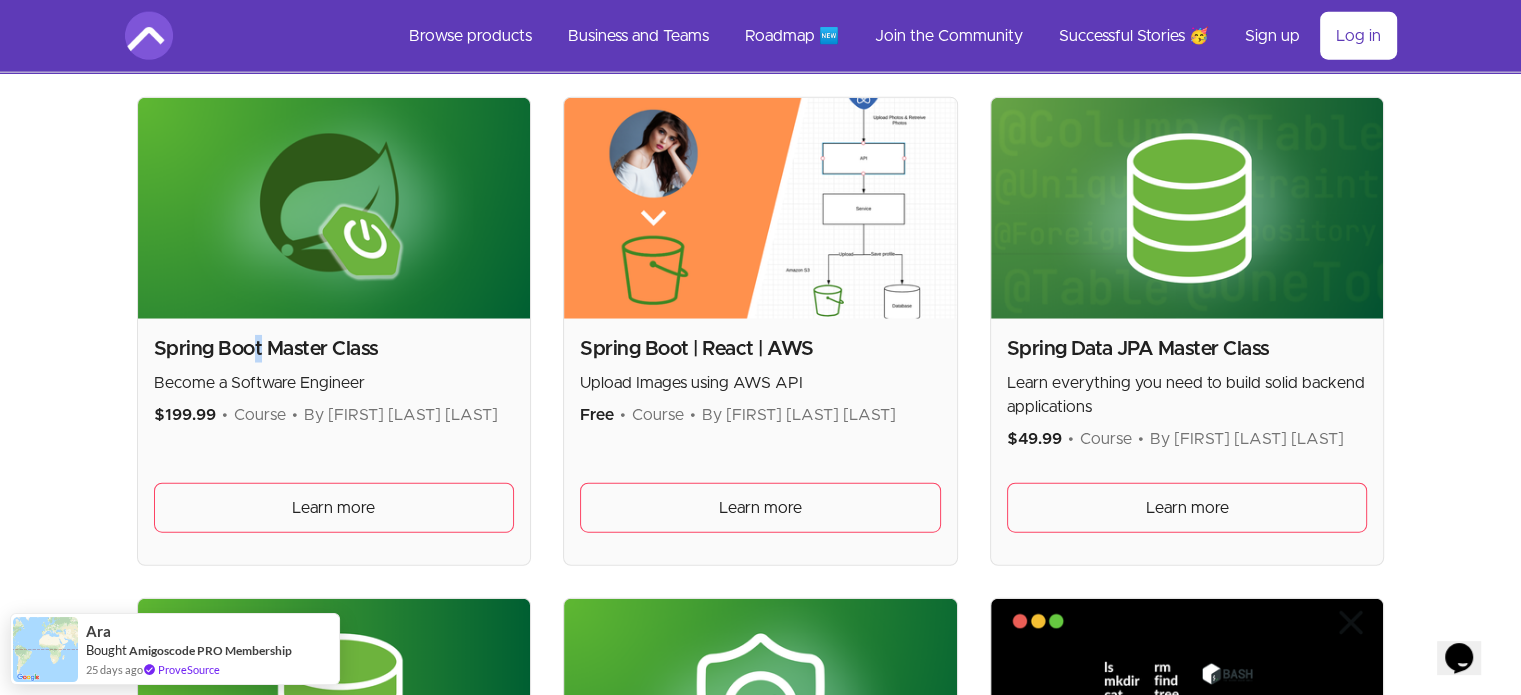 drag, startPoint x: 256, startPoint y: 479, endPoint x: 363, endPoint y: 345, distance: 171.47887 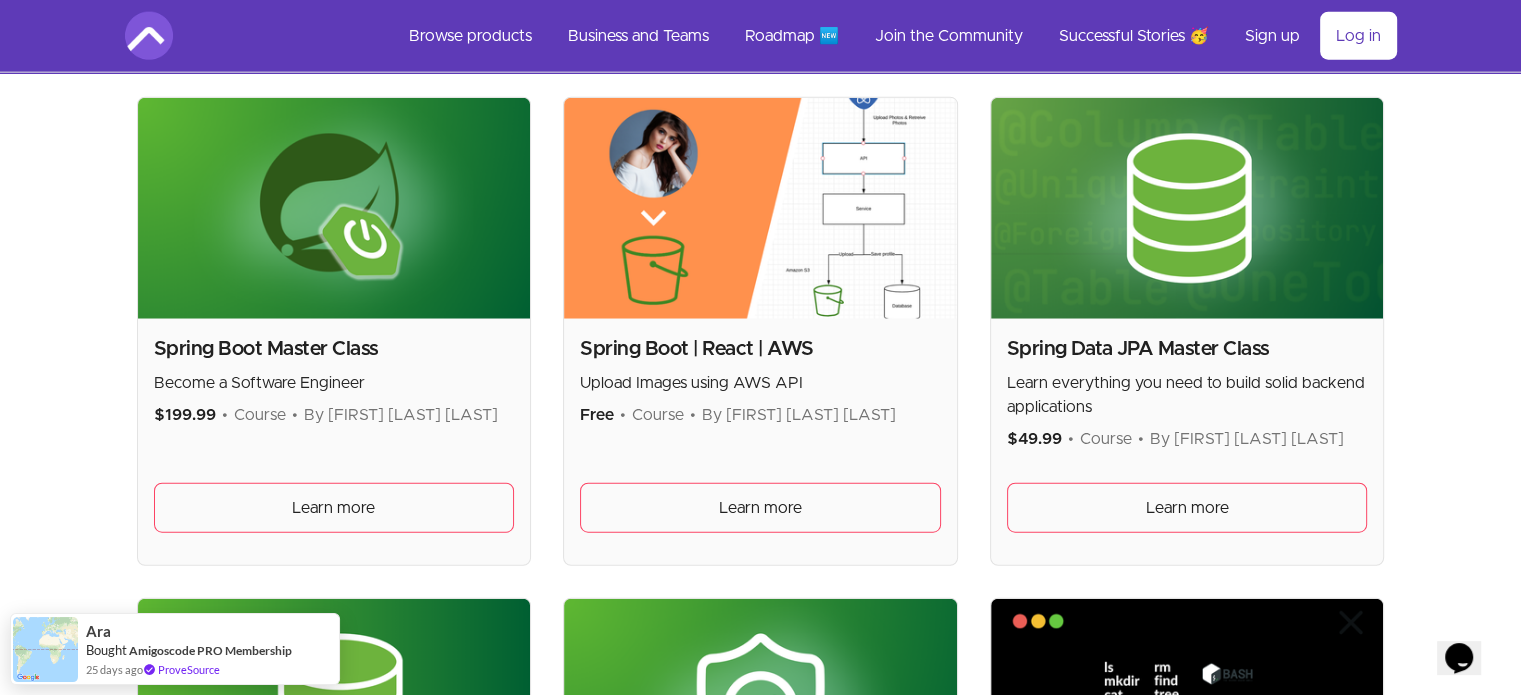 click at bounding box center (334, 208) 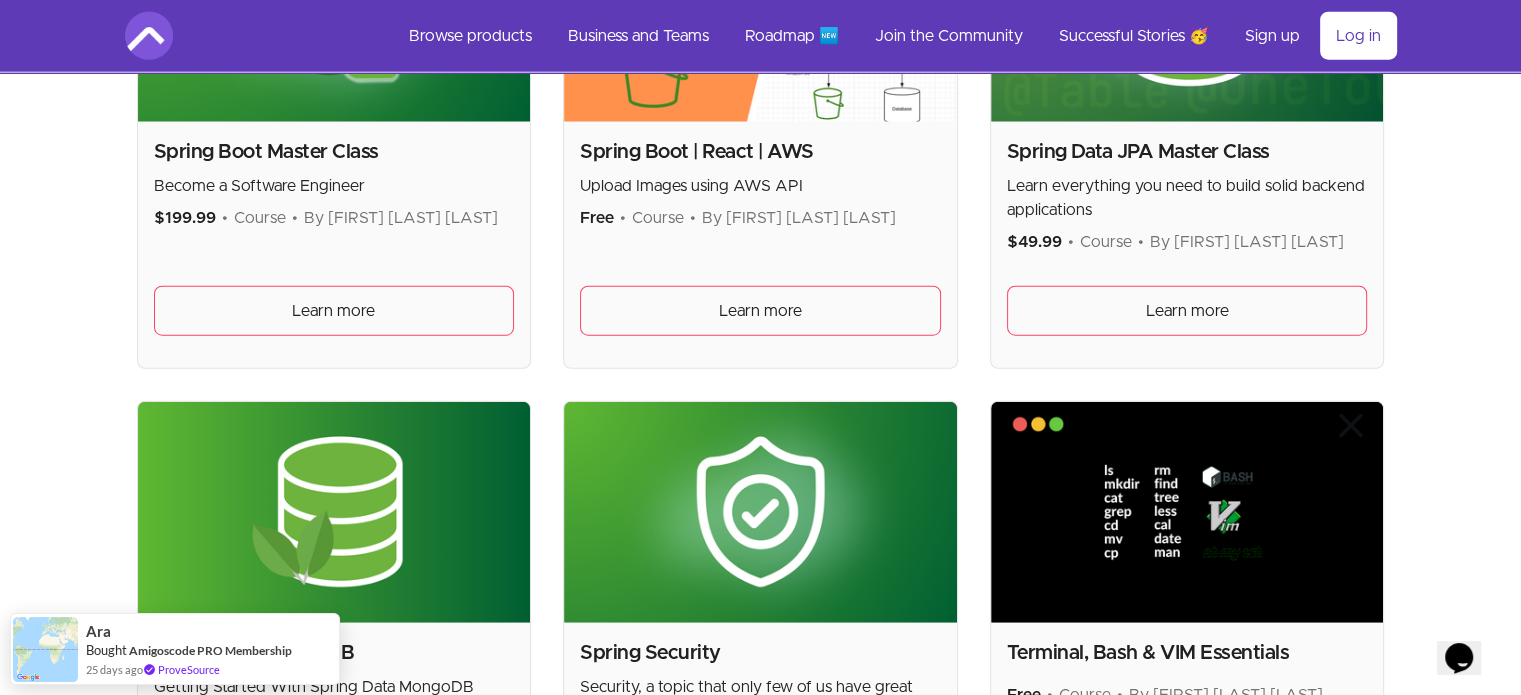 scroll, scrollTop: 5100, scrollLeft: 0, axis: vertical 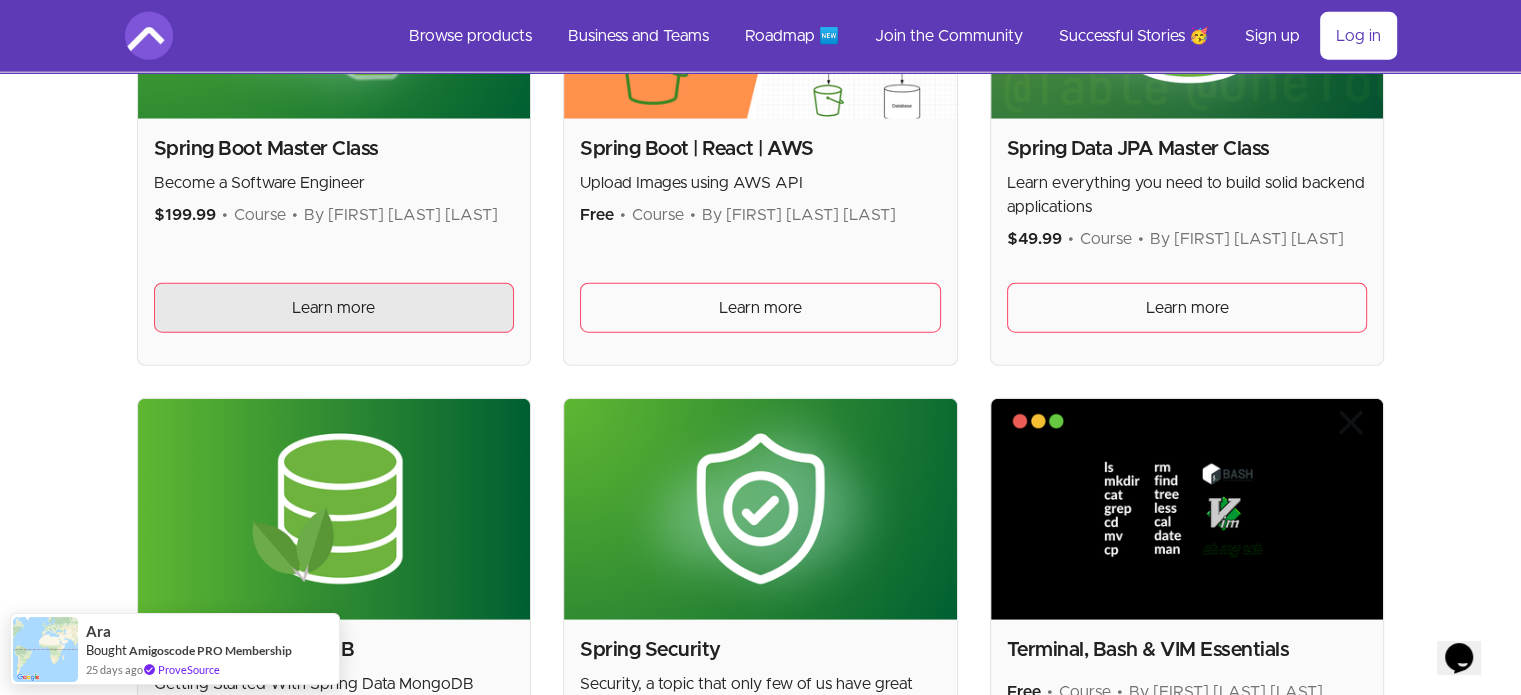 click on "Learn more" at bounding box center (333, 308) 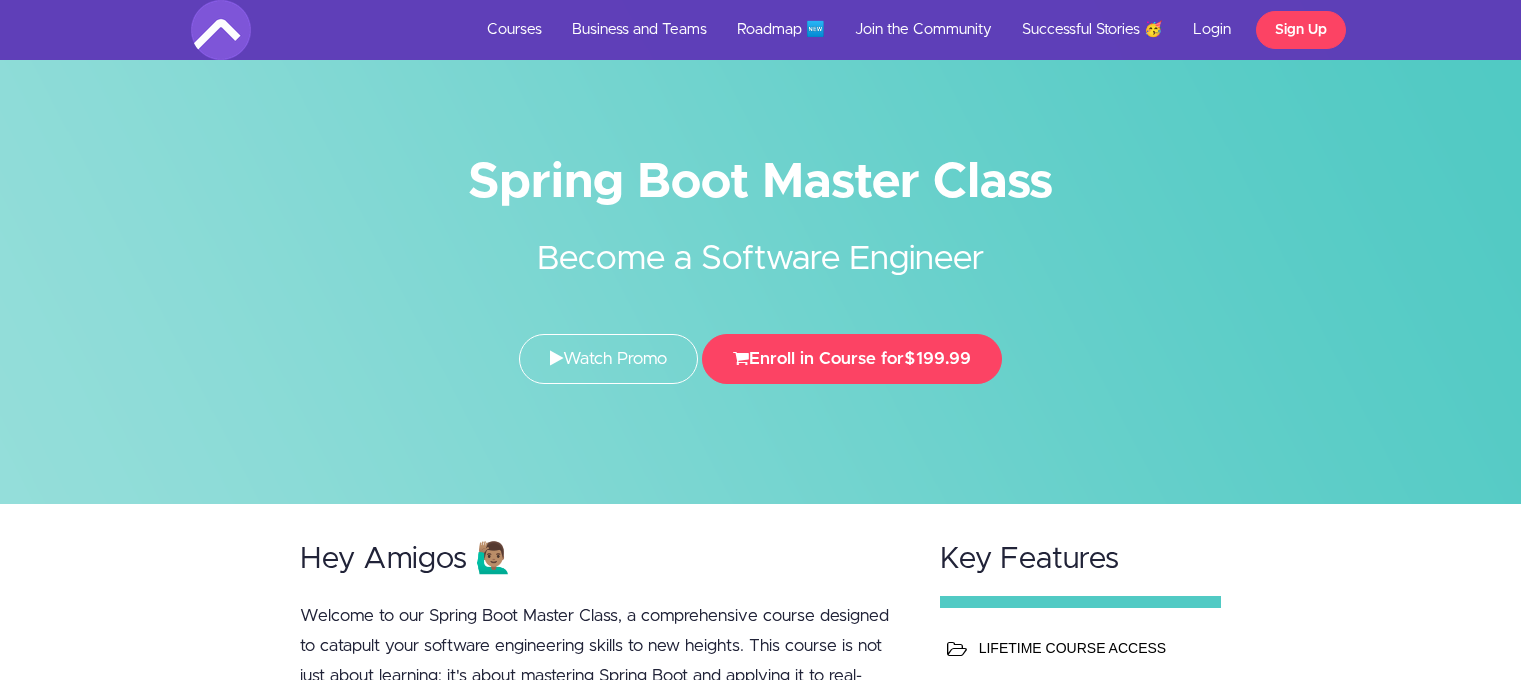 scroll, scrollTop: 0, scrollLeft: 0, axis: both 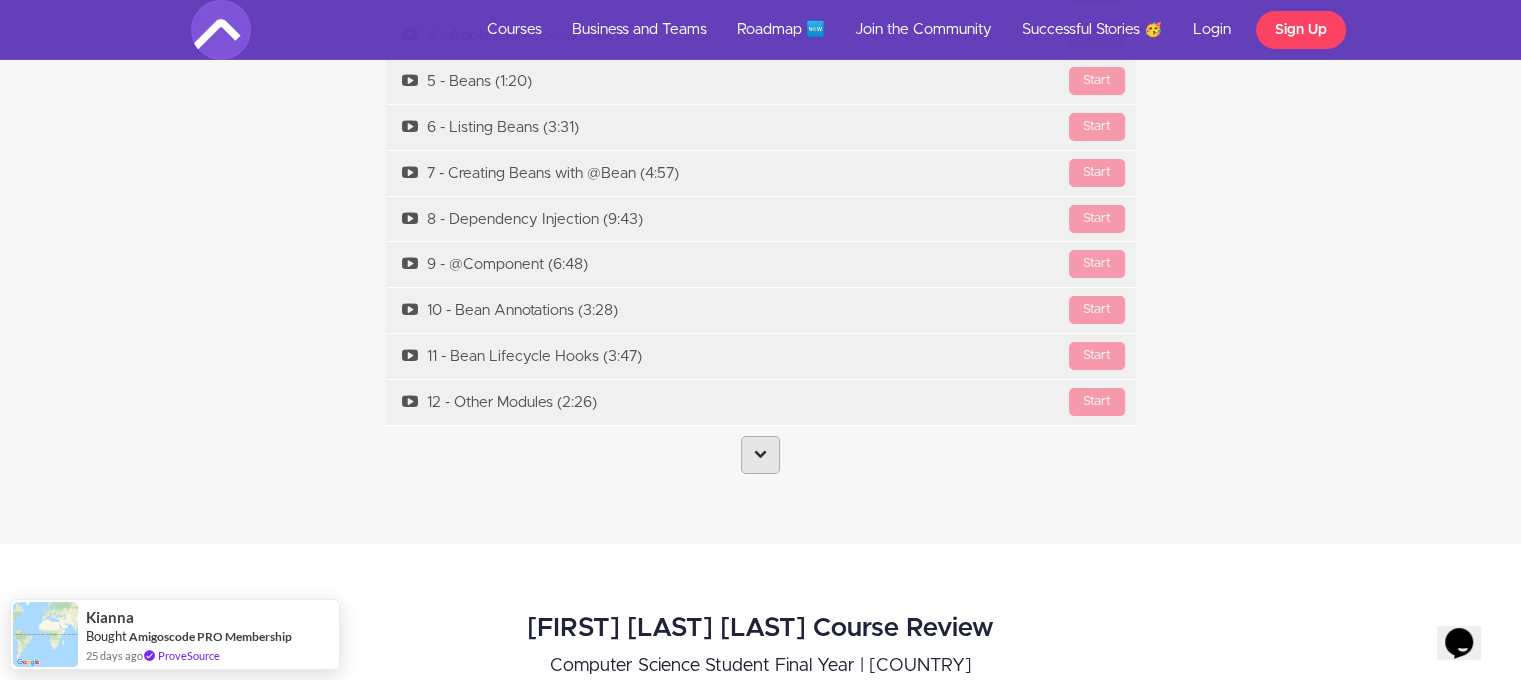 click at bounding box center (760, 455) 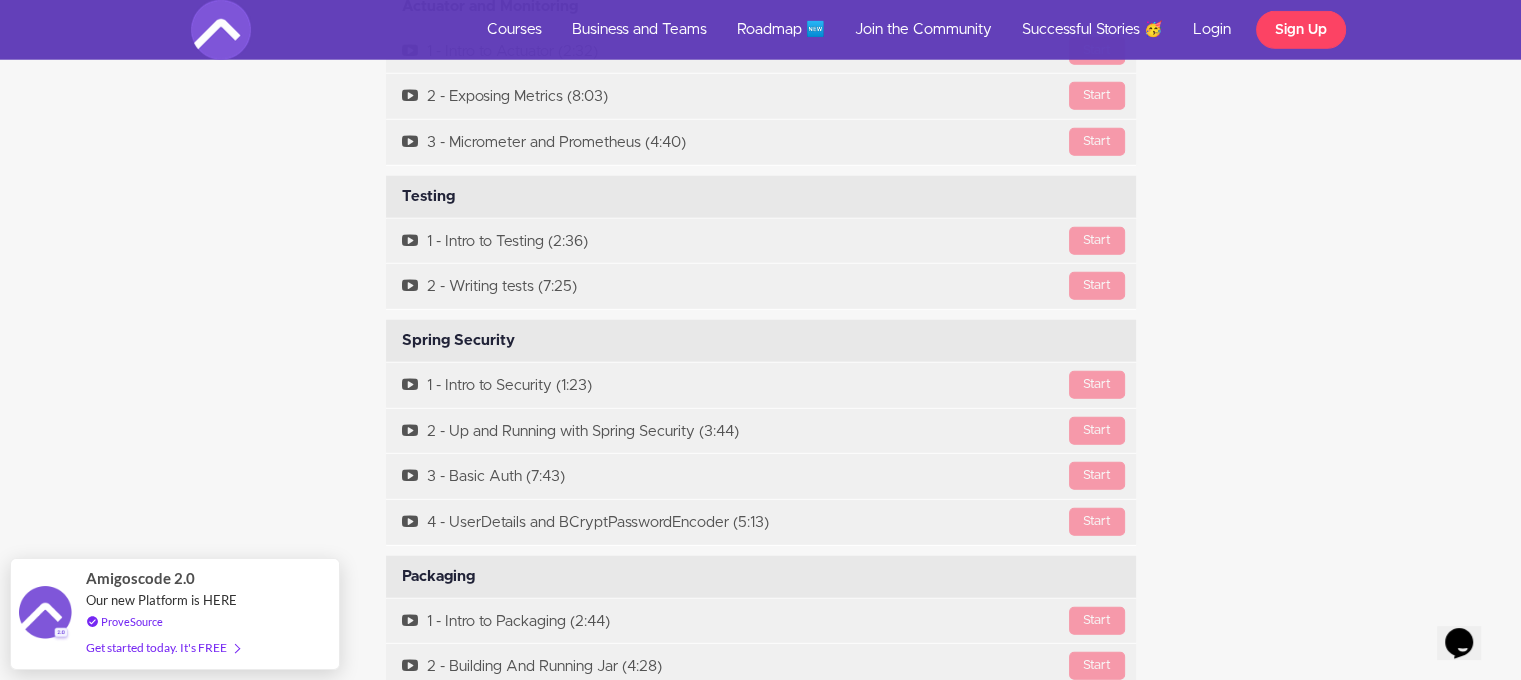scroll, scrollTop: 13000, scrollLeft: 0, axis: vertical 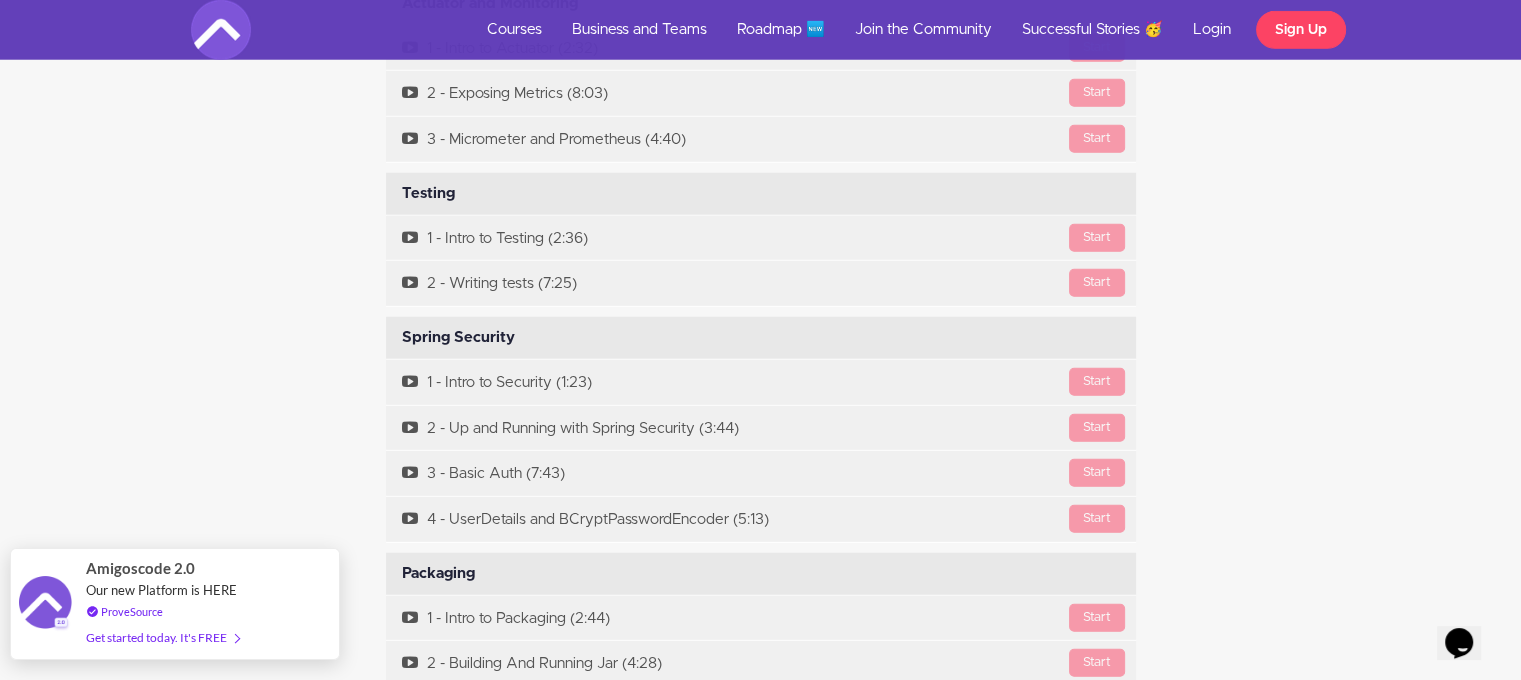 click on "Get started today. It's FREE" at bounding box center [162, 637] 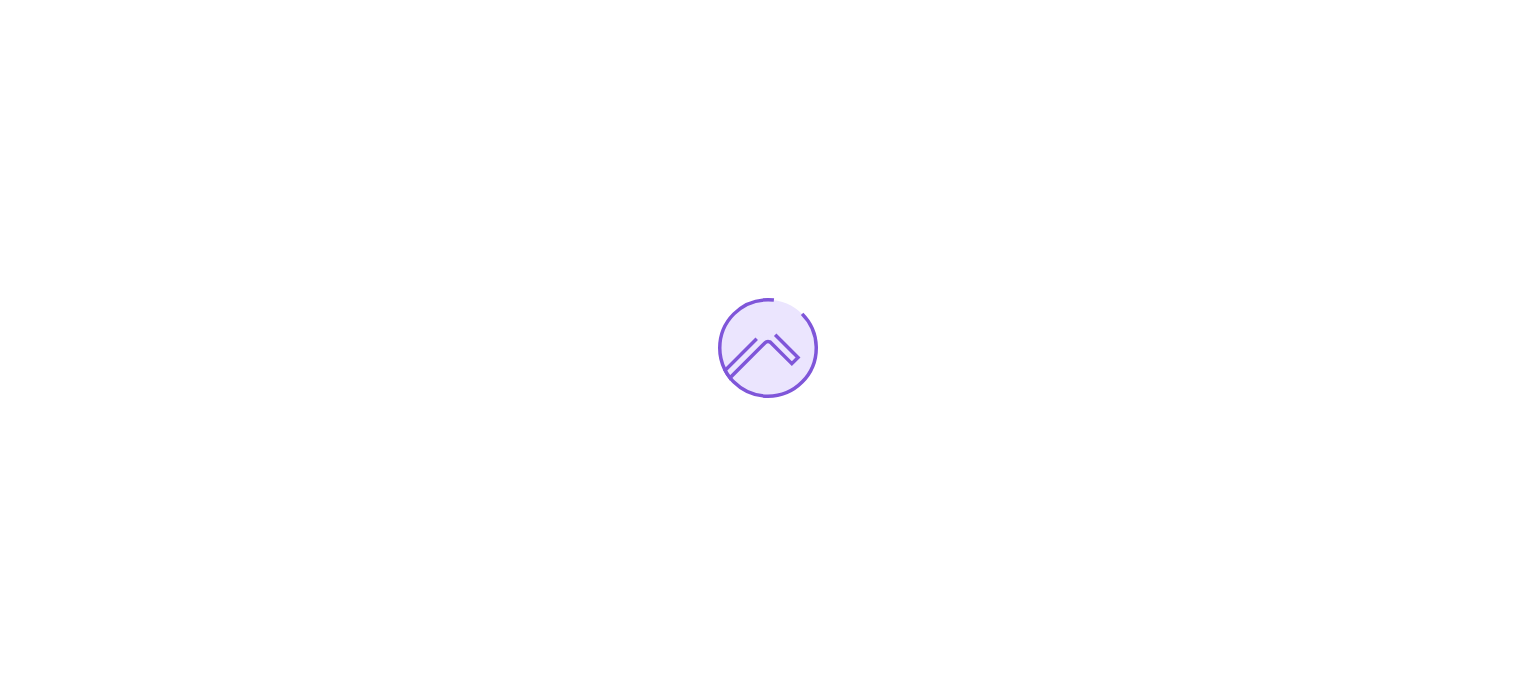 scroll, scrollTop: 0, scrollLeft: 0, axis: both 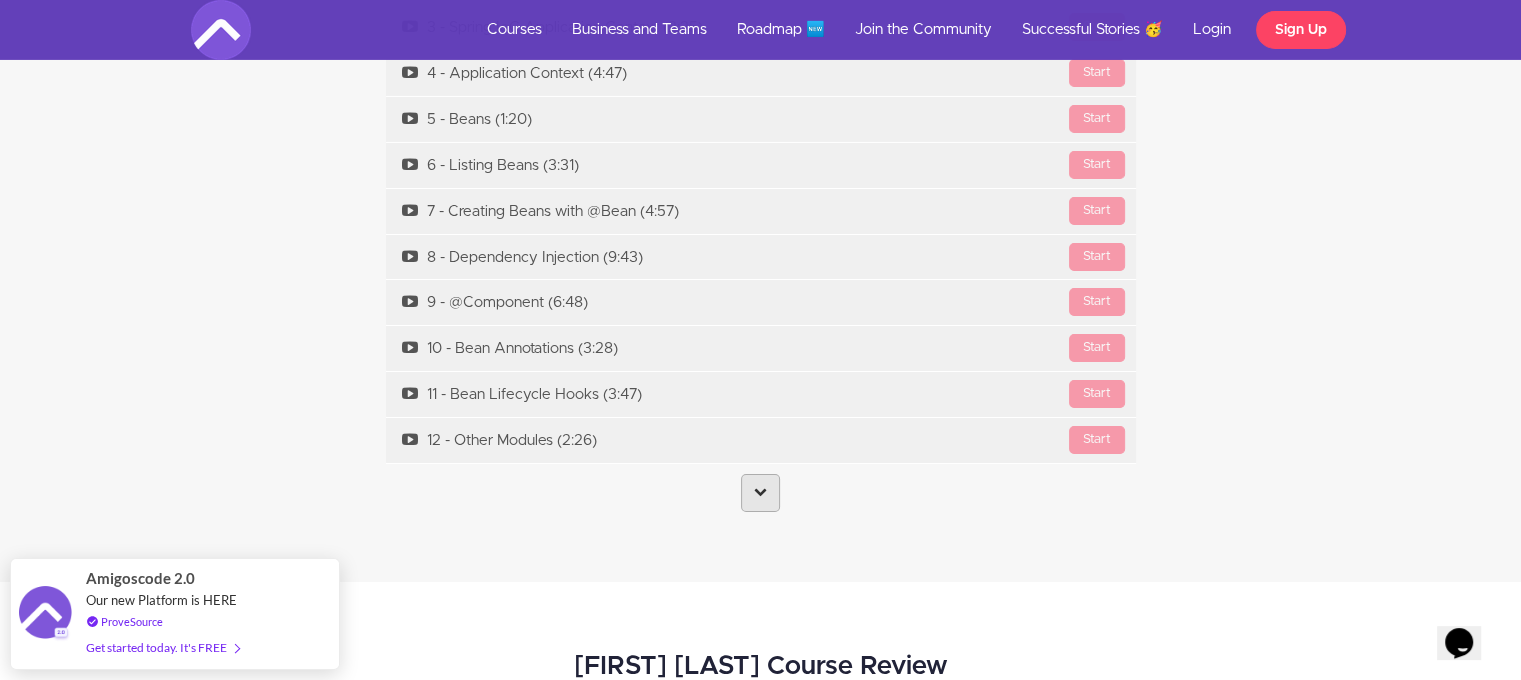 click at bounding box center (760, 493) 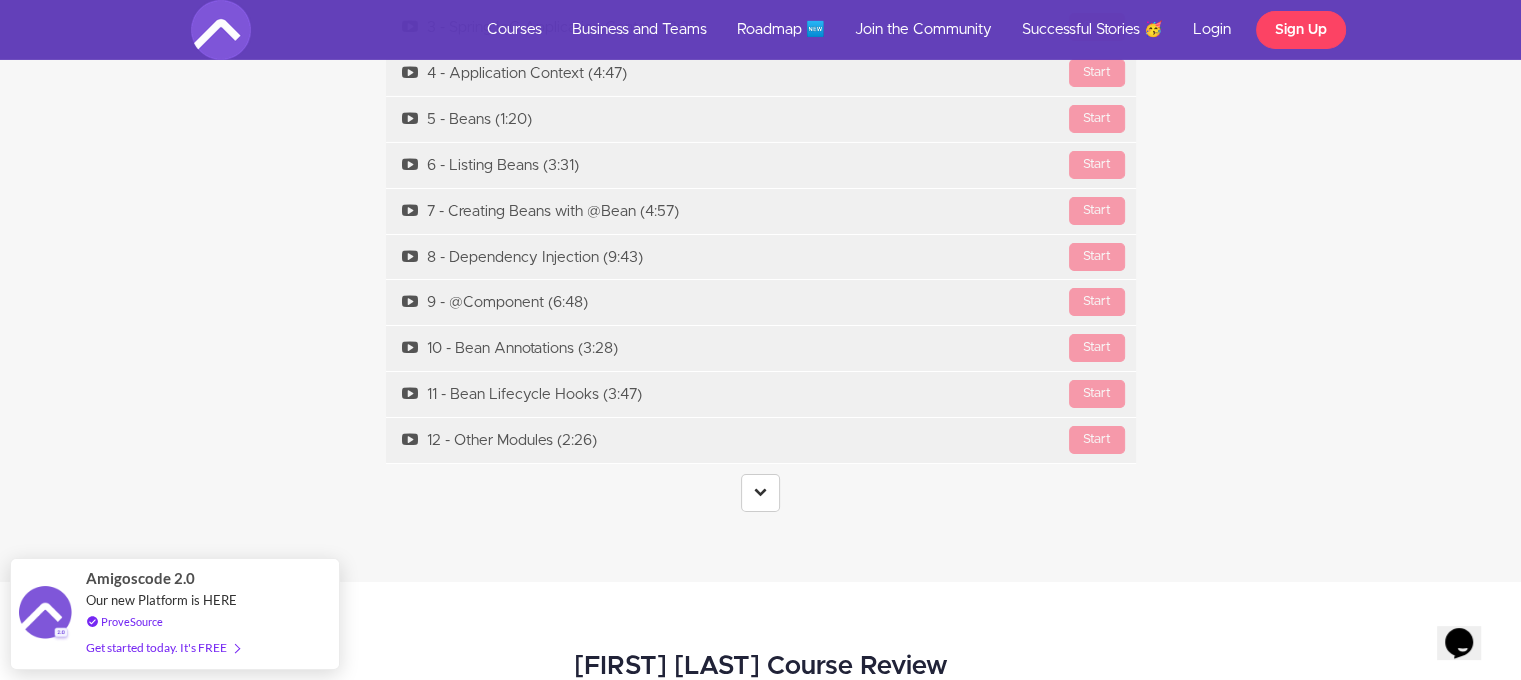 click on "Course Curriculum
Intro
Available in
days
days
after you enroll
Start
Slides
Start
Git Repository
Start
Join the Community
Dev and Environment Setup
days" at bounding box center (761, -99) 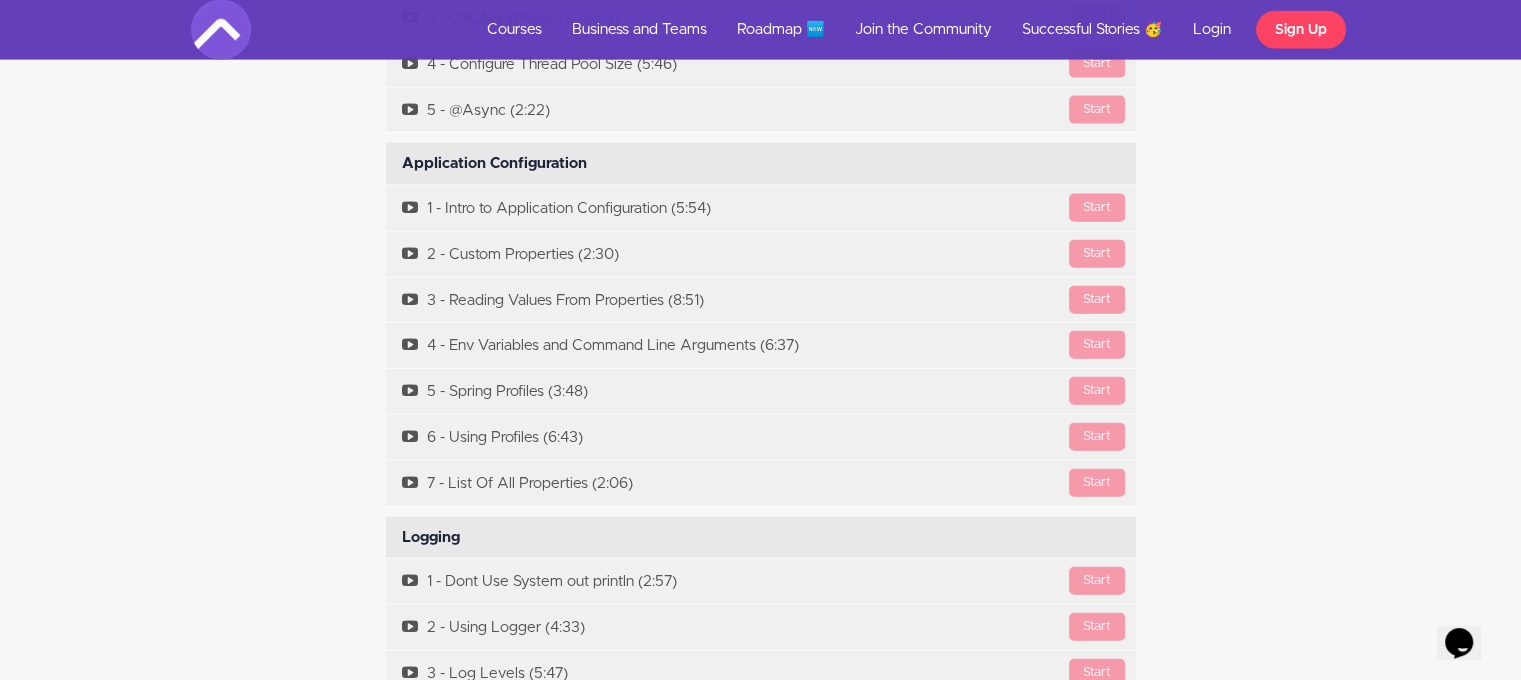 scroll, scrollTop: 12262, scrollLeft: 0, axis: vertical 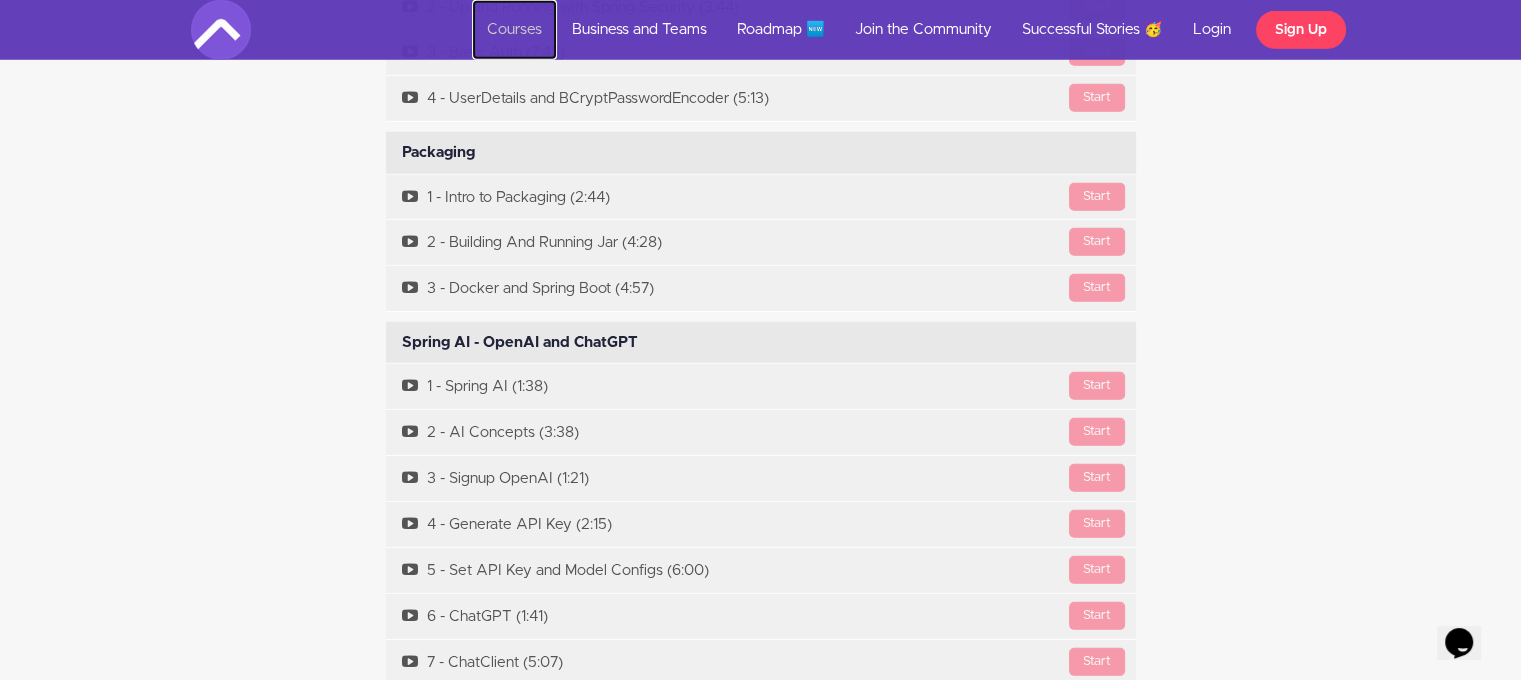 click on "Courses" at bounding box center (514, 30) 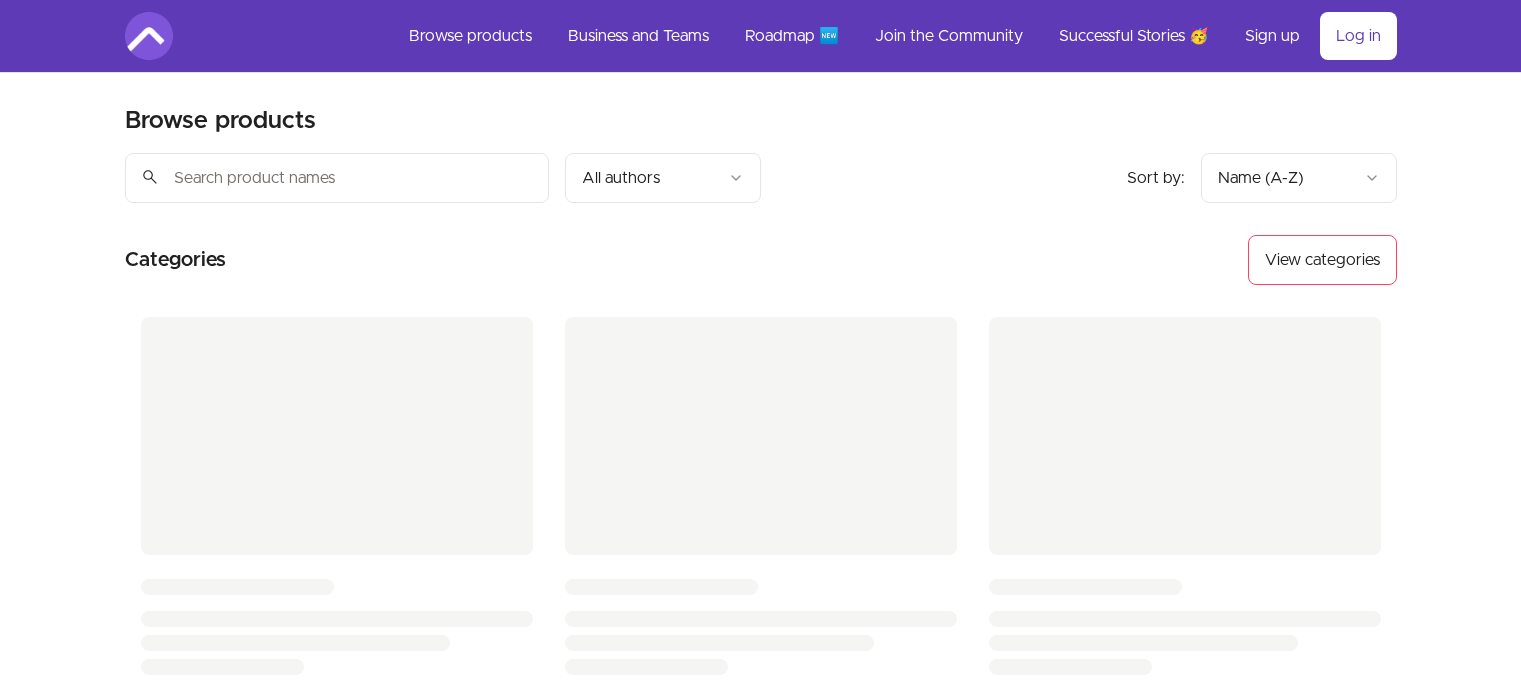 scroll, scrollTop: 0, scrollLeft: 0, axis: both 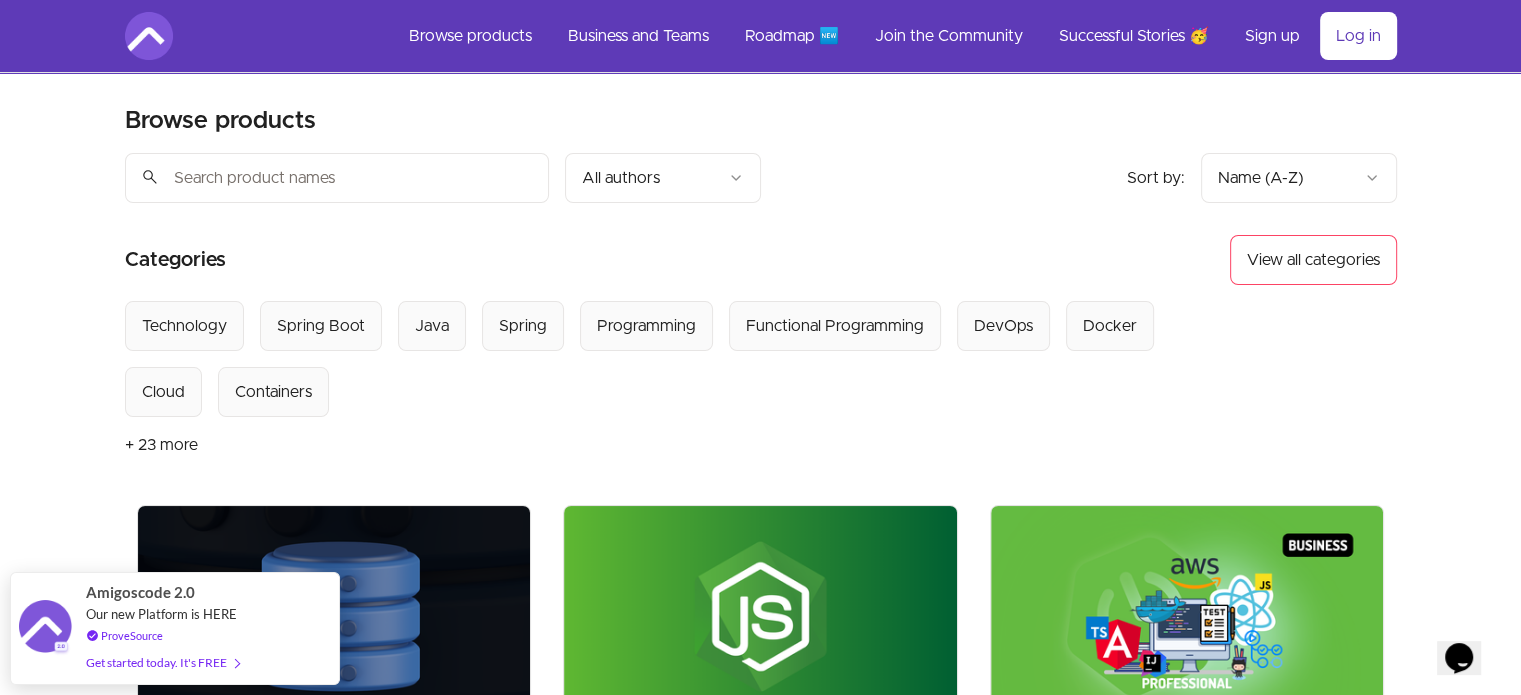 click at bounding box center [337, 178] 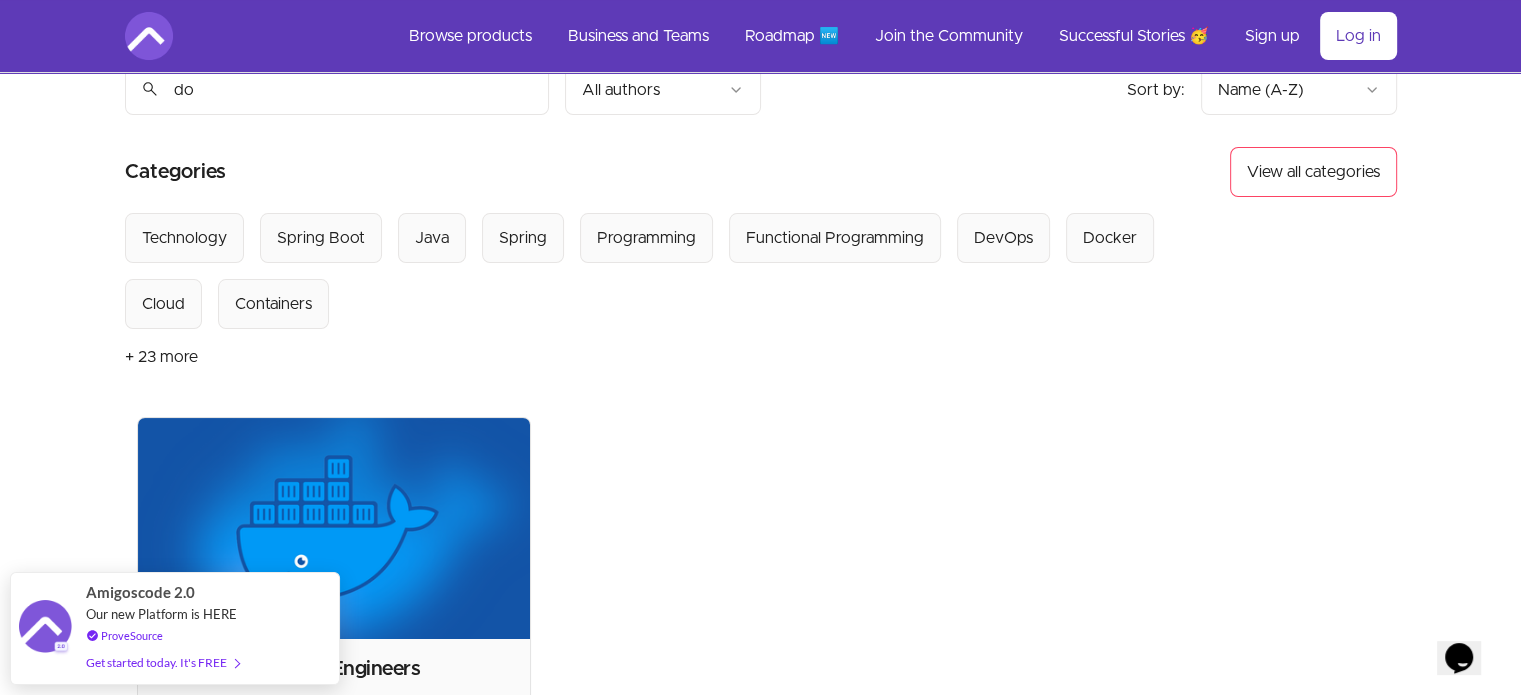 scroll, scrollTop: 0, scrollLeft: 0, axis: both 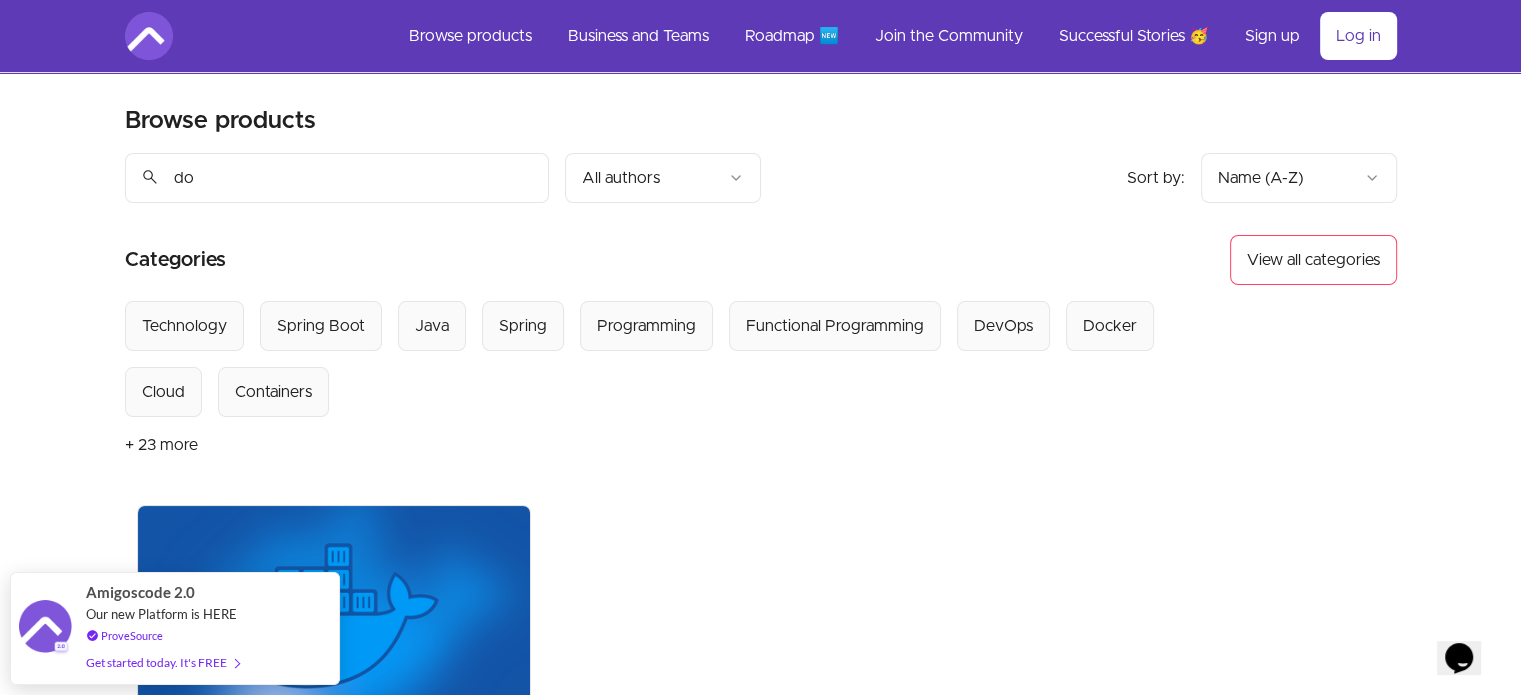 click on "do" at bounding box center (337, 178) 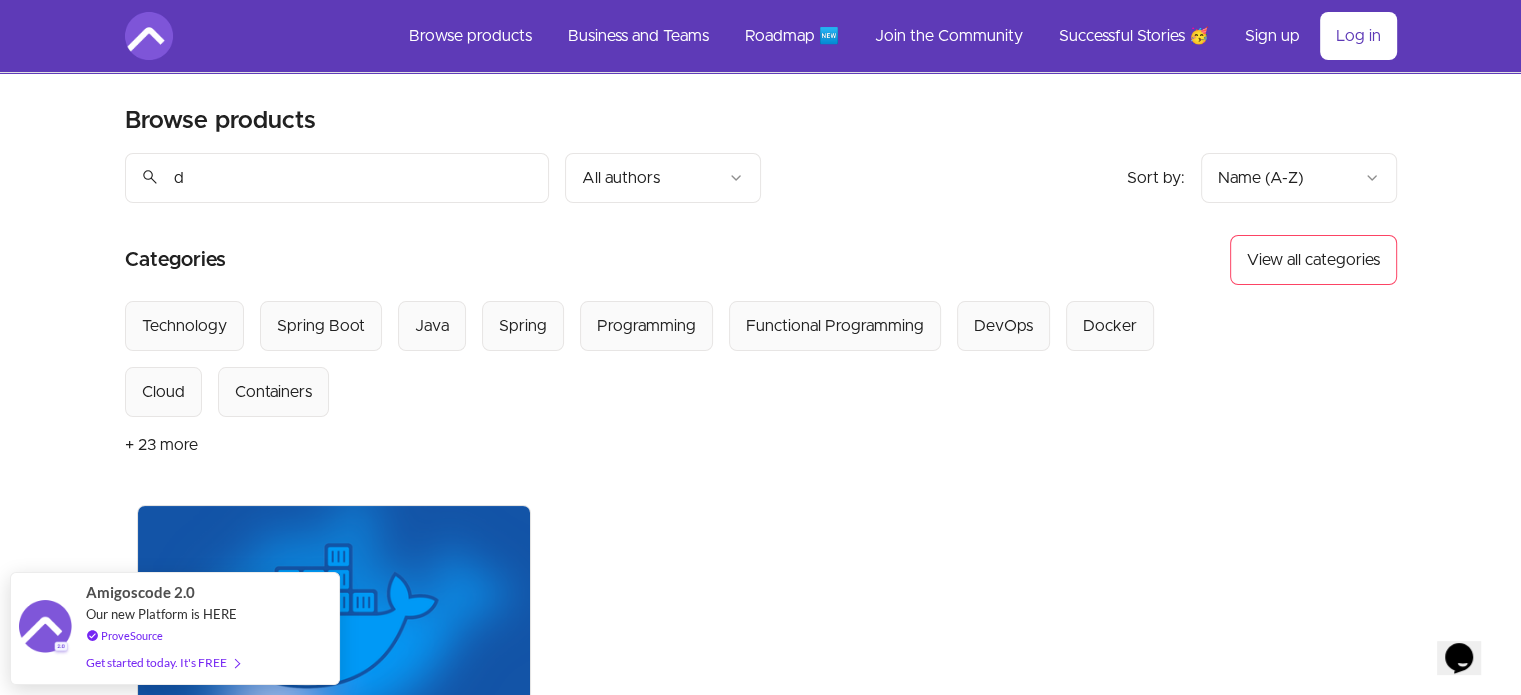 type 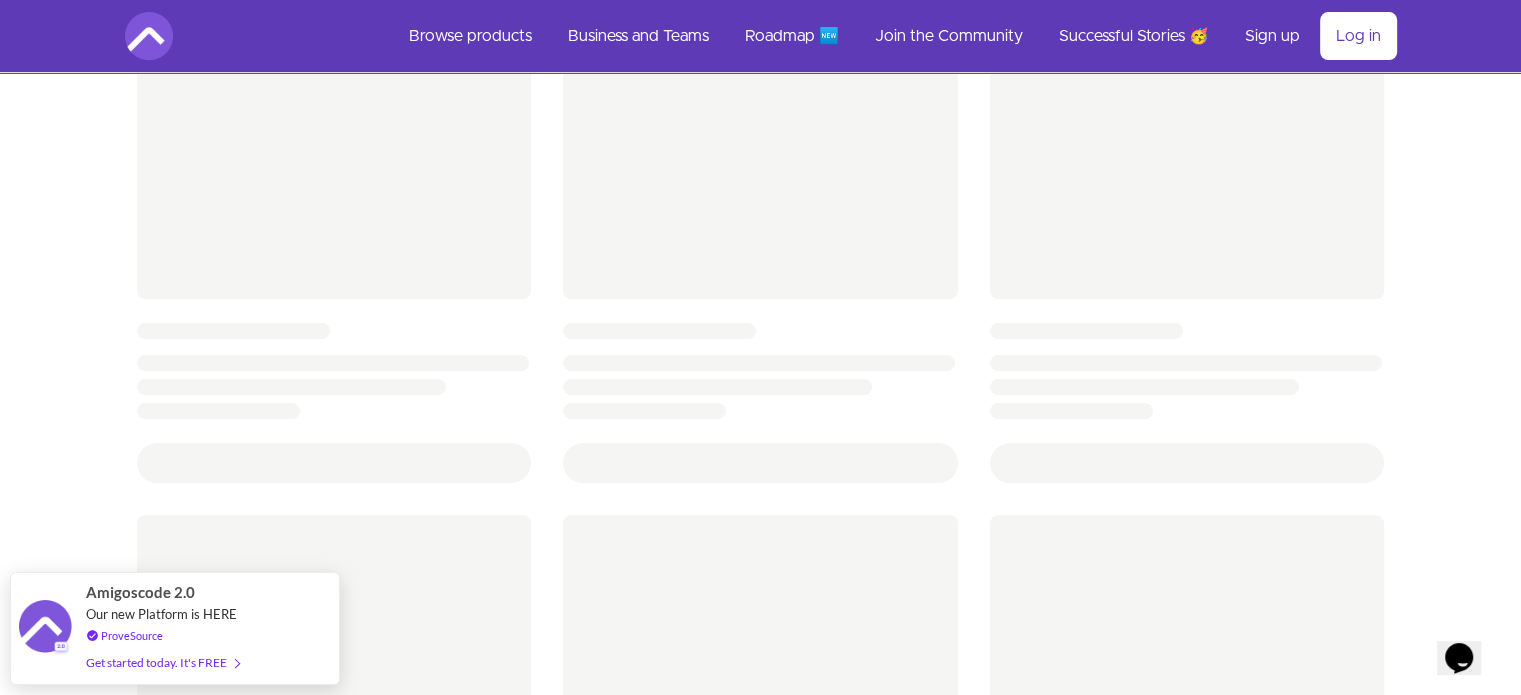scroll, scrollTop: 500, scrollLeft: 0, axis: vertical 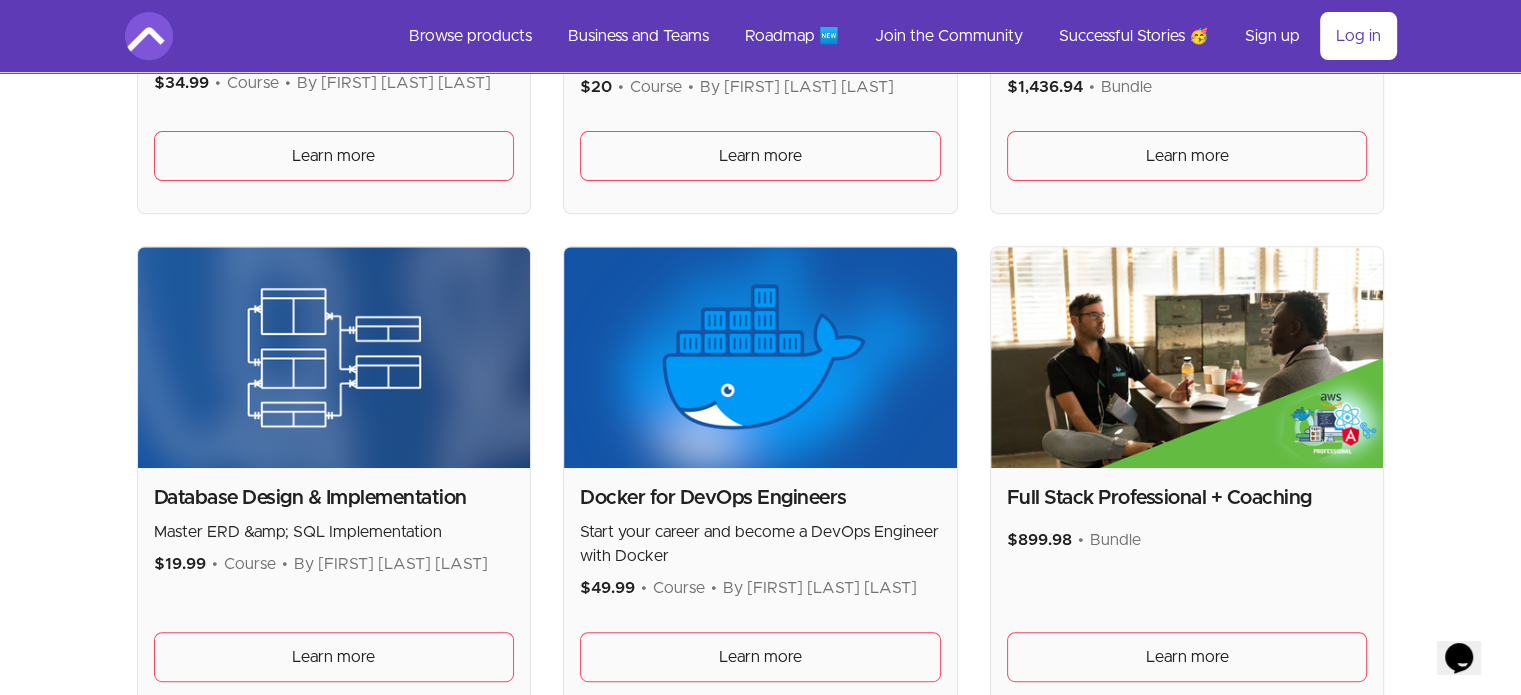 click at bounding box center [760, 357] 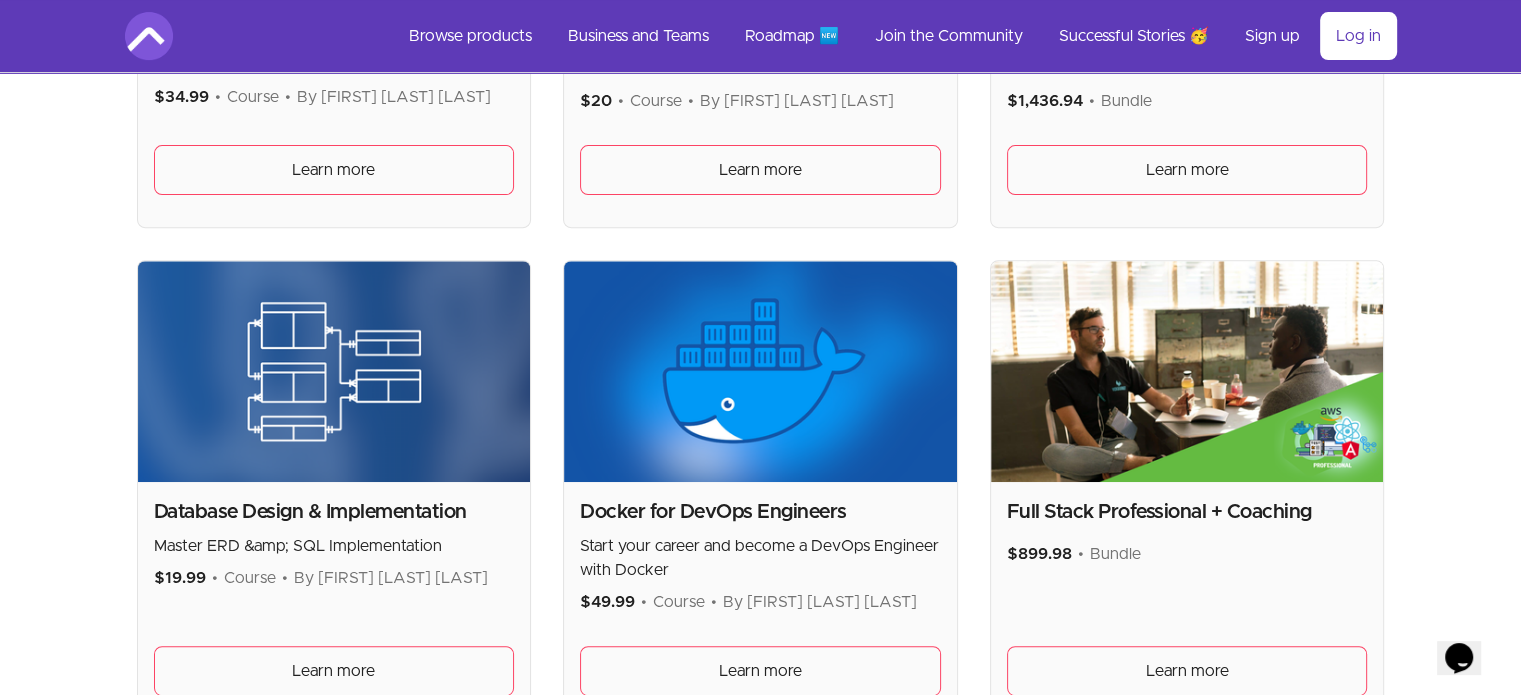 scroll, scrollTop: 740, scrollLeft: 0, axis: vertical 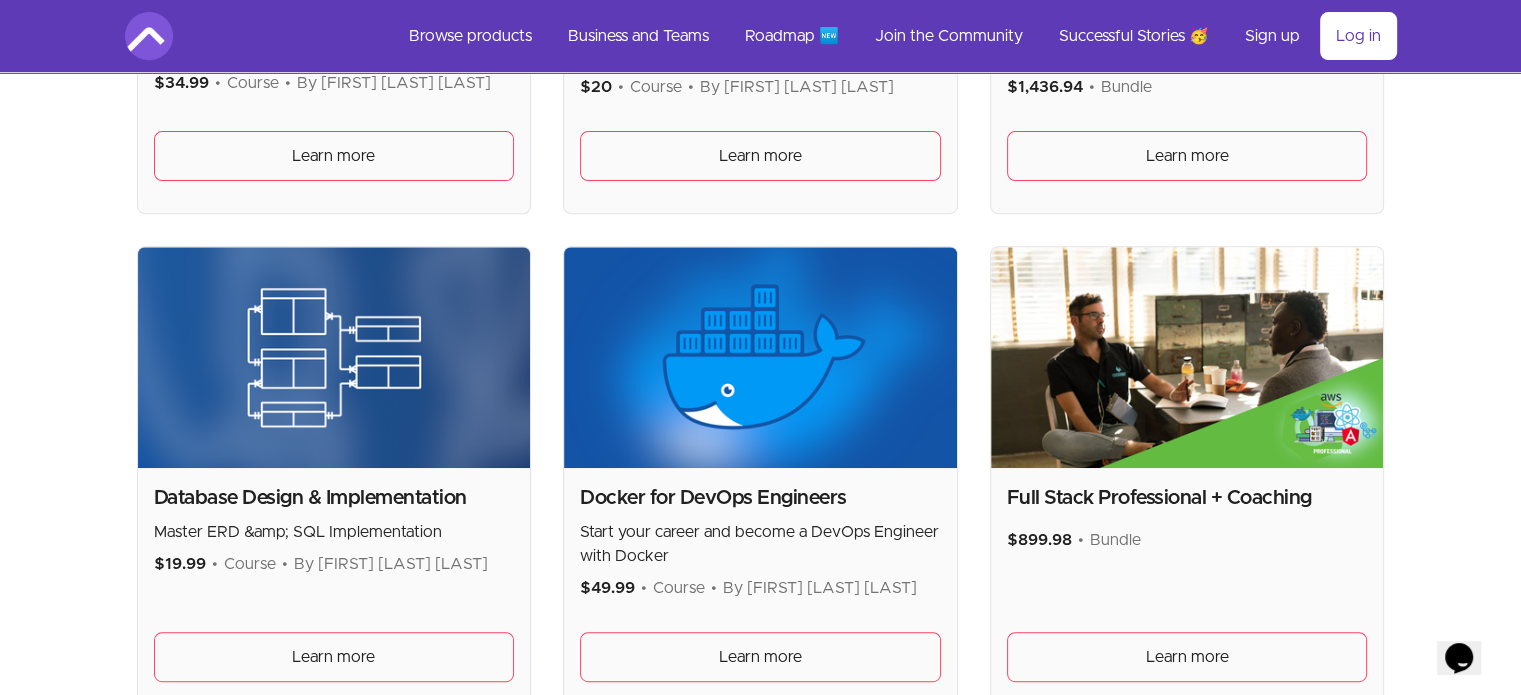 click on "Docker for DevOps Engineers" at bounding box center (760, 498) 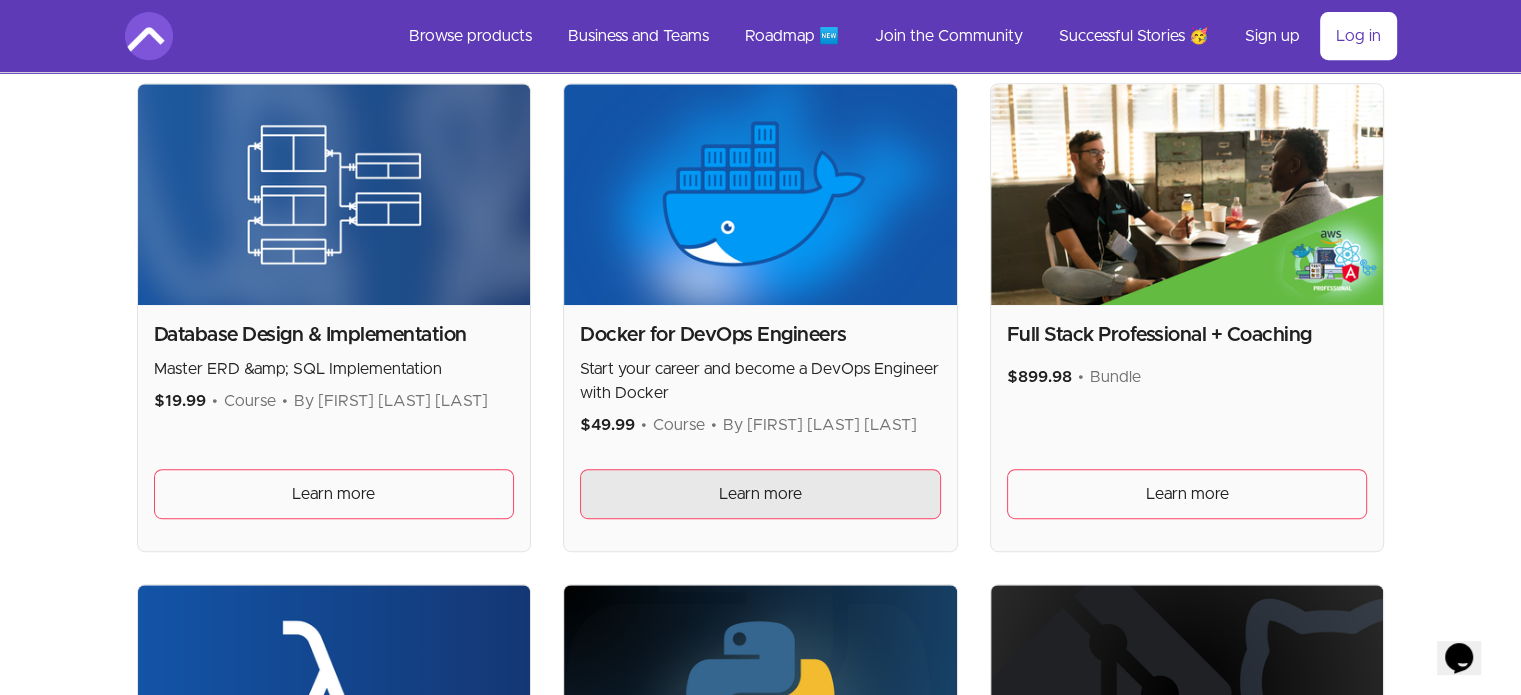scroll, scrollTop: 940, scrollLeft: 0, axis: vertical 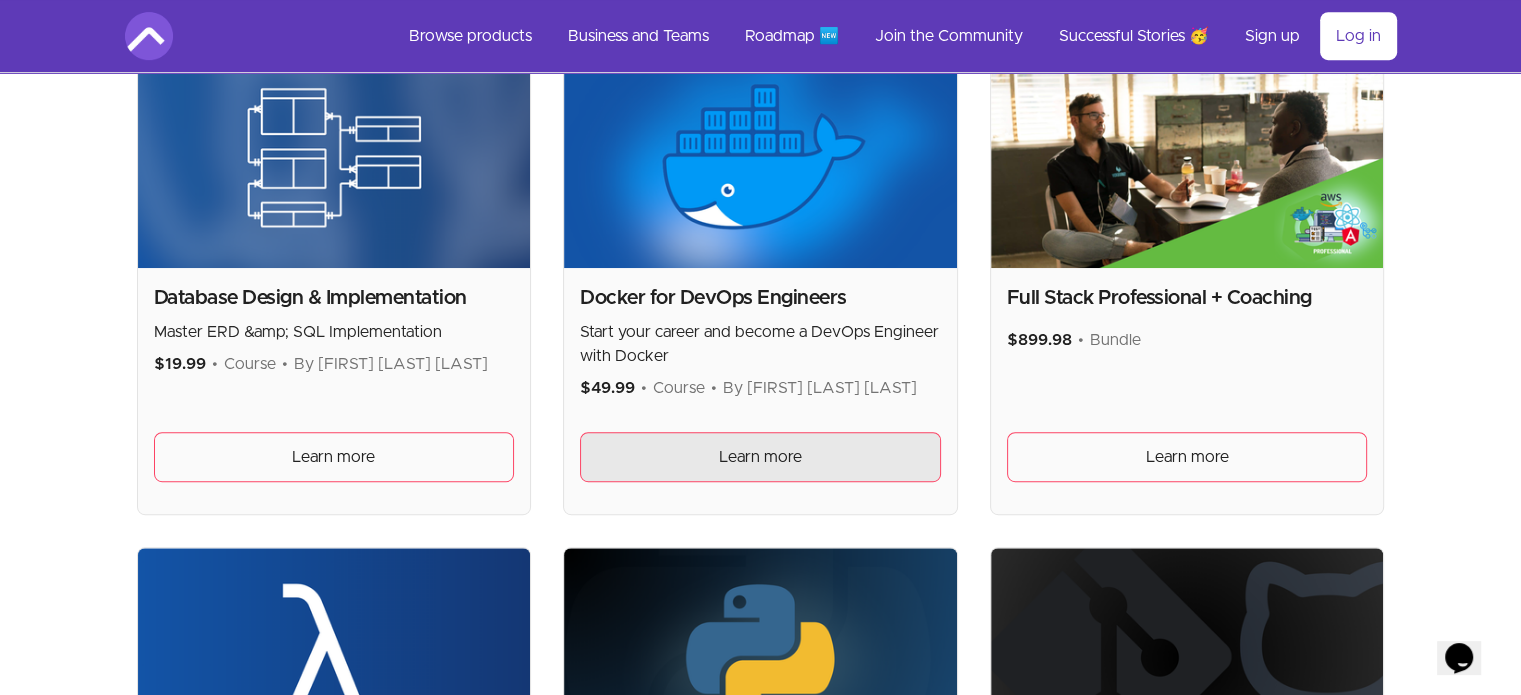 click on "Learn more" at bounding box center [760, 457] 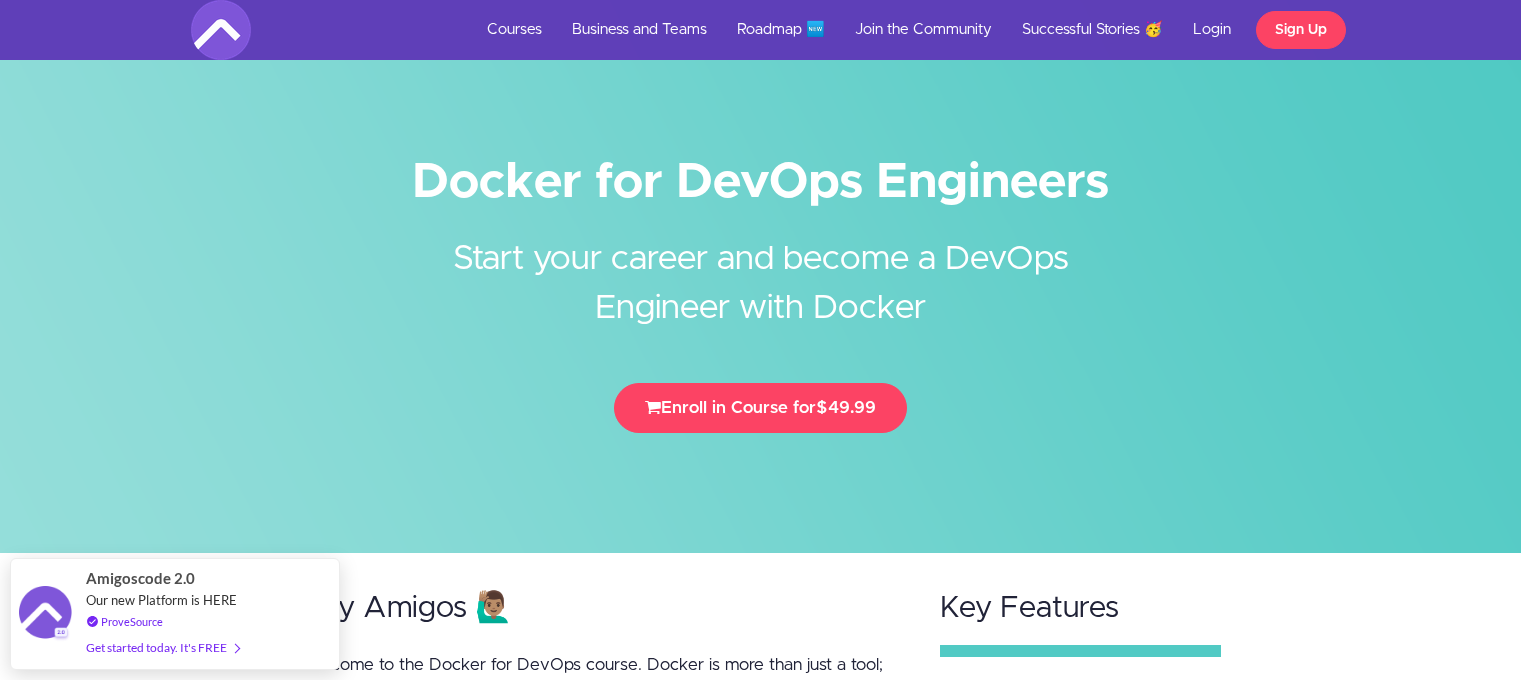 scroll, scrollTop: 0, scrollLeft: 0, axis: both 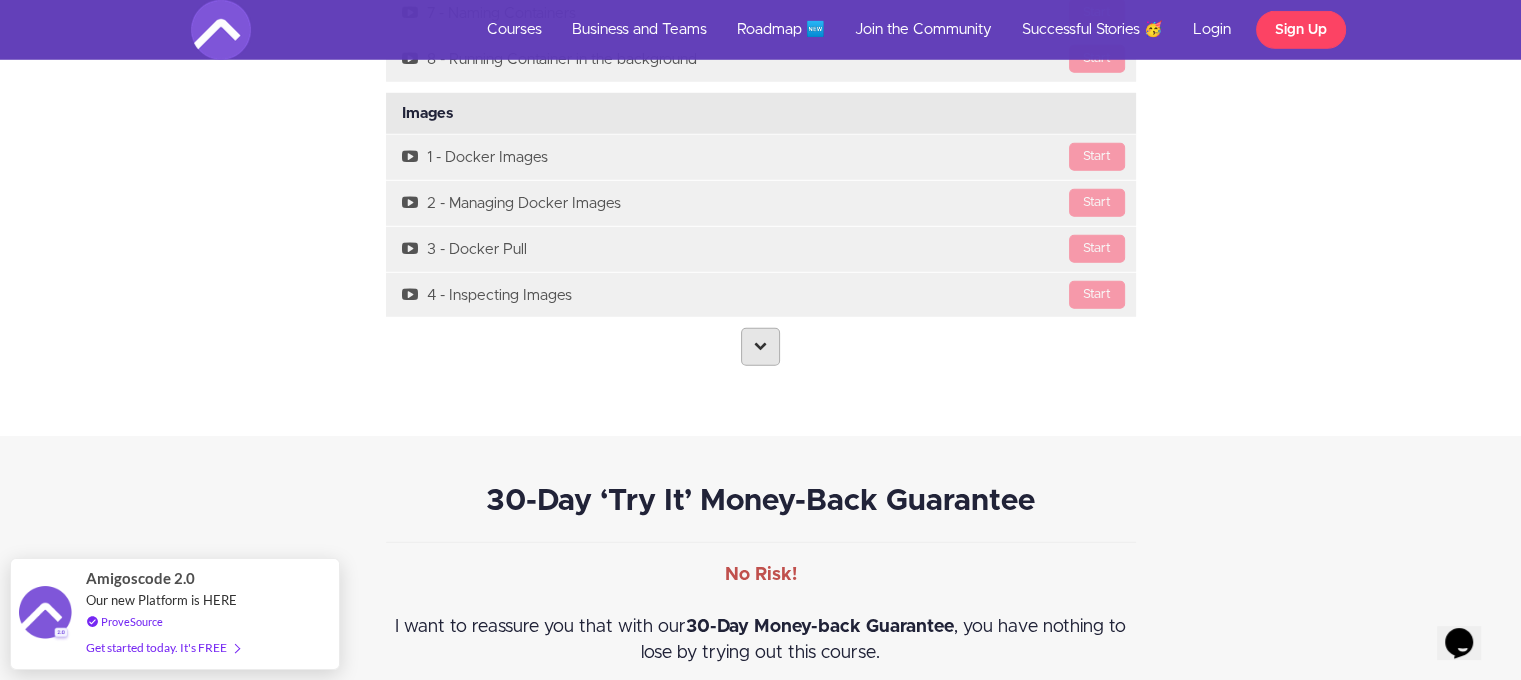 click at bounding box center [760, 347] 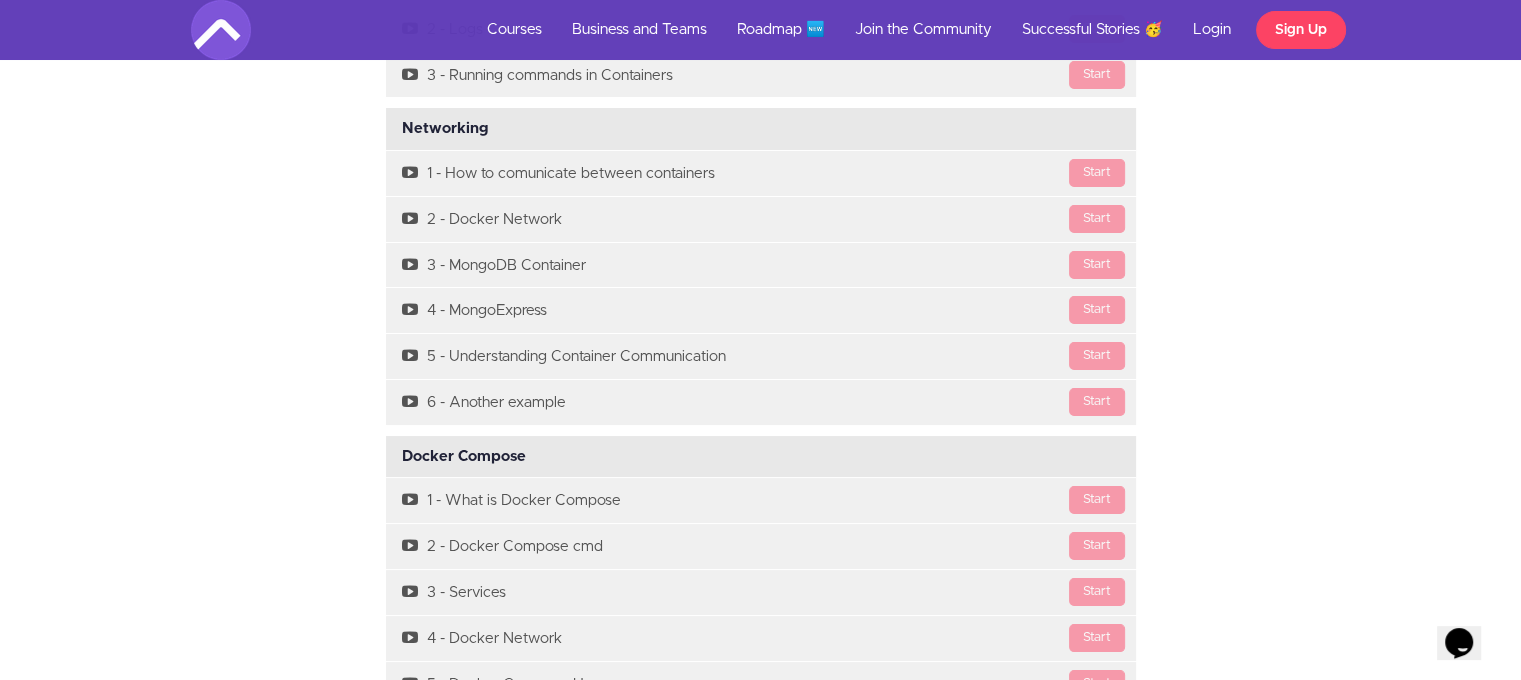 scroll, scrollTop: 7700, scrollLeft: 0, axis: vertical 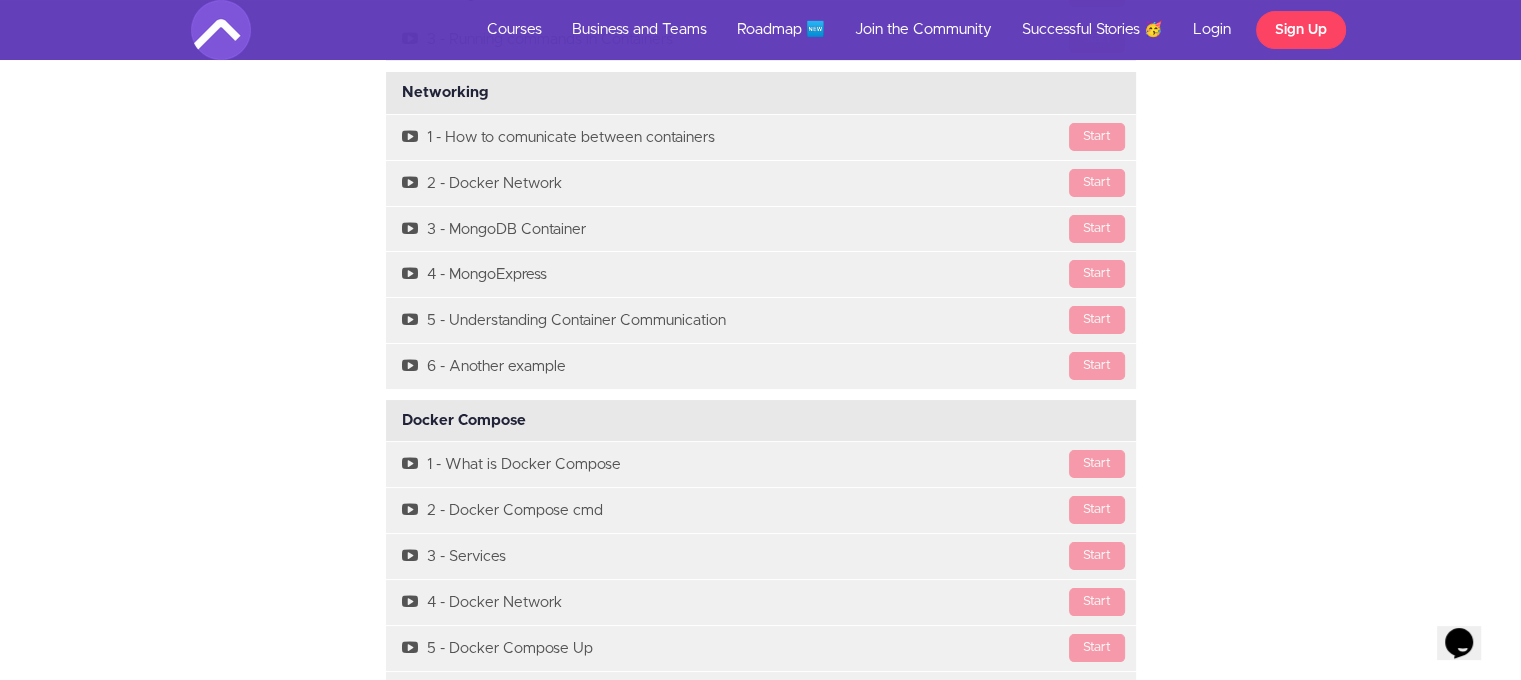 click on "Docker Compose
Available in
days
days
after you enroll" at bounding box center (761, 421) 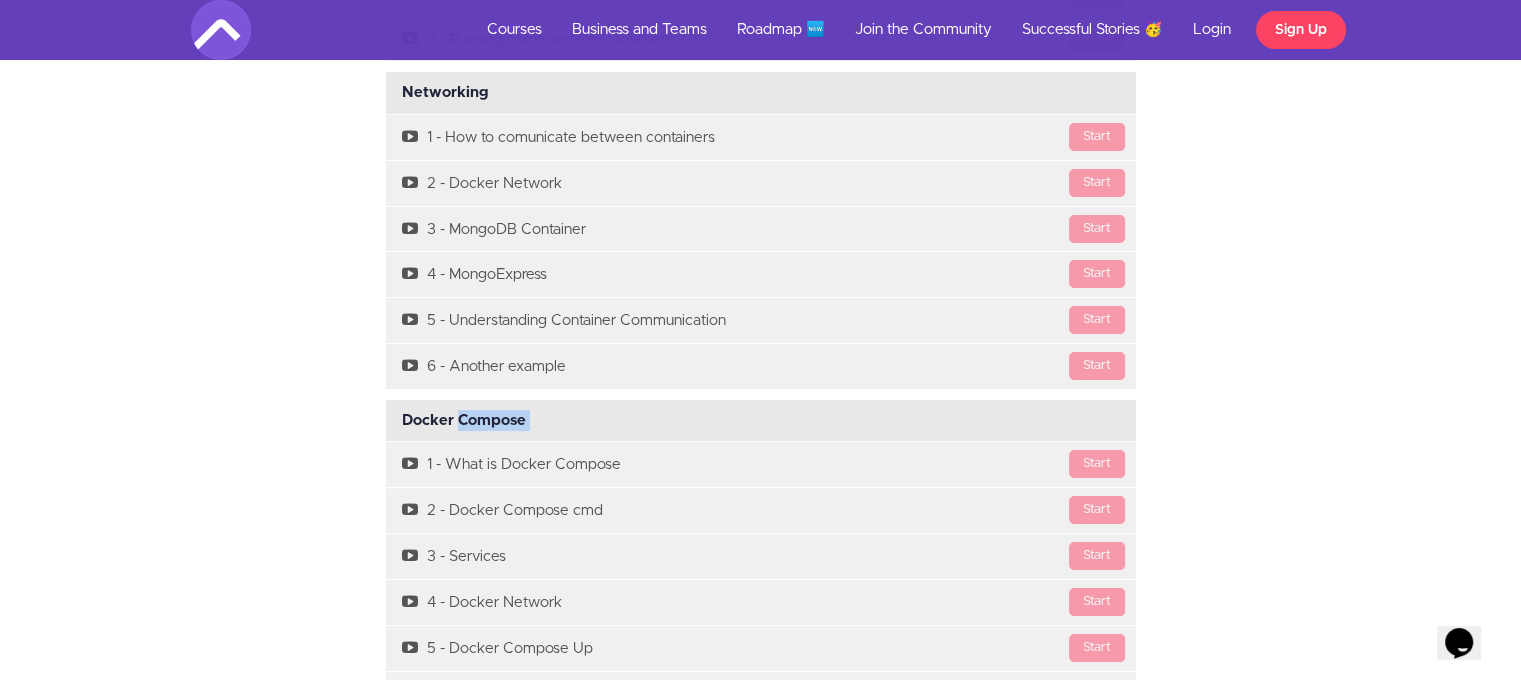 copy on "Docker Compose
Available in
days
days
after you enroll" 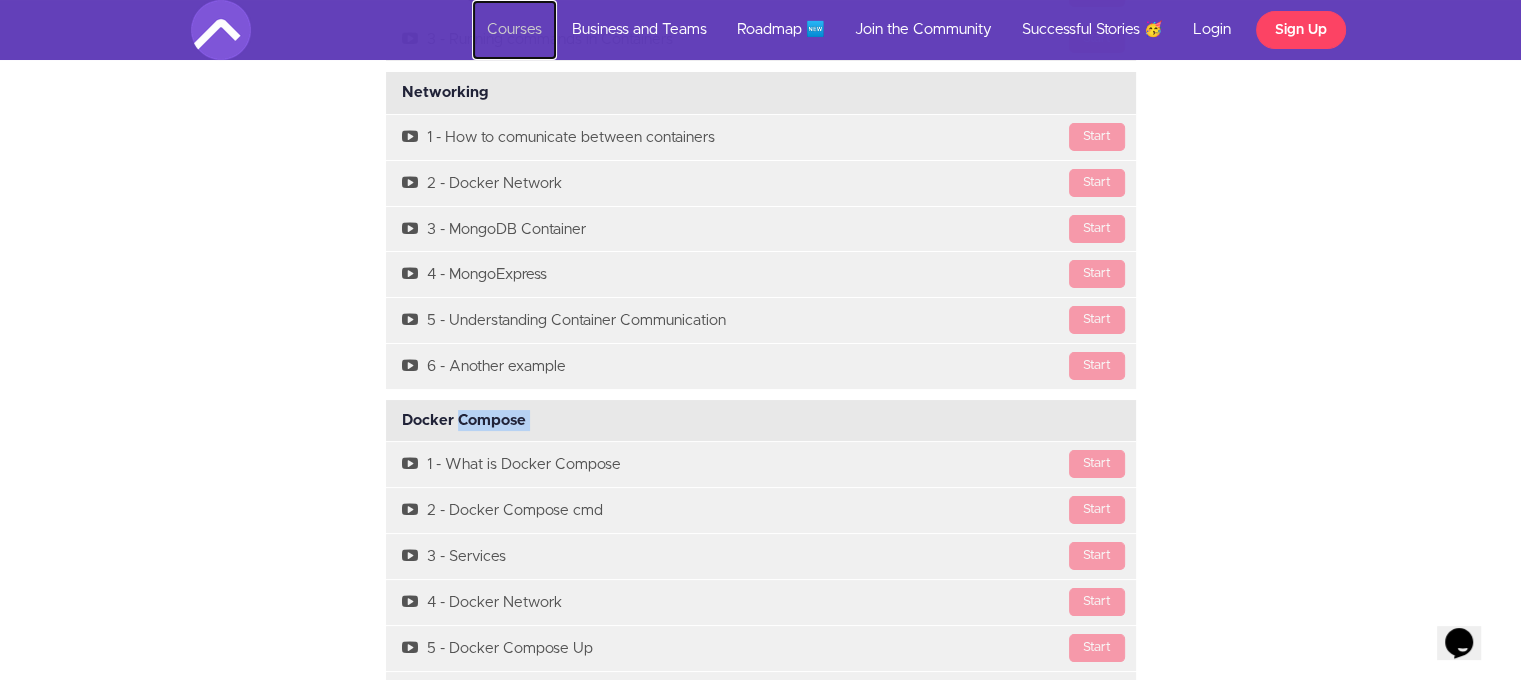 click on "Courses" at bounding box center (514, 30) 